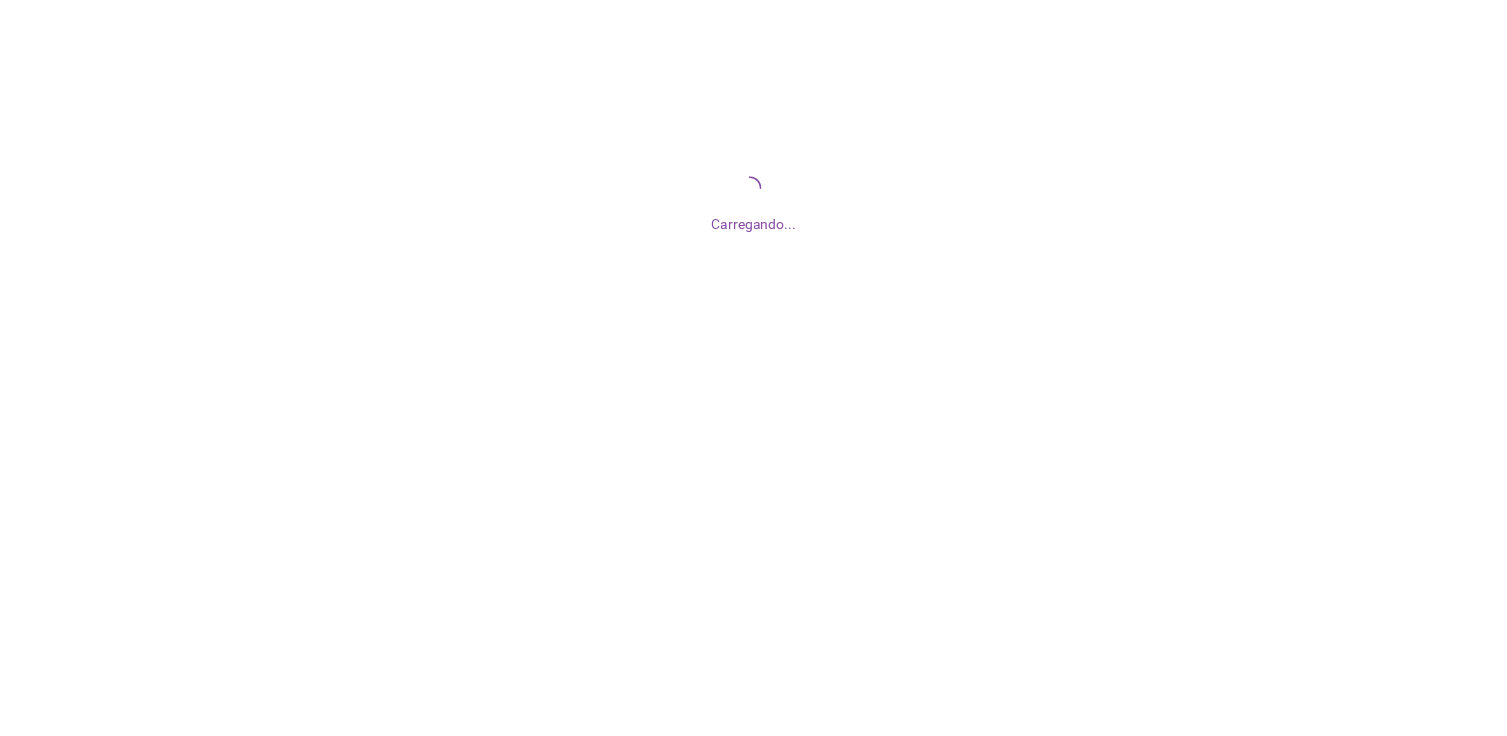 scroll, scrollTop: 0, scrollLeft: 0, axis: both 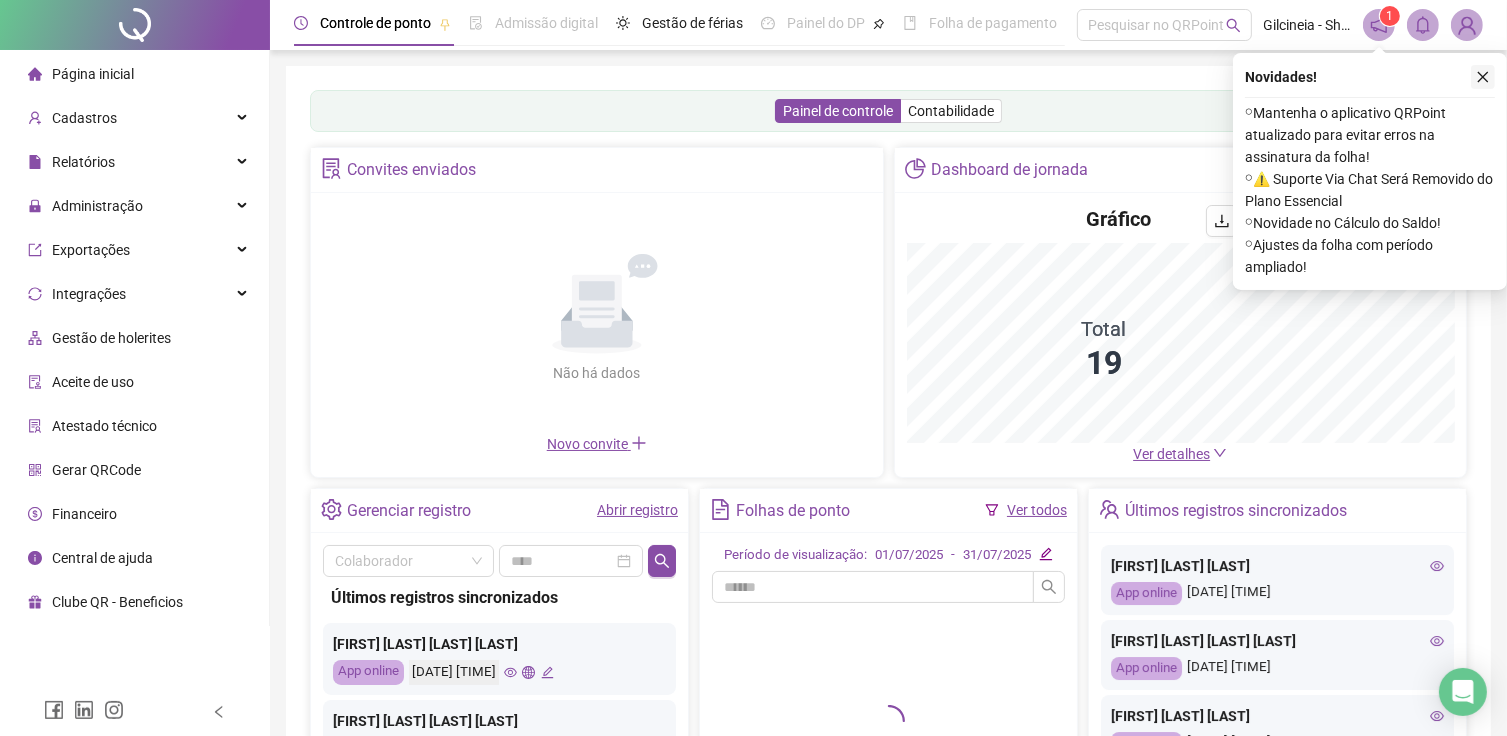 click 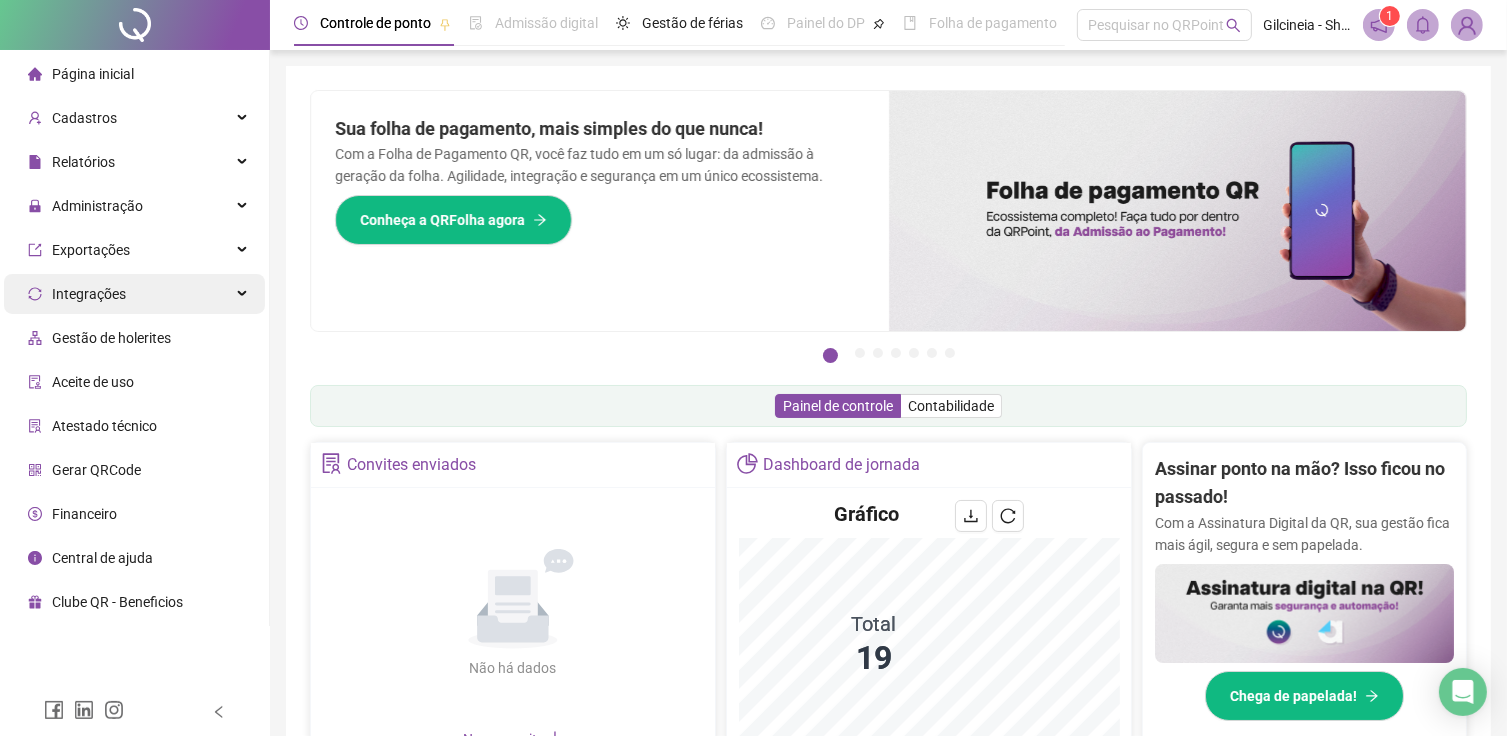 click on "Pague o QRPoint com Cartão de Crédito Sua assinatura: mais segurança, prática e sem preocupações com boletos! Saiba mais Sua folha de pagamento, mais simples do que nunca! Com a Folha de Pagamento QR, você faz tudo em um só lugar: da admissão à geração da folha. Agilidade, integração e segurança em um único ecossistema. Conheça a QRFolha agora 🔍 Precisa de Ajuda? Conte com o Suporte da QRPoint! Encontre respostas rápidas e eficientes em nosso Guia Prático de Suporte. Acesse agora e descubra todos os nossos canais de atendimento! 🚀 Saiba Mais Automatize seu DP e ganhe mais tempo! 🚀 Agende uma demonstração agora e veja como simplificamos admissão, ponto, férias e holerites em um só lugar! Agendar Demonstração Agora Apoie seus colaboradores sem custo! Dinheiro na conta sem complicação. Solicite Mais Informações Seus Colaboradores Precisam de Apoio Financeiro? Ofereça empréstimo consignado e antecipação salarial com o QRPoint Crédito. Saiba mais Saiba mais Saiba Mais 1" at bounding box center (888, 230) 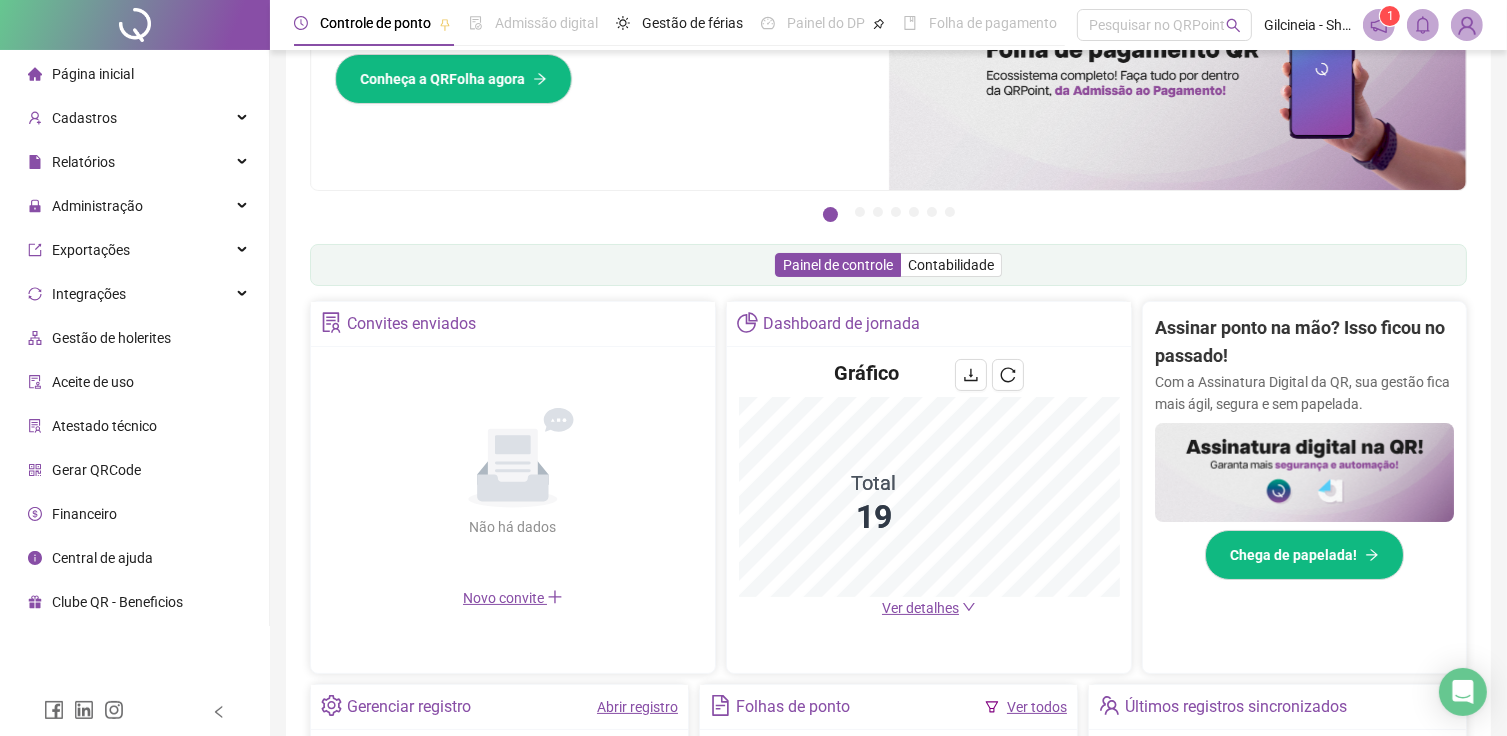 scroll, scrollTop: 3, scrollLeft: 0, axis: vertical 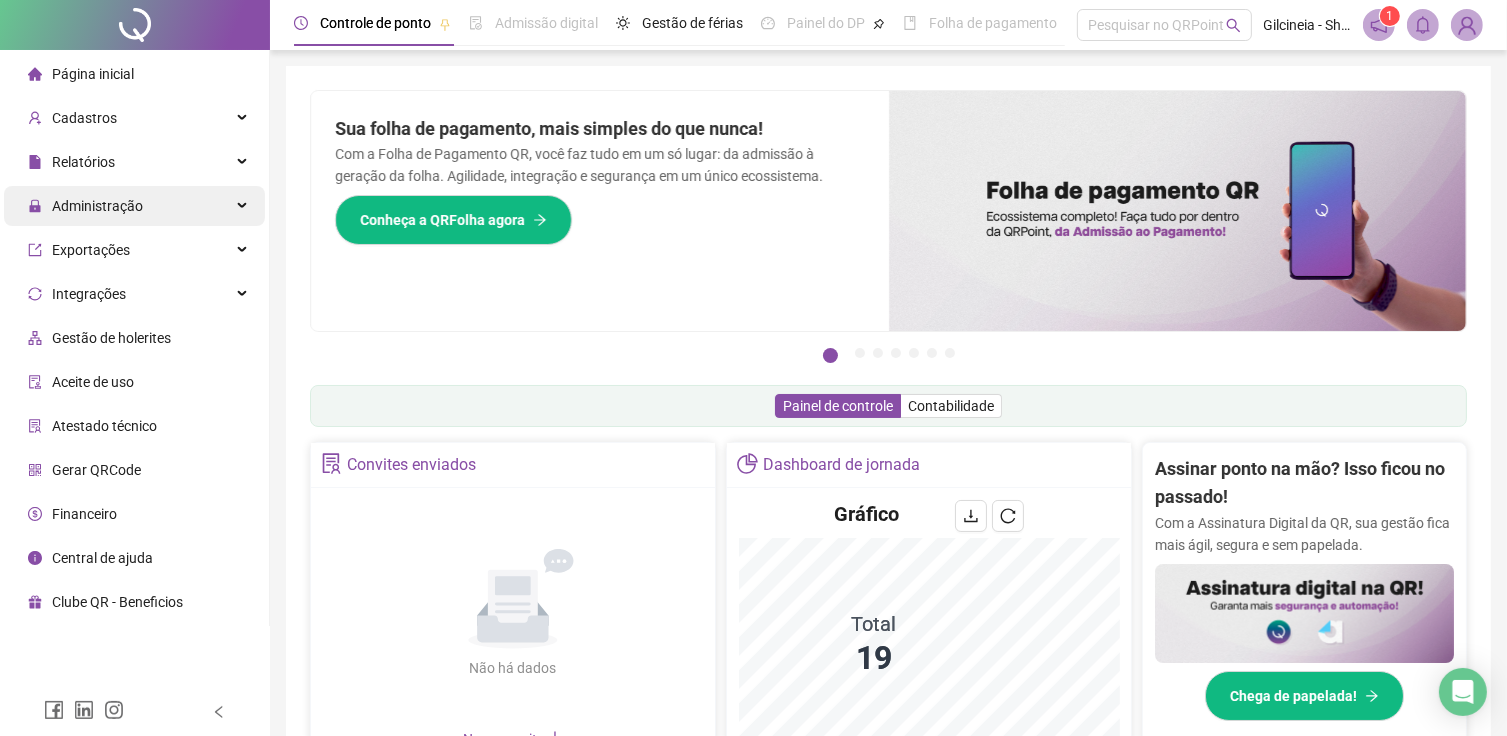 click on "Administração" at bounding box center (97, 206) 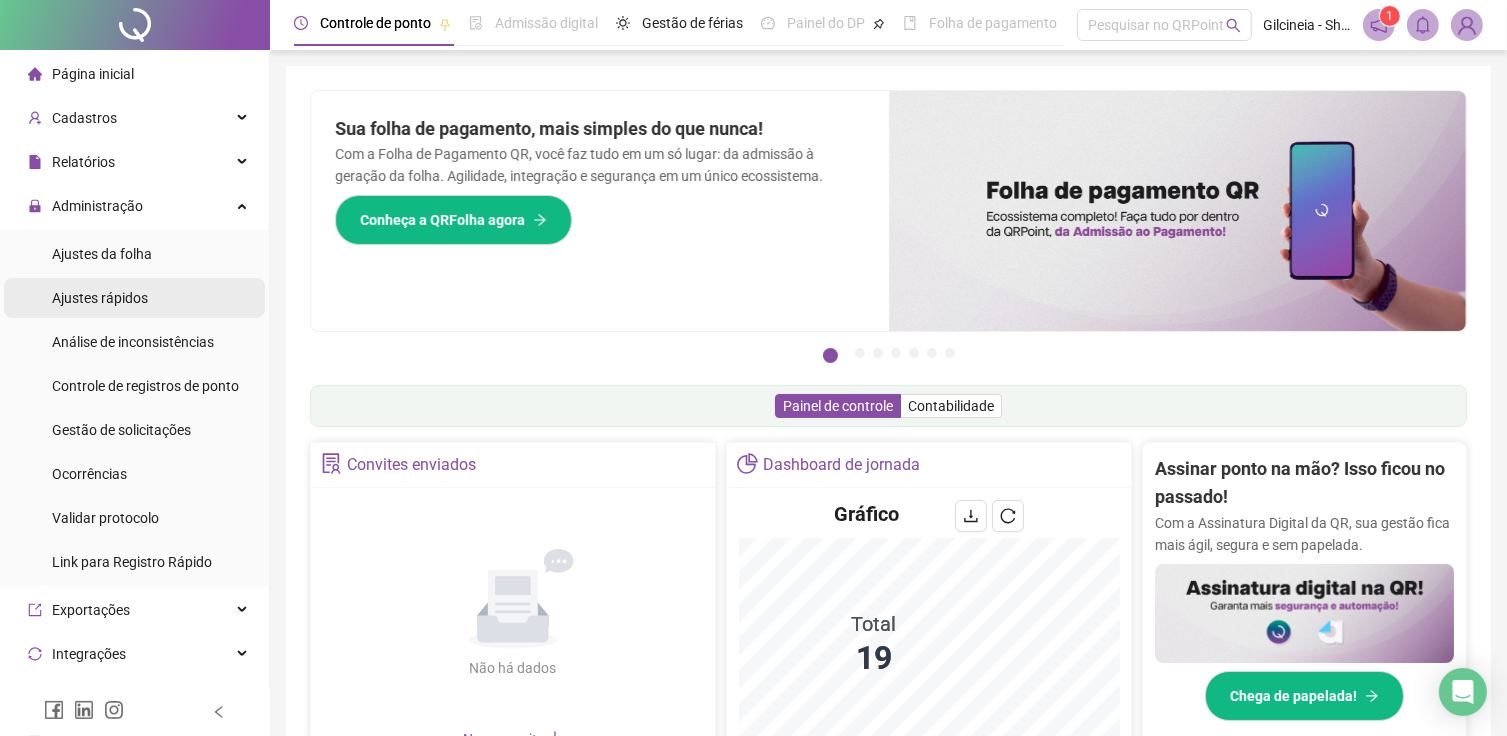 click on "Ajustes rápidos" at bounding box center (100, 298) 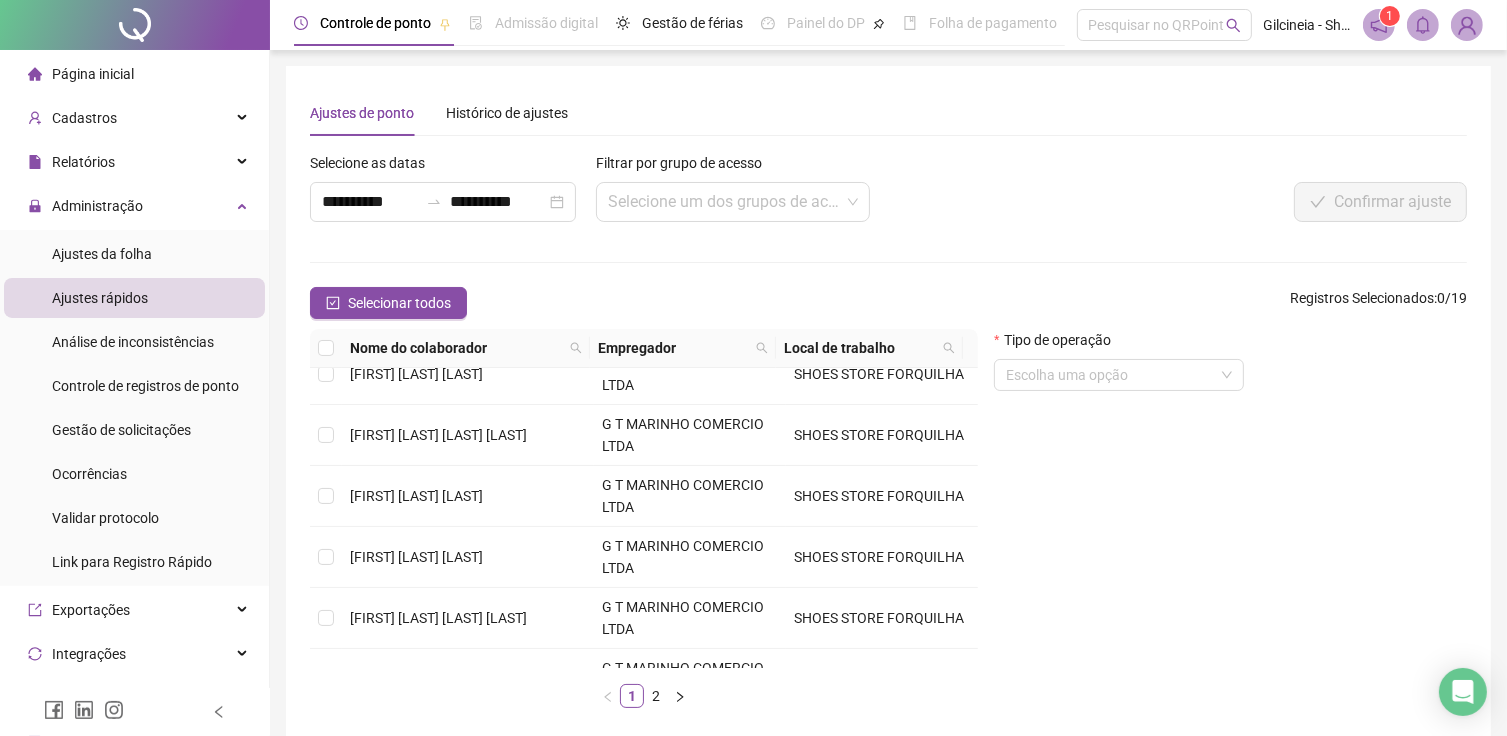 scroll, scrollTop: 592, scrollLeft: 0, axis: vertical 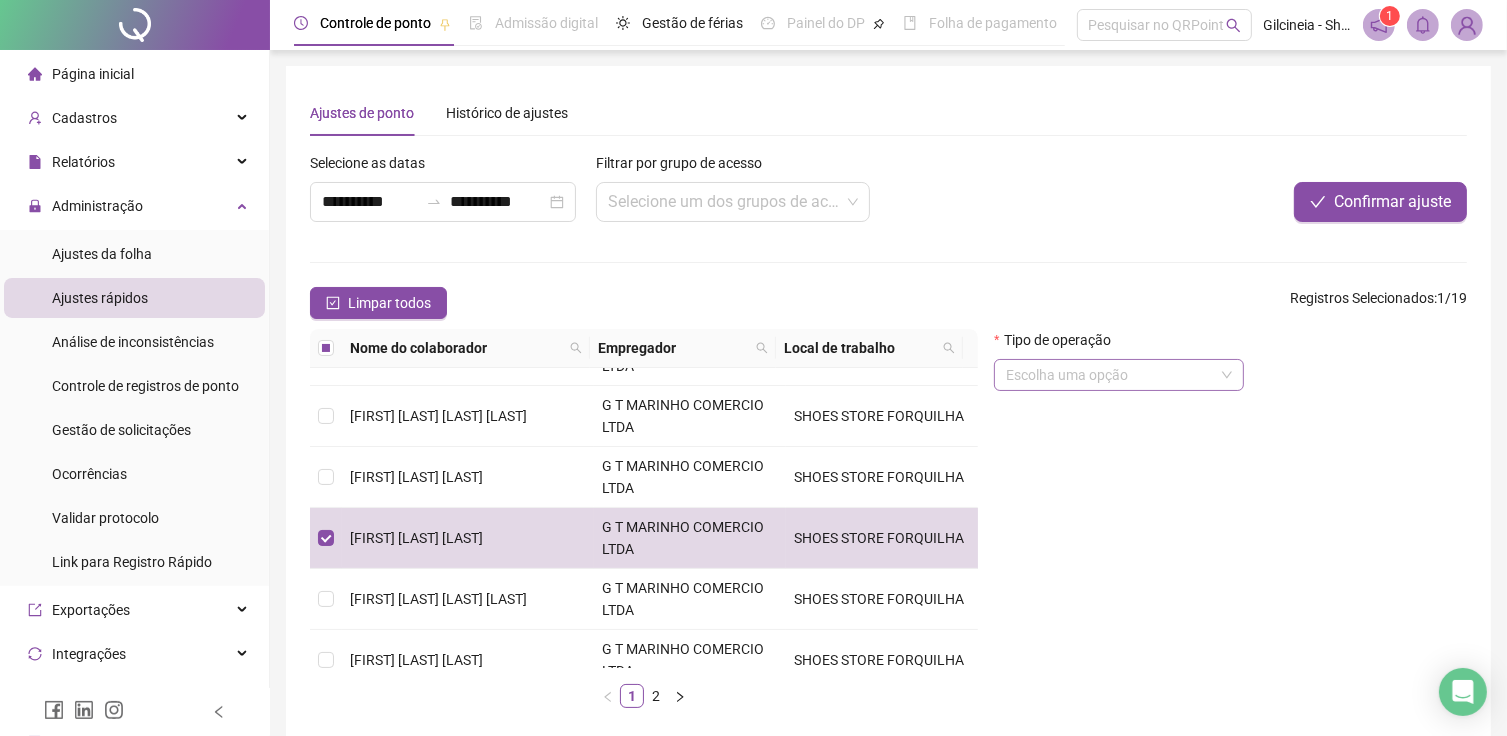 click at bounding box center [1110, 375] 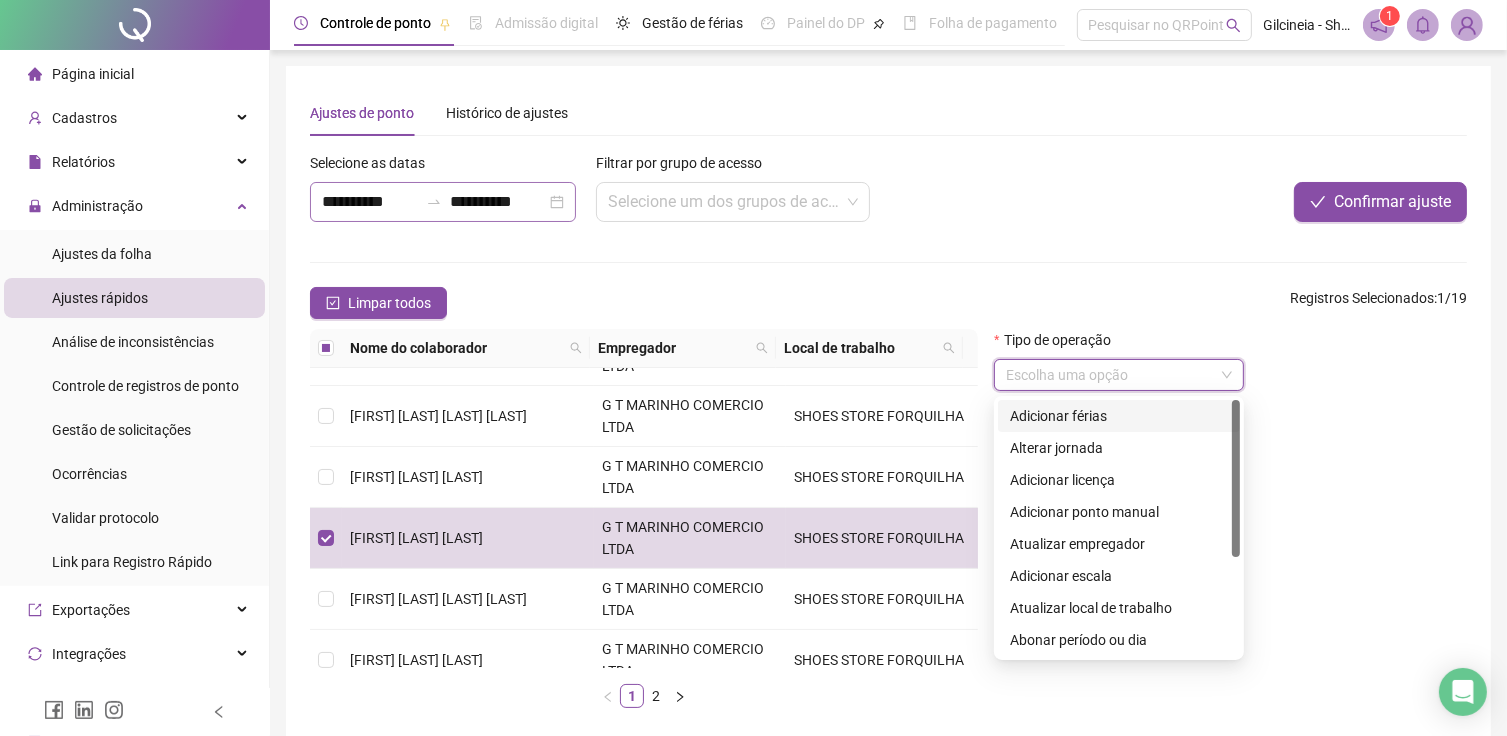 click on "**********" at bounding box center [443, 202] 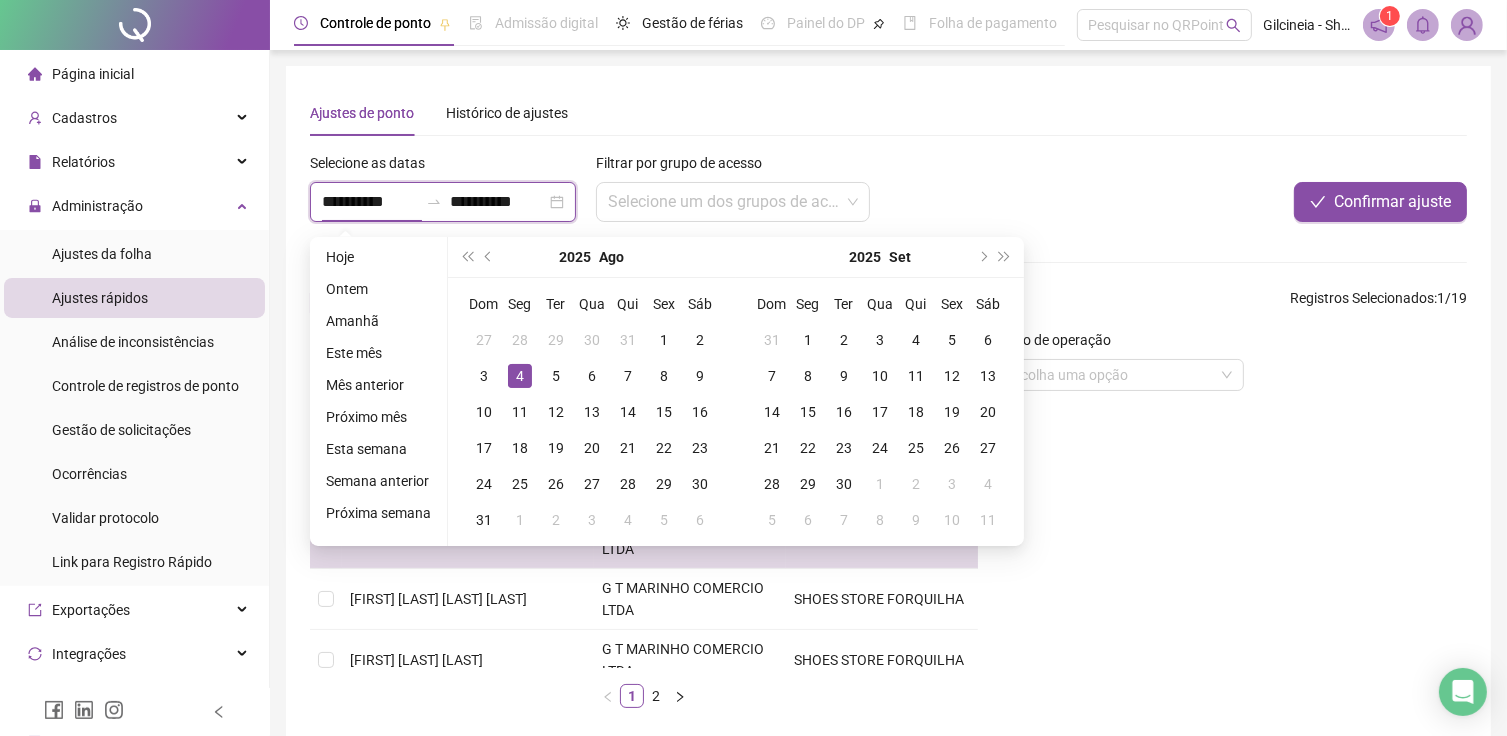 click on "**********" at bounding box center (443, 202) 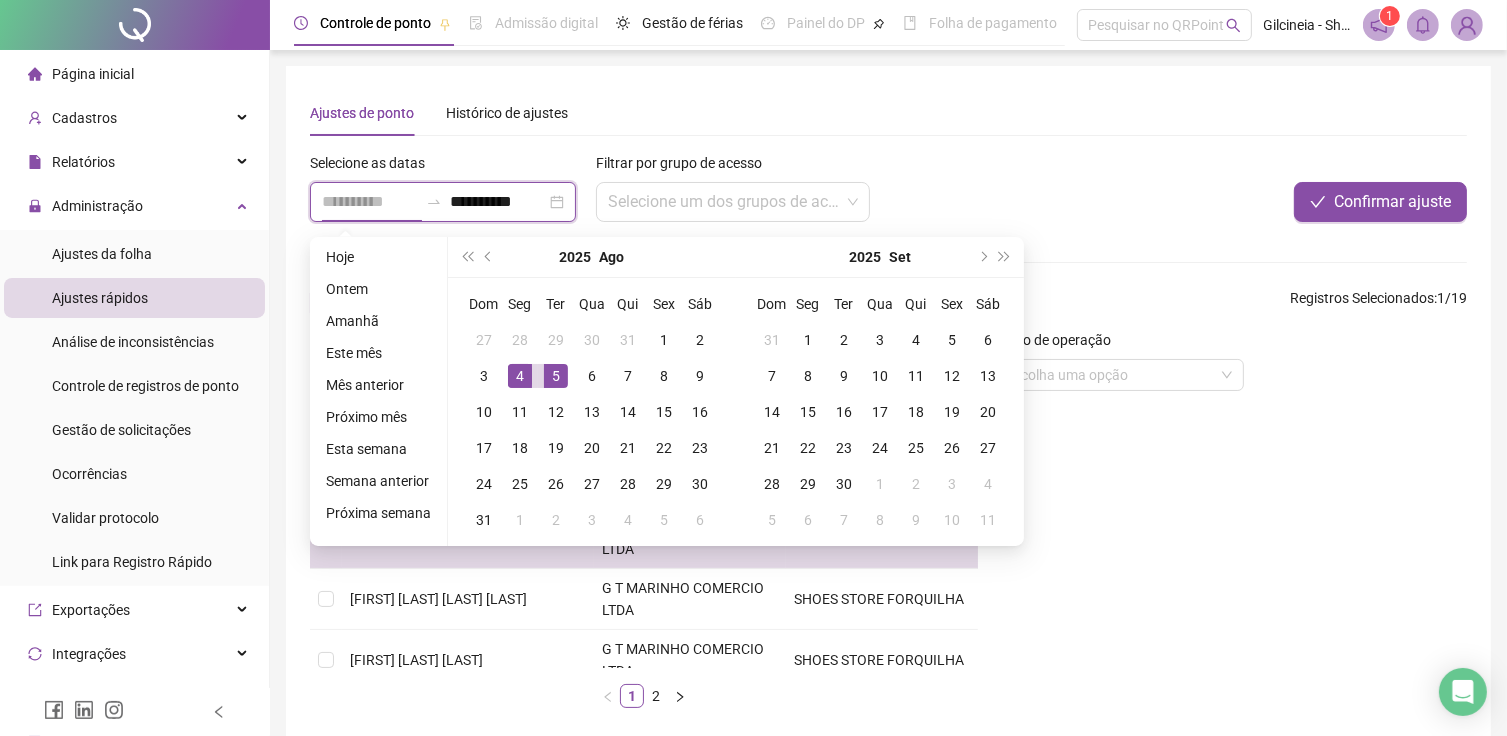 type on "**********" 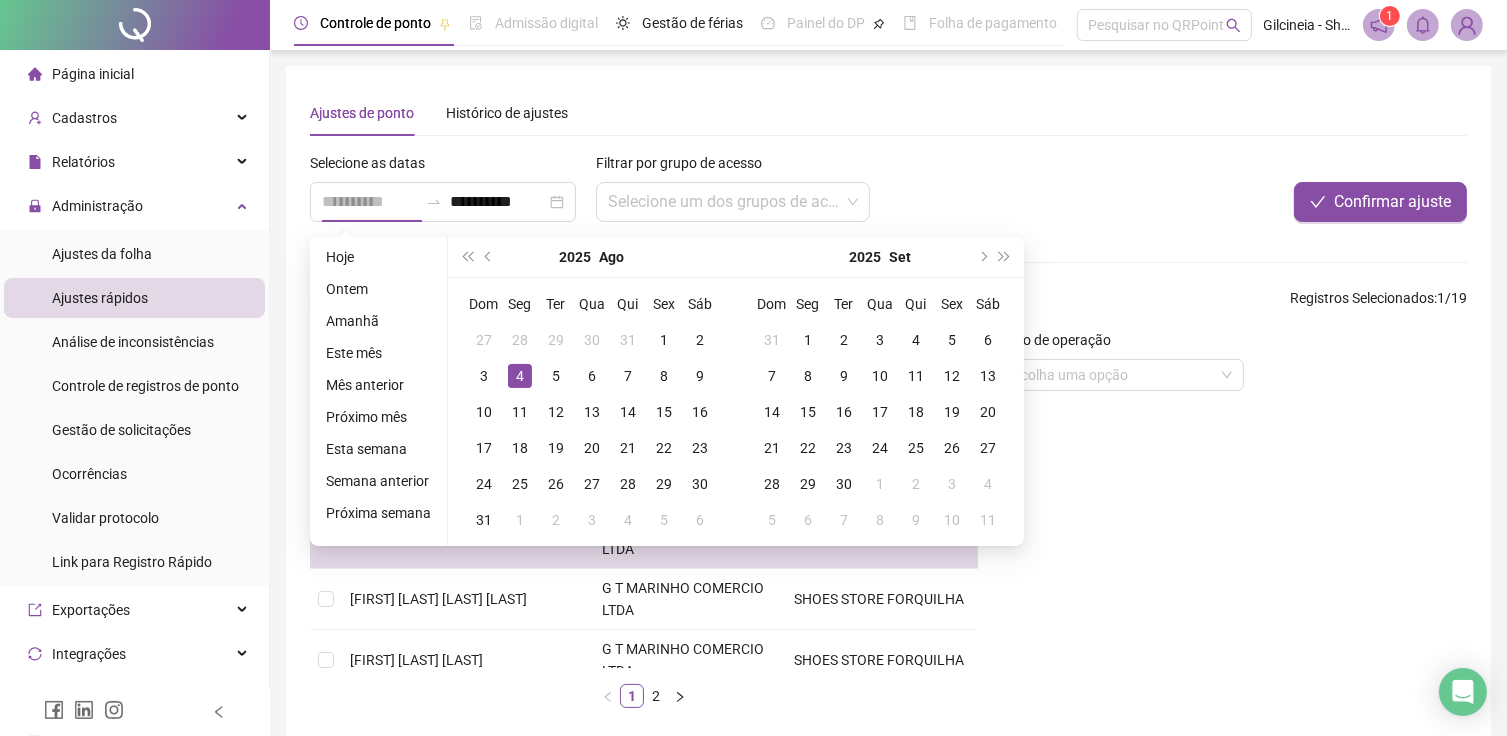 click on "4" at bounding box center [520, 376] 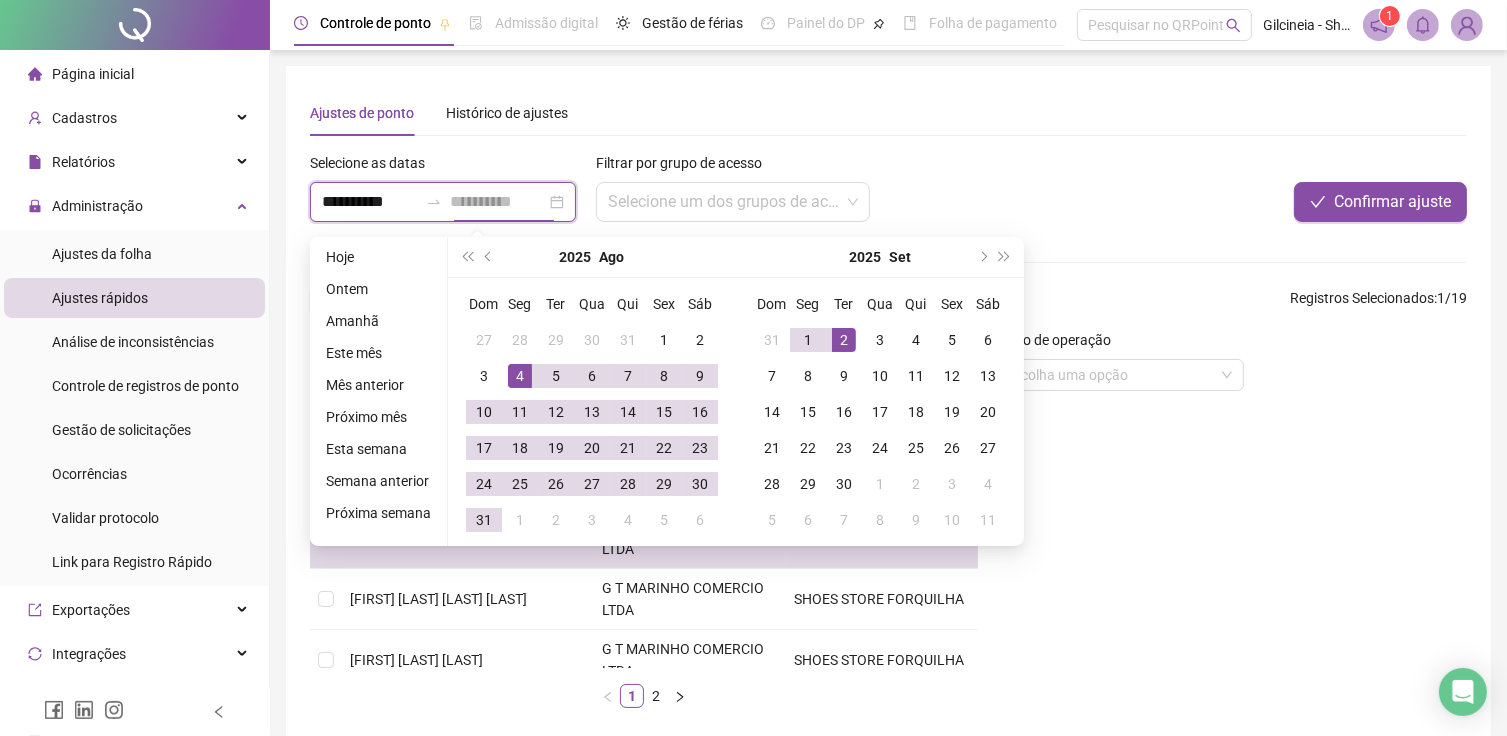 type on "**********" 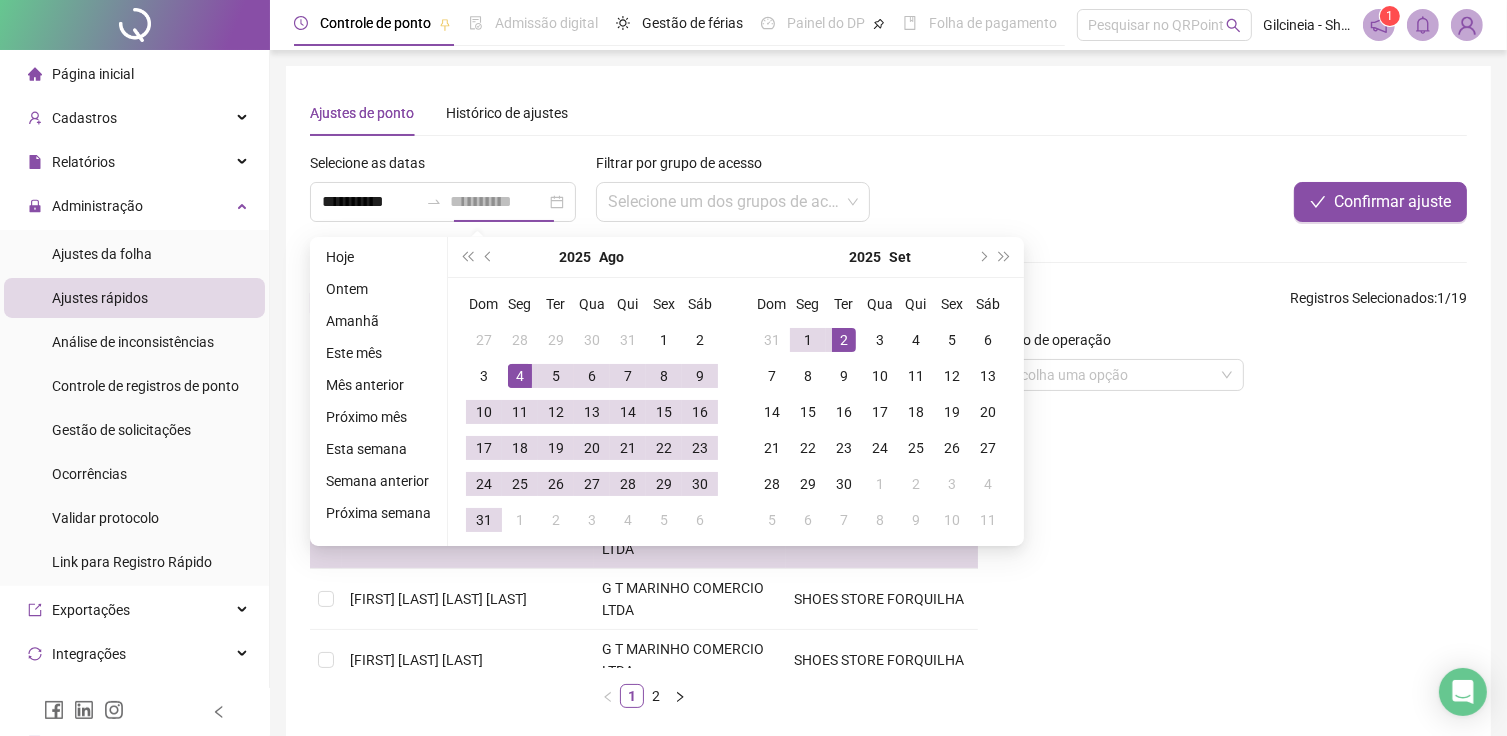 click on "2" at bounding box center [844, 340] 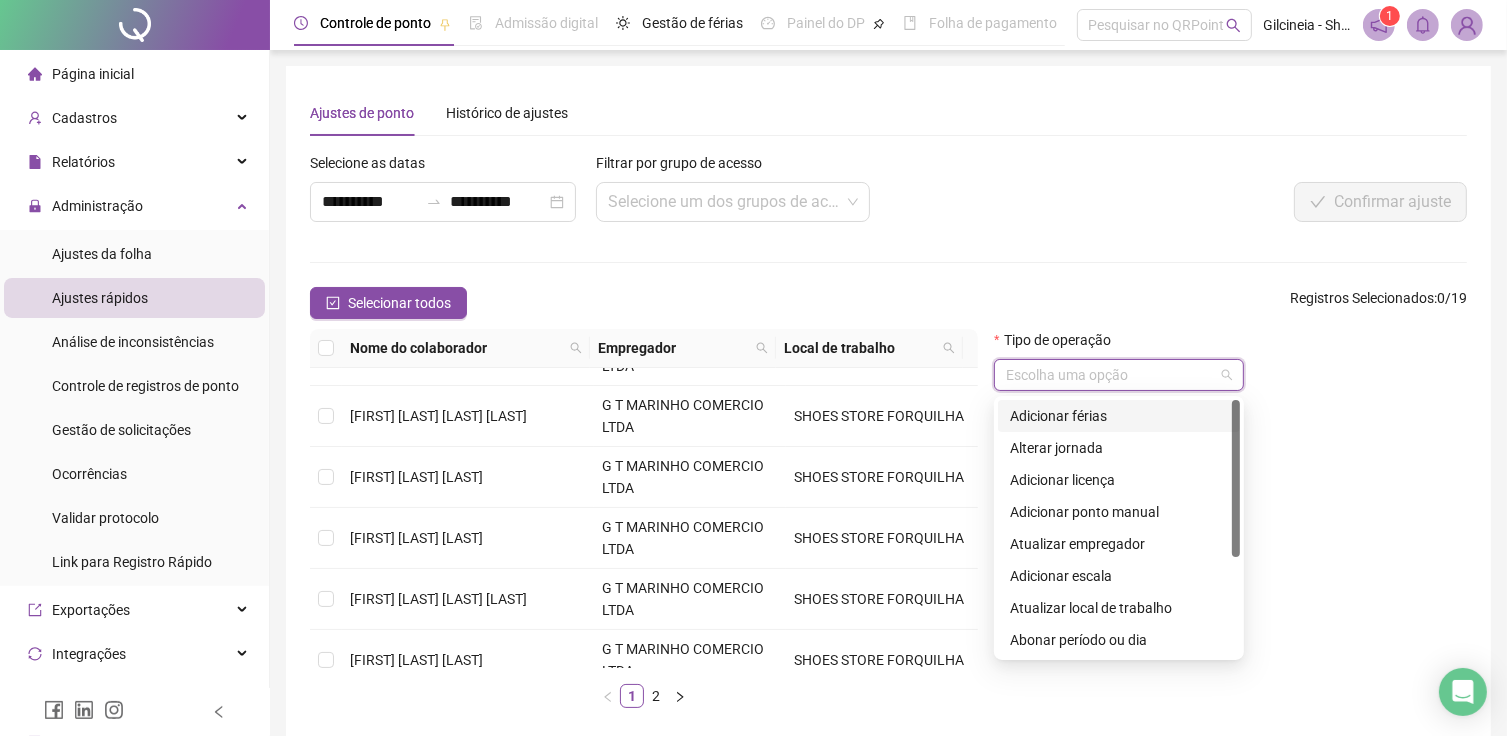 click at bounding box center [1110, 375] 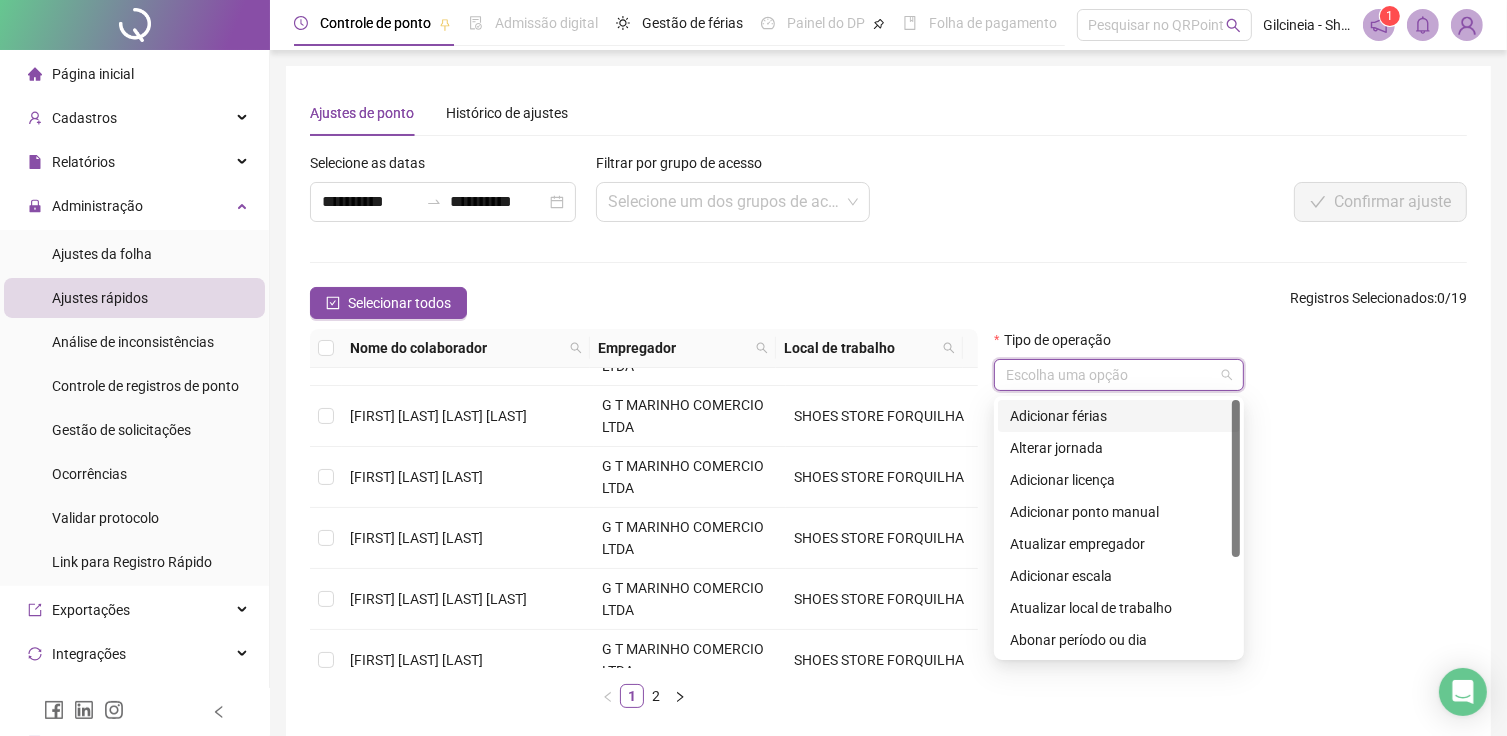 click on "Adicionar férias" at bounding box center [1119, 416] 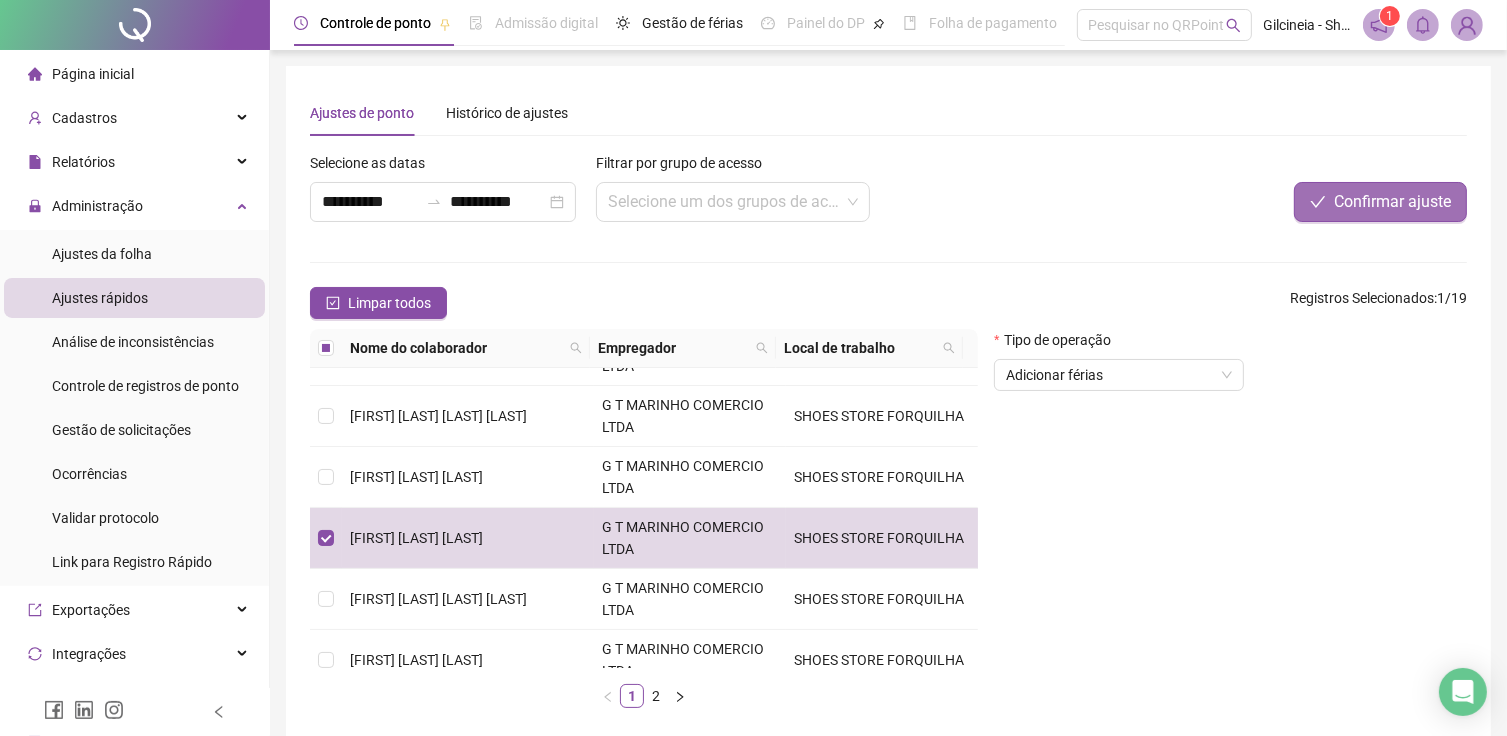 click on "Confirmar ajuste" at bounding box center [1392, 202] 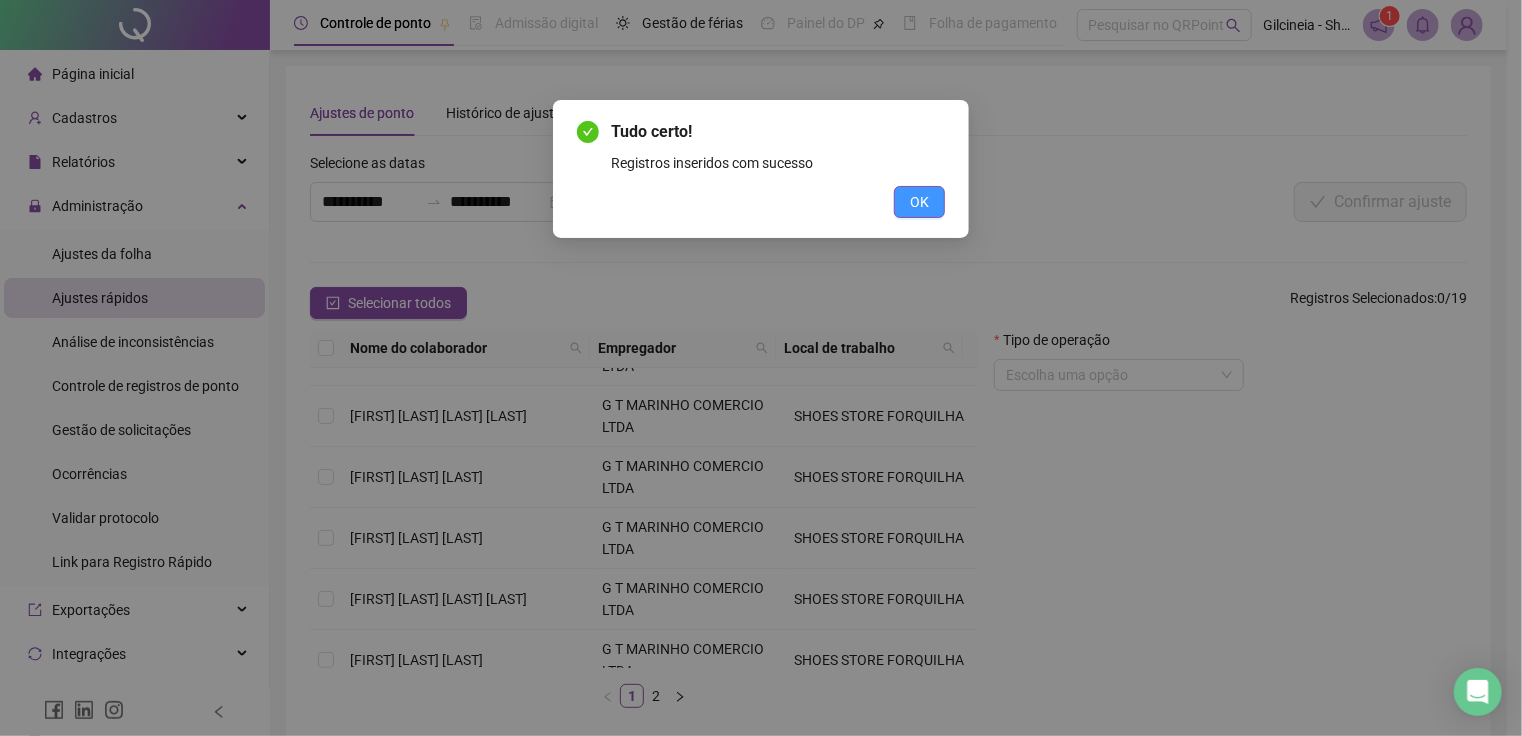 click on "OK" at bounding box center [919, 202] 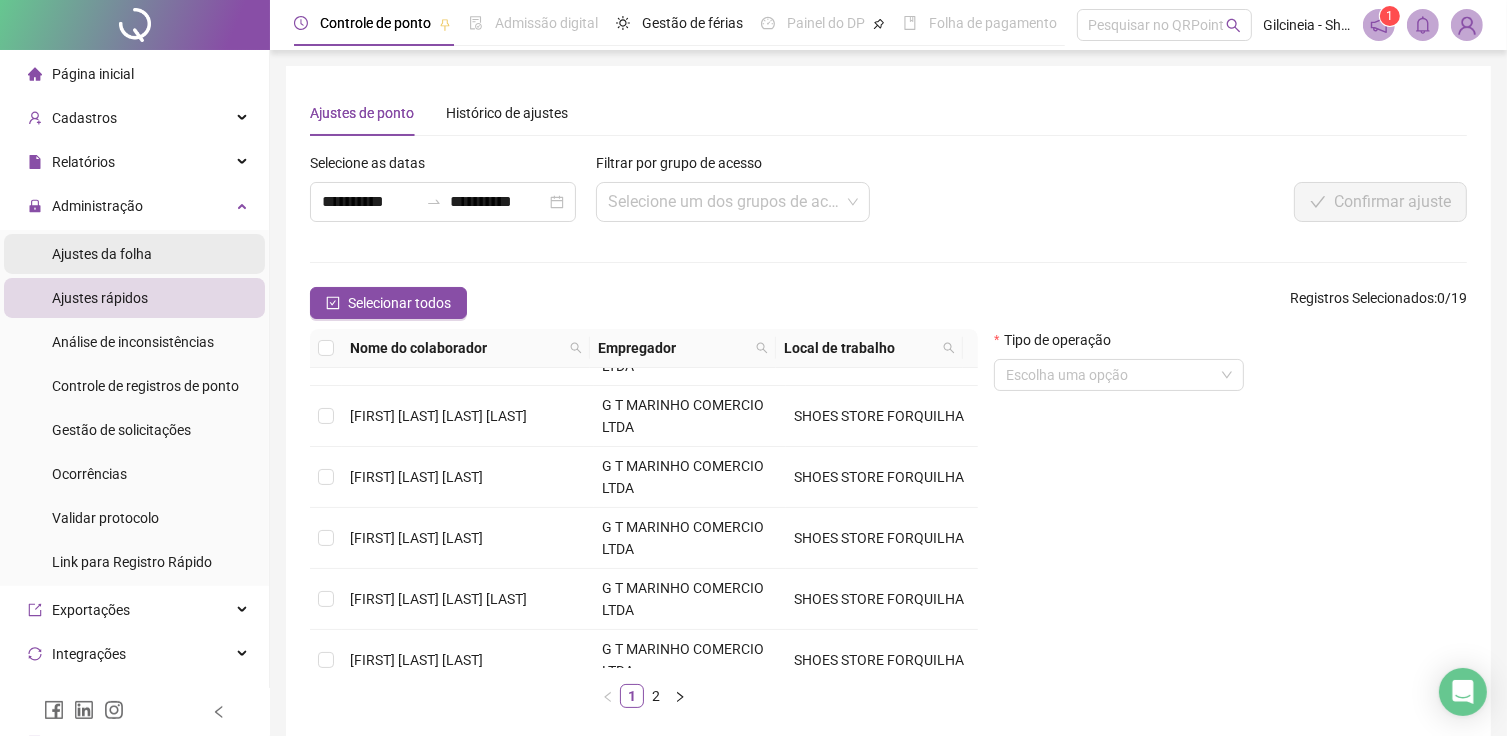 click on "Ajustes da folha" at bounding box center (102, 254) 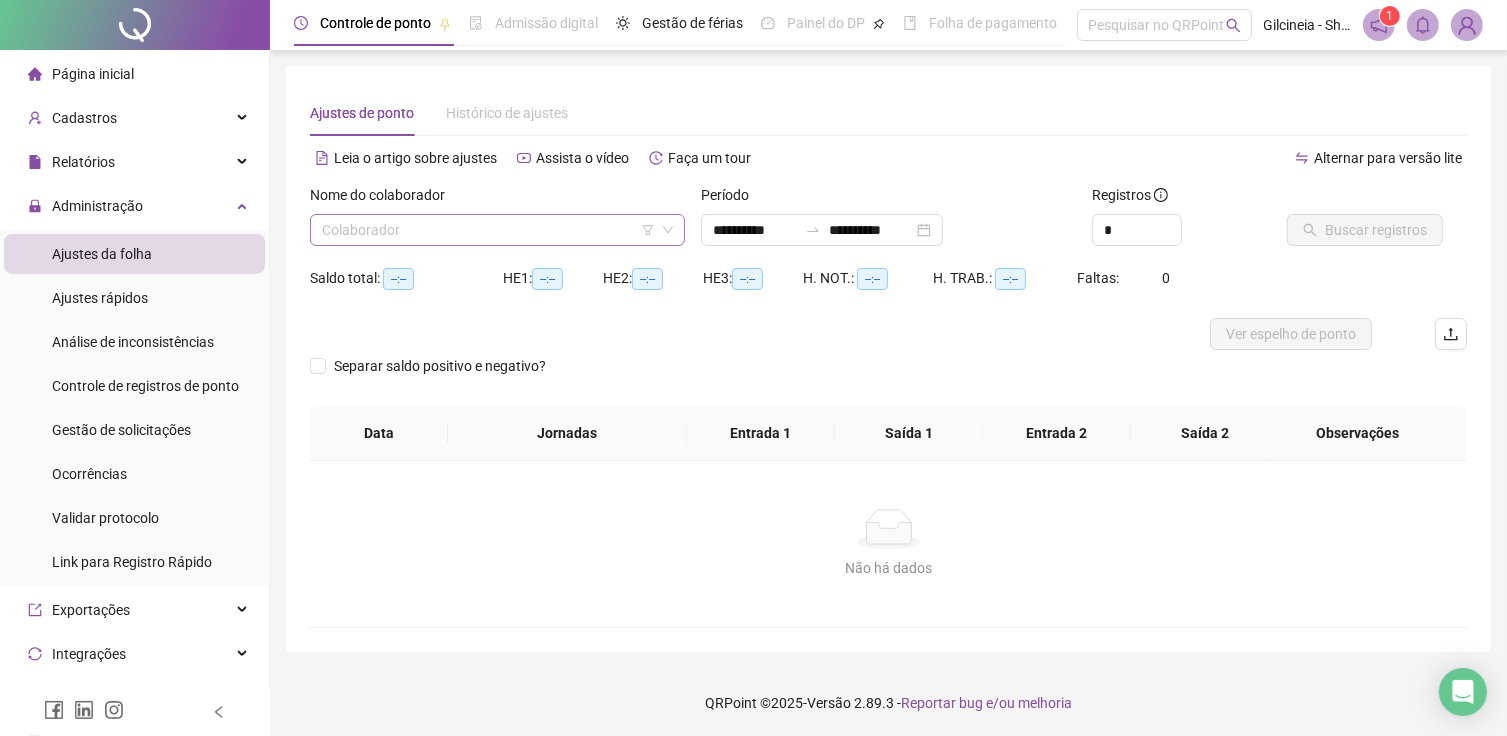 click at bounding box center (488, 230) 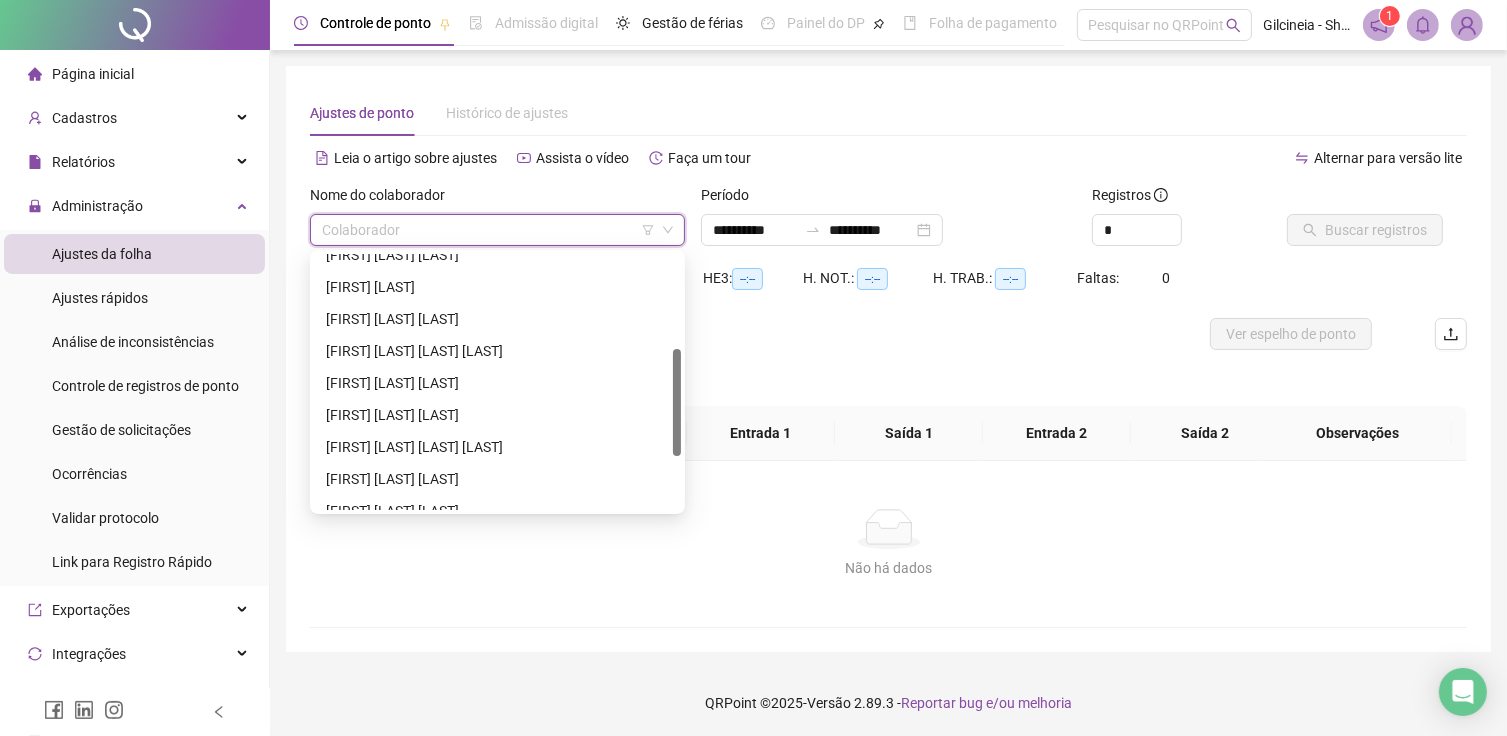 drag, startPoint x: 674, startPoint y: 313, endPoint x: 695, endPoint y: 415, distance: 104.13933 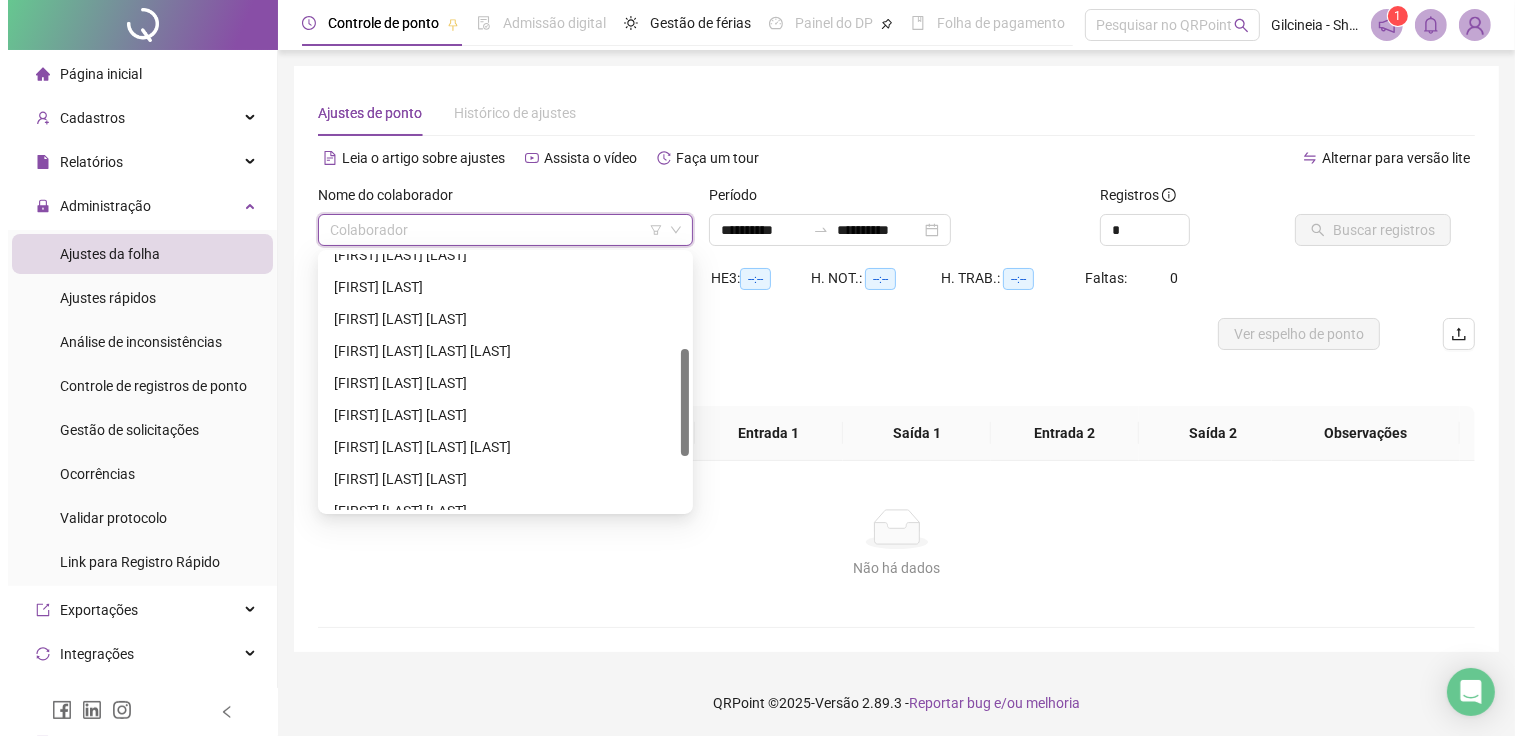scroll, scrollTop: 240, scrollLeft: 0, axis: vertical 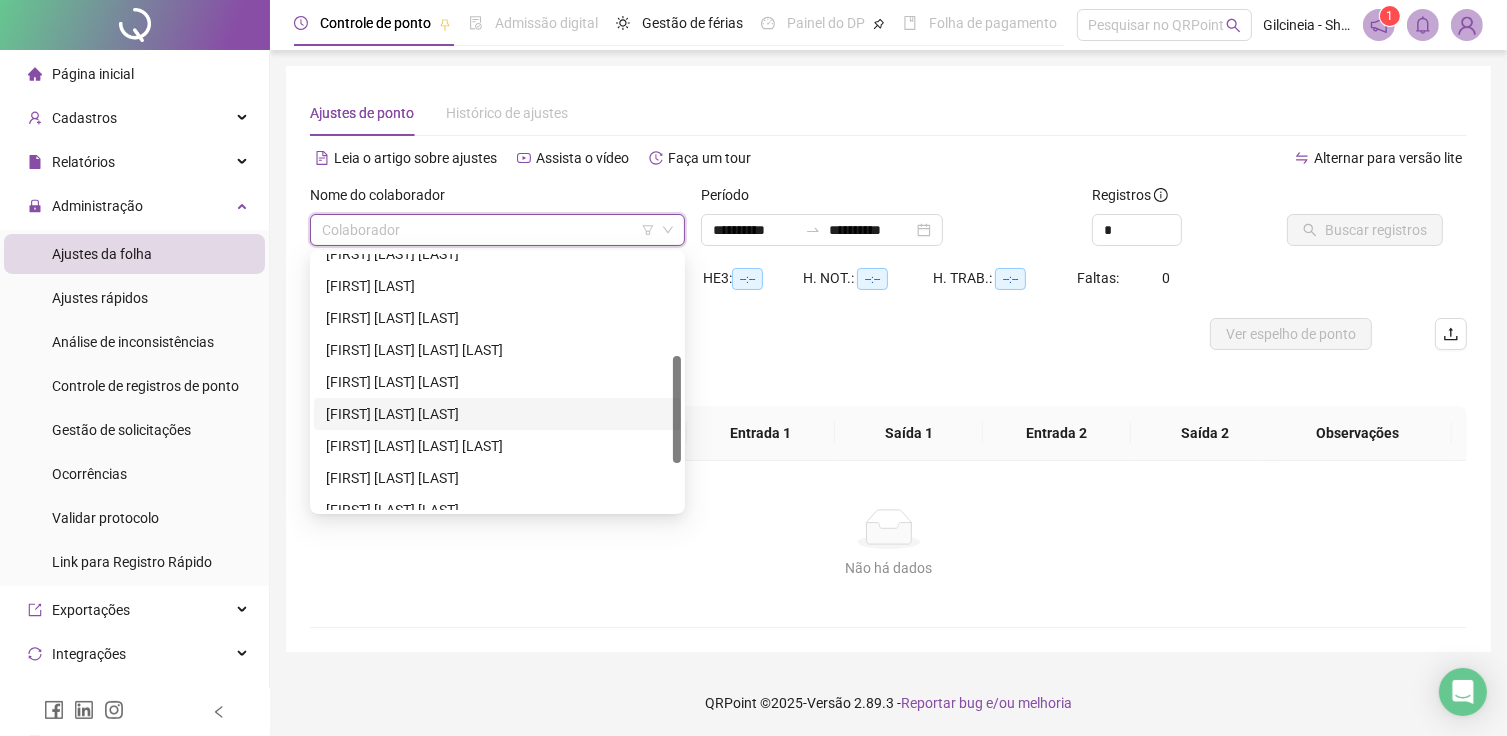 click on "[FIRST] [LAST] [LAST]" at bounding box center [497, 414] 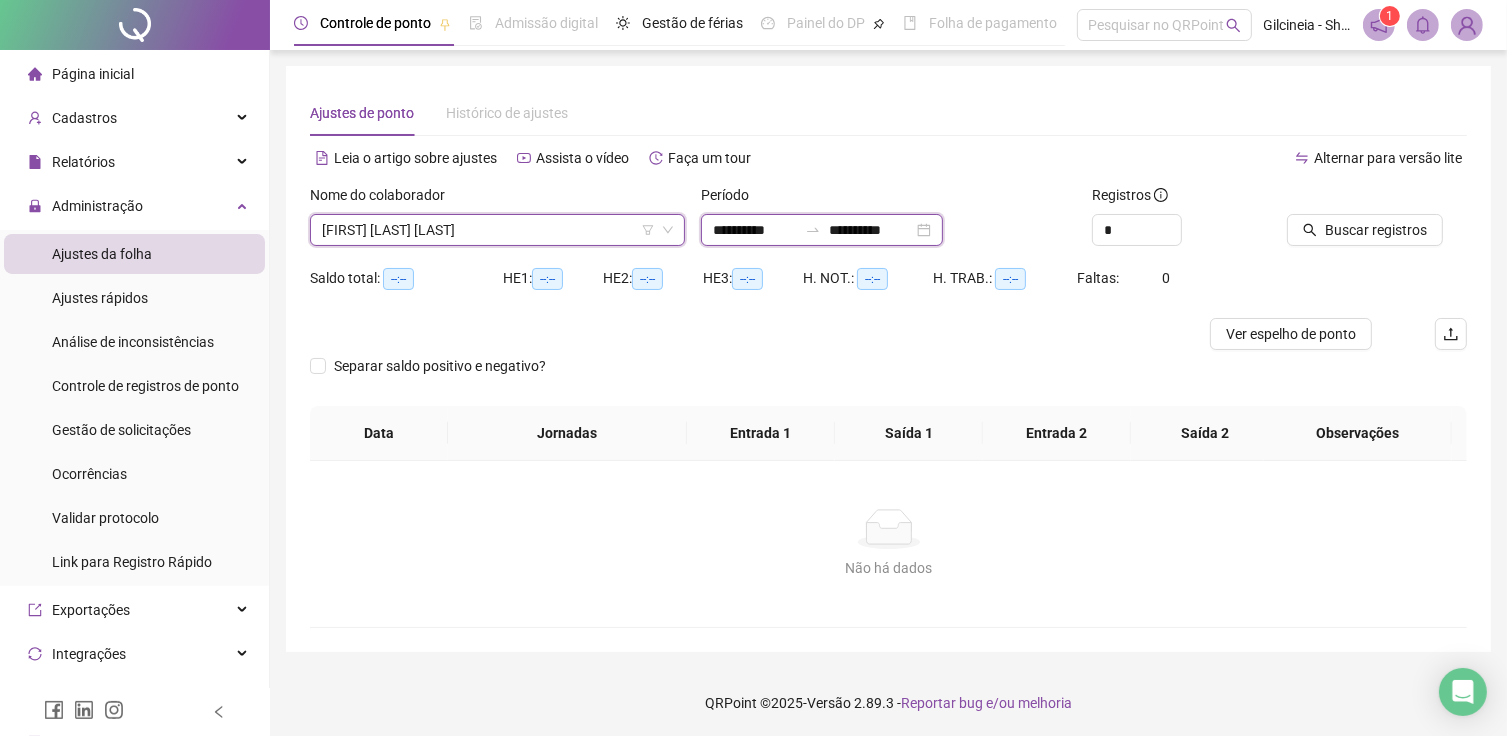 click on "**********" at bounding box center (871, 230) 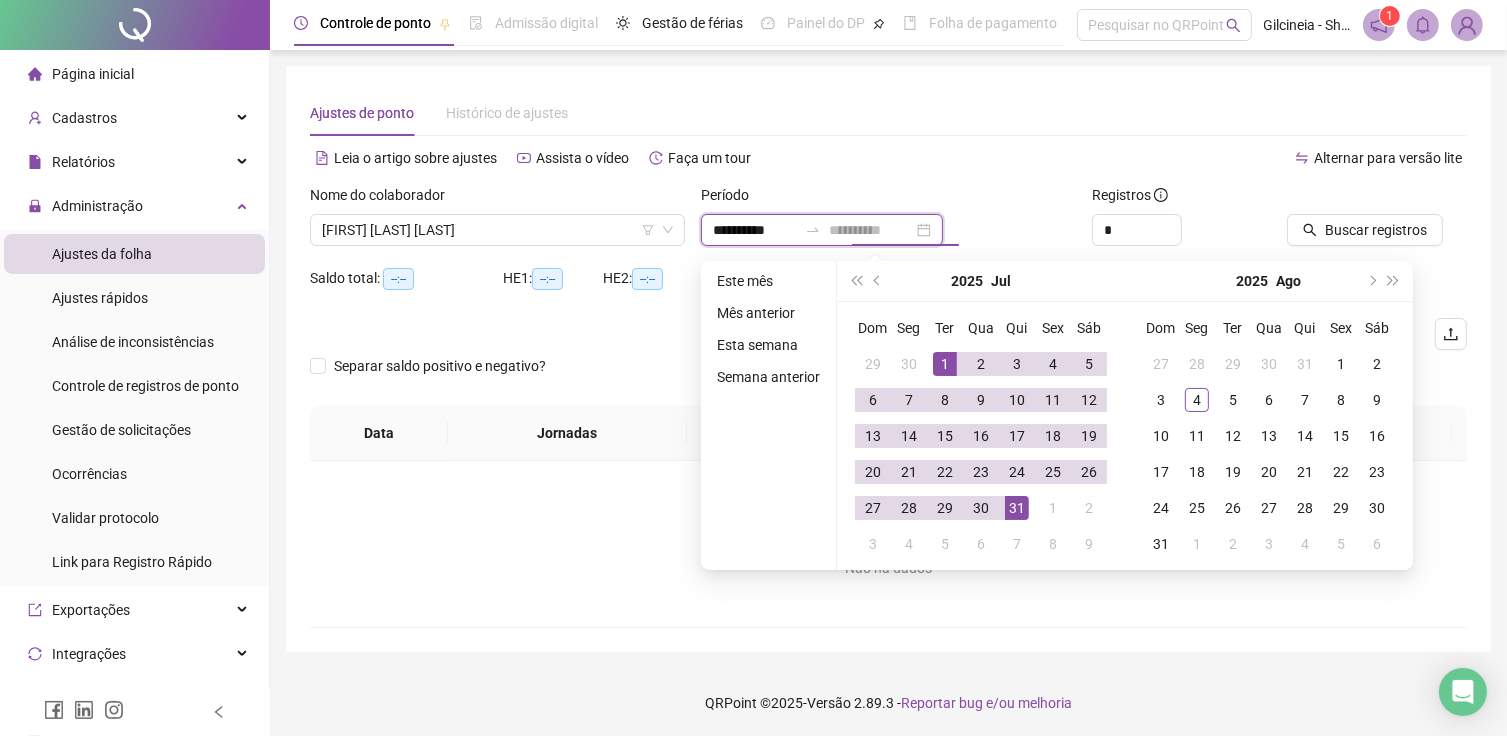 type on "**********" 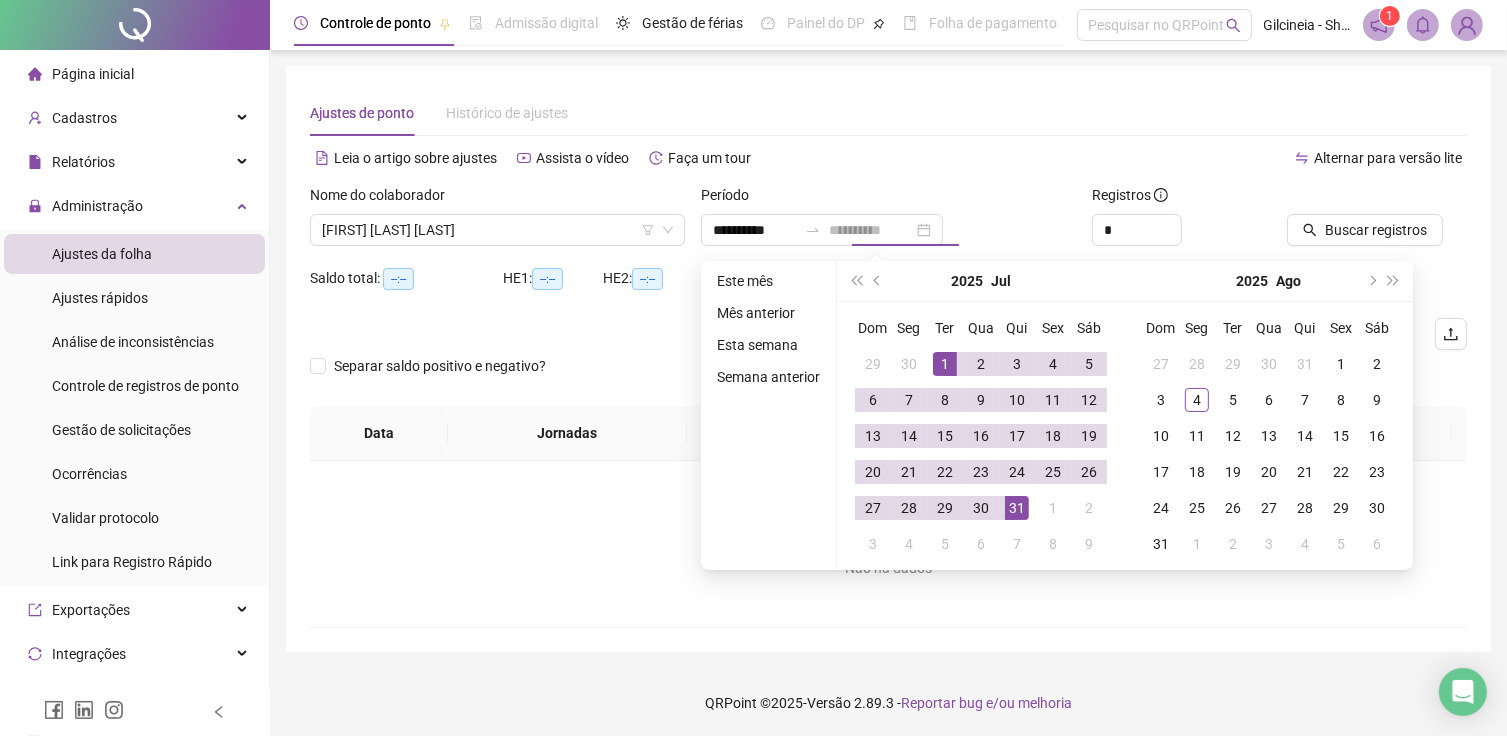 click on "31" at bounding box center [1017, 508] 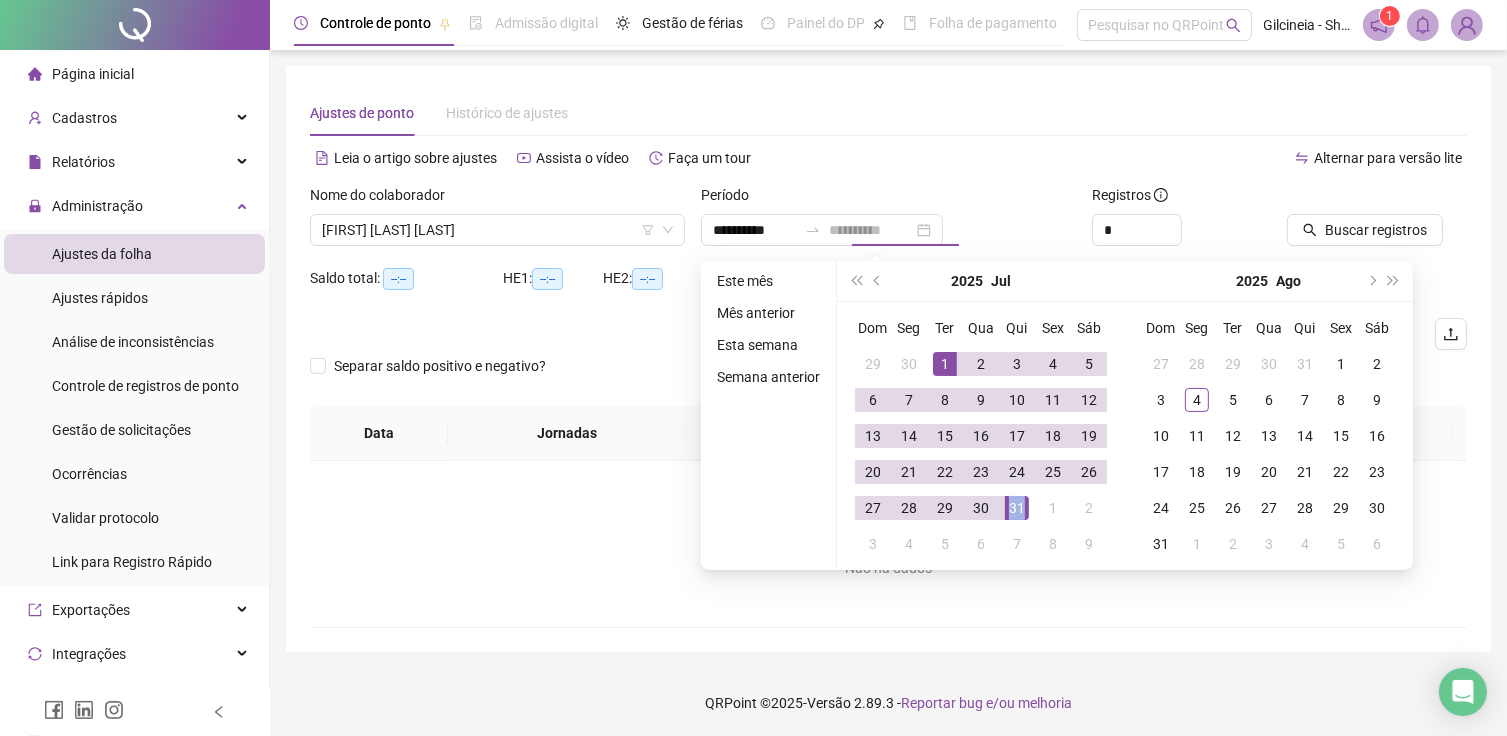 click on "31" at bounding box center (1017, 508) 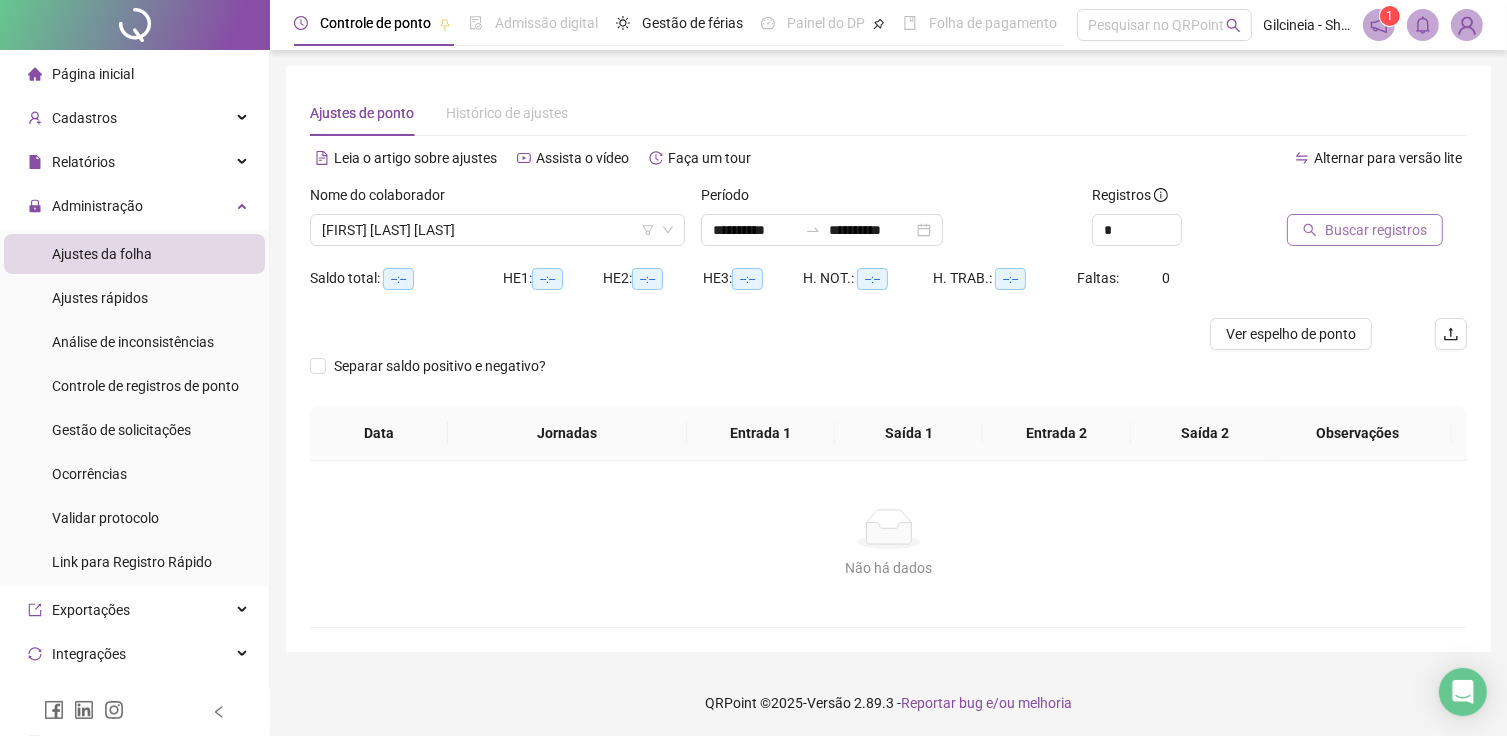 click on "Buscar registros" at bounding box center (1376, 230) 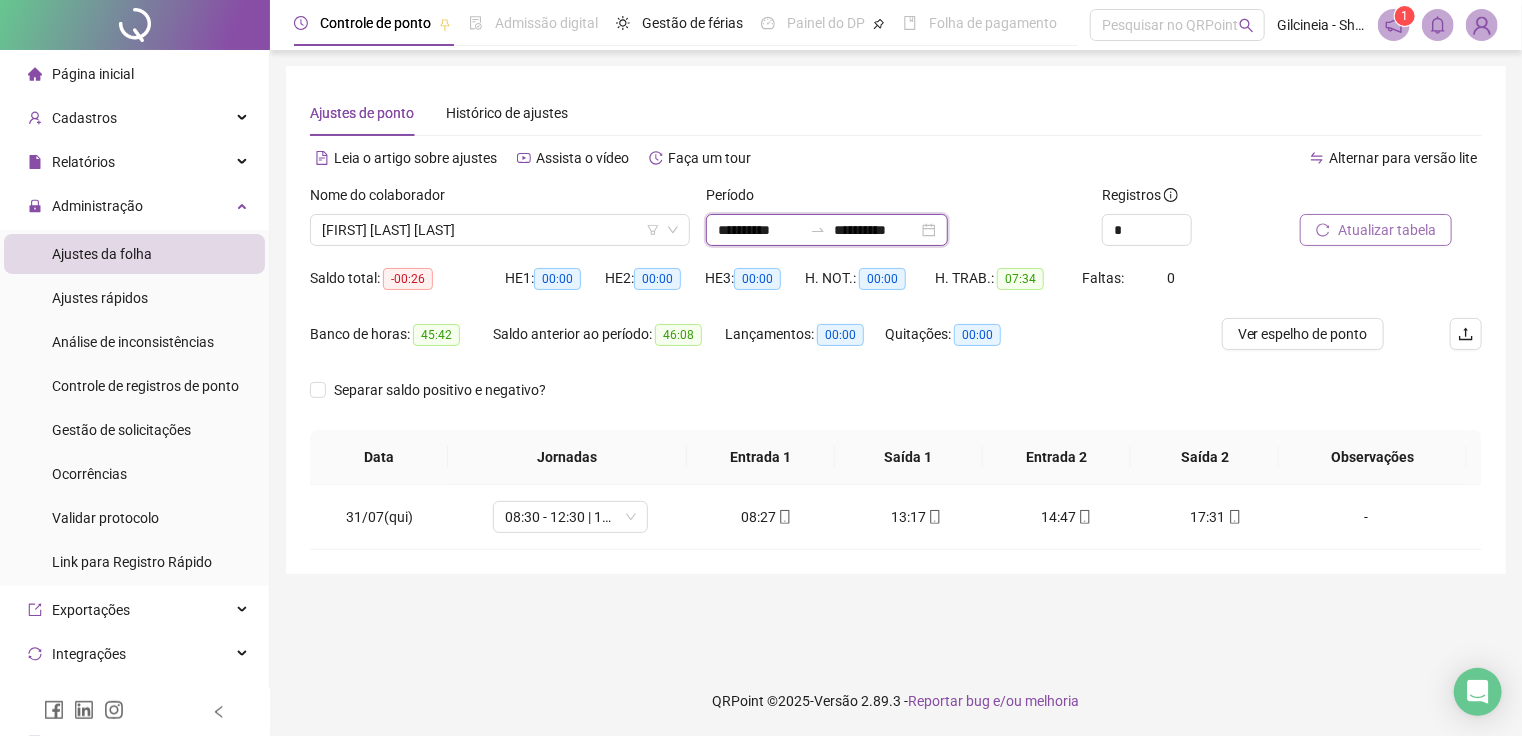 click on "**********" at bounding box center (760, 230) 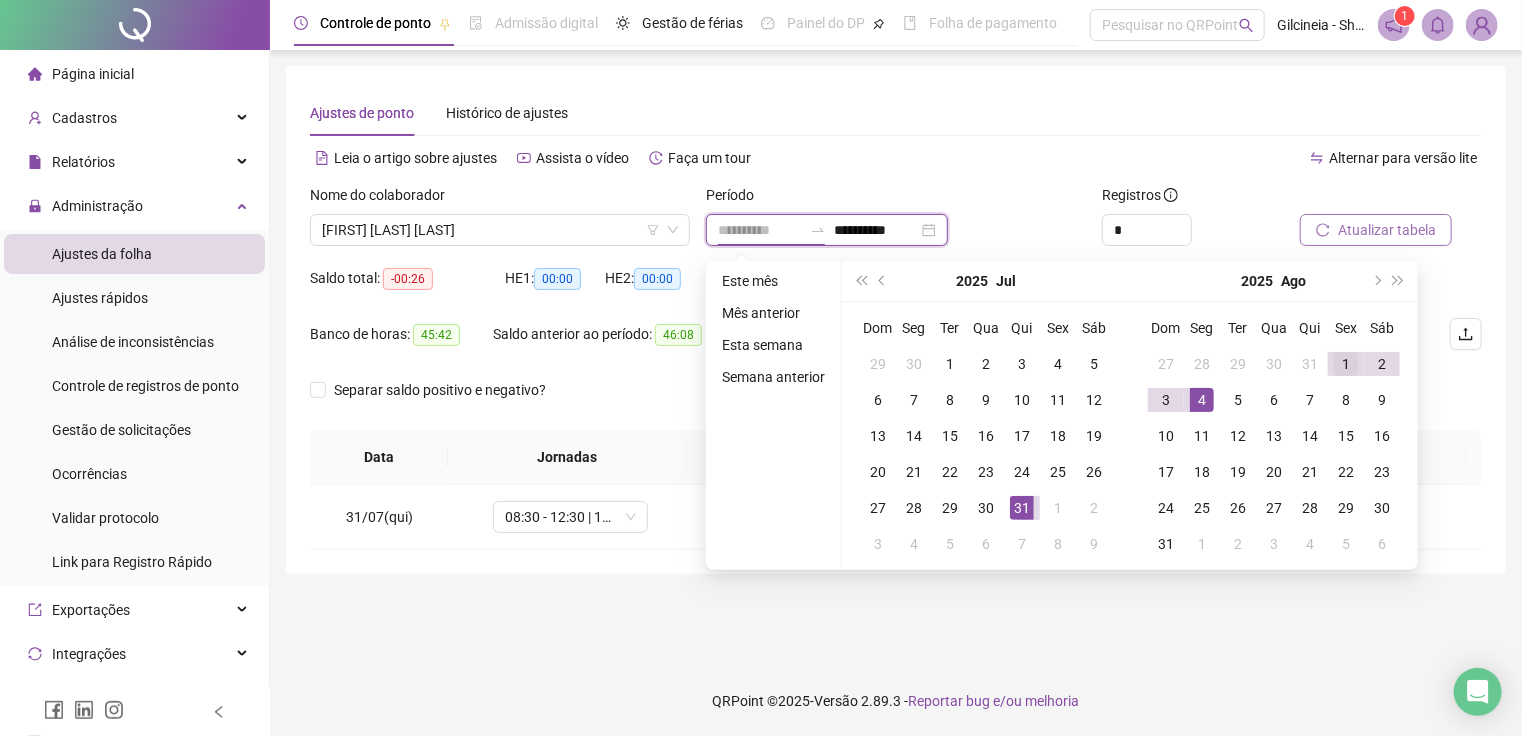 type on "**********" 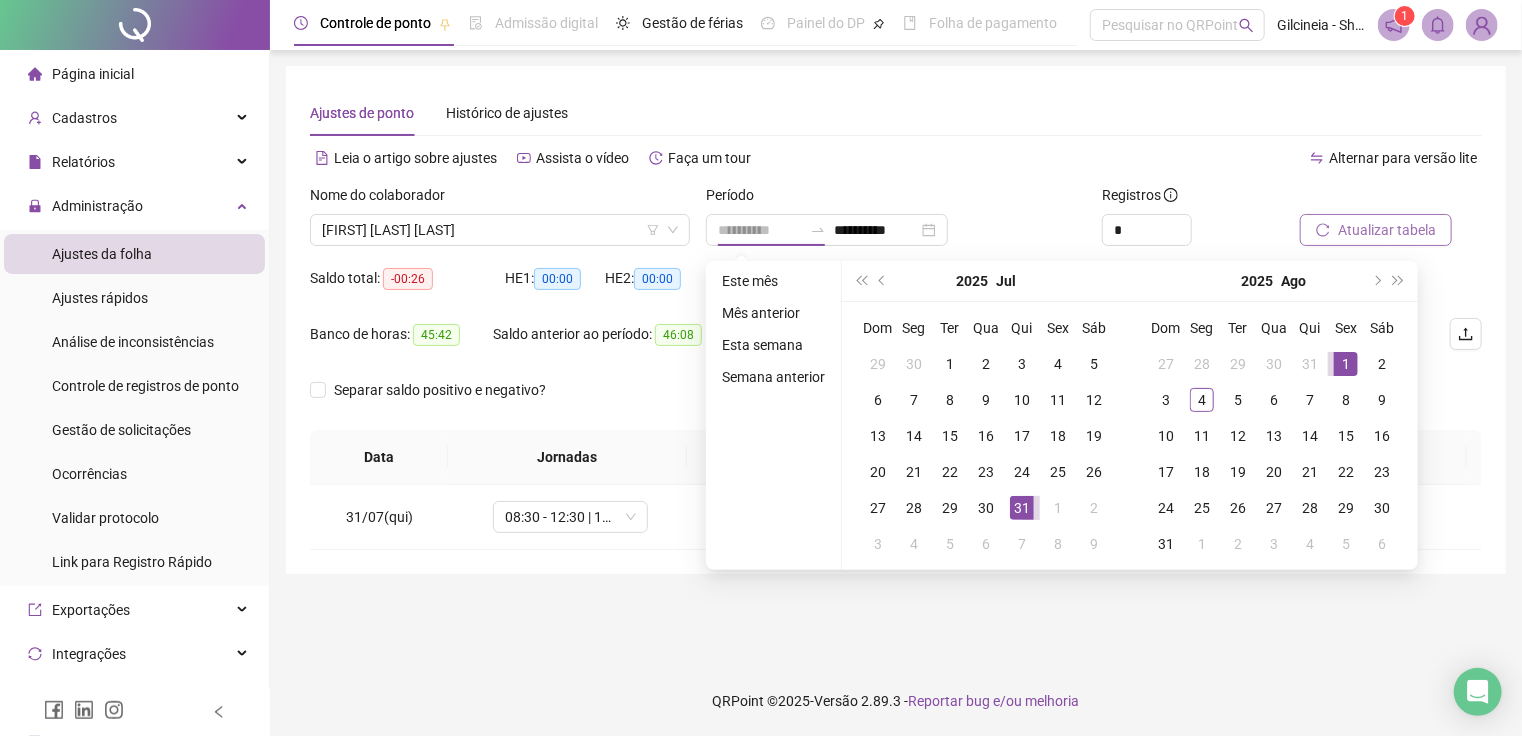 click on "1" at bounding box center [1346, 364] 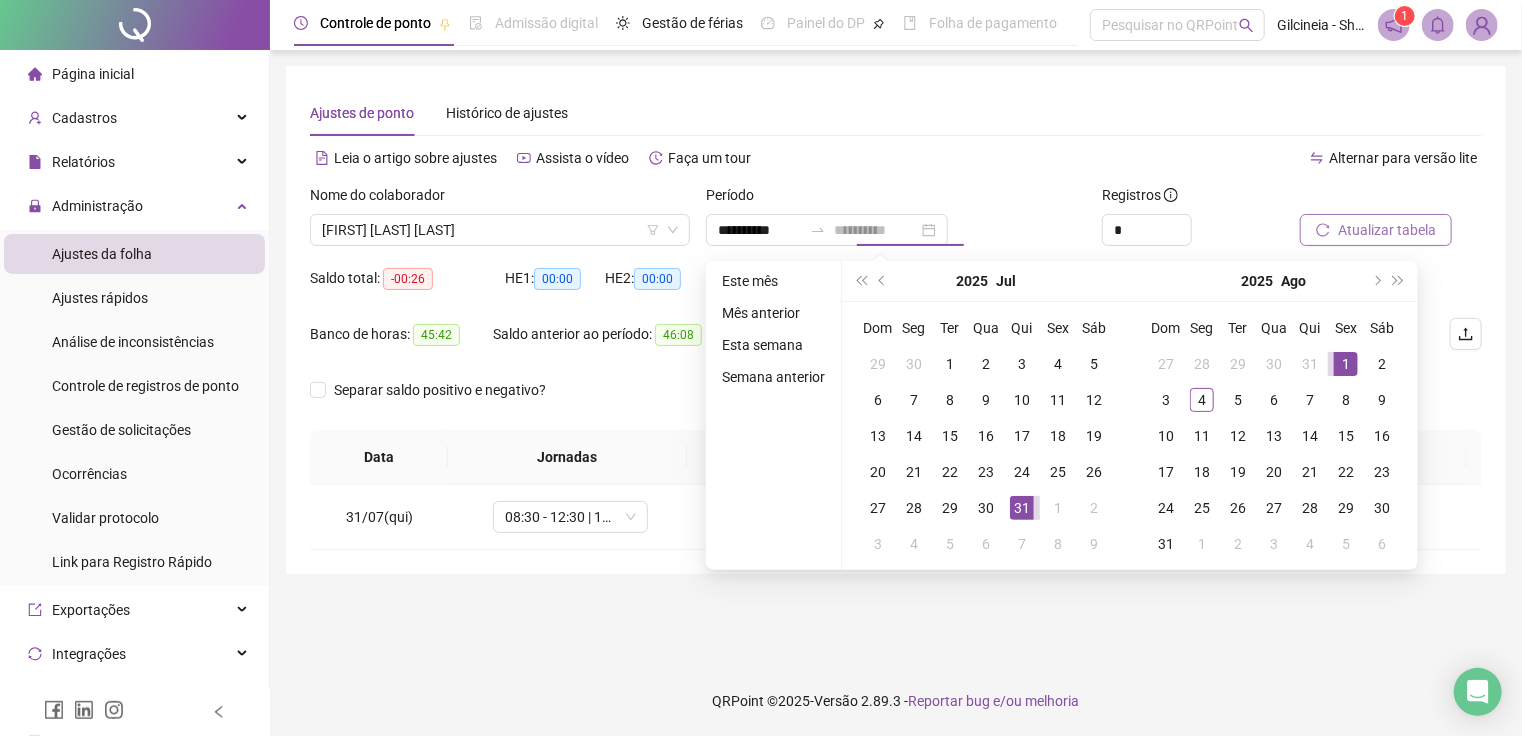 click on "1" at bounding box center [1346, 364] 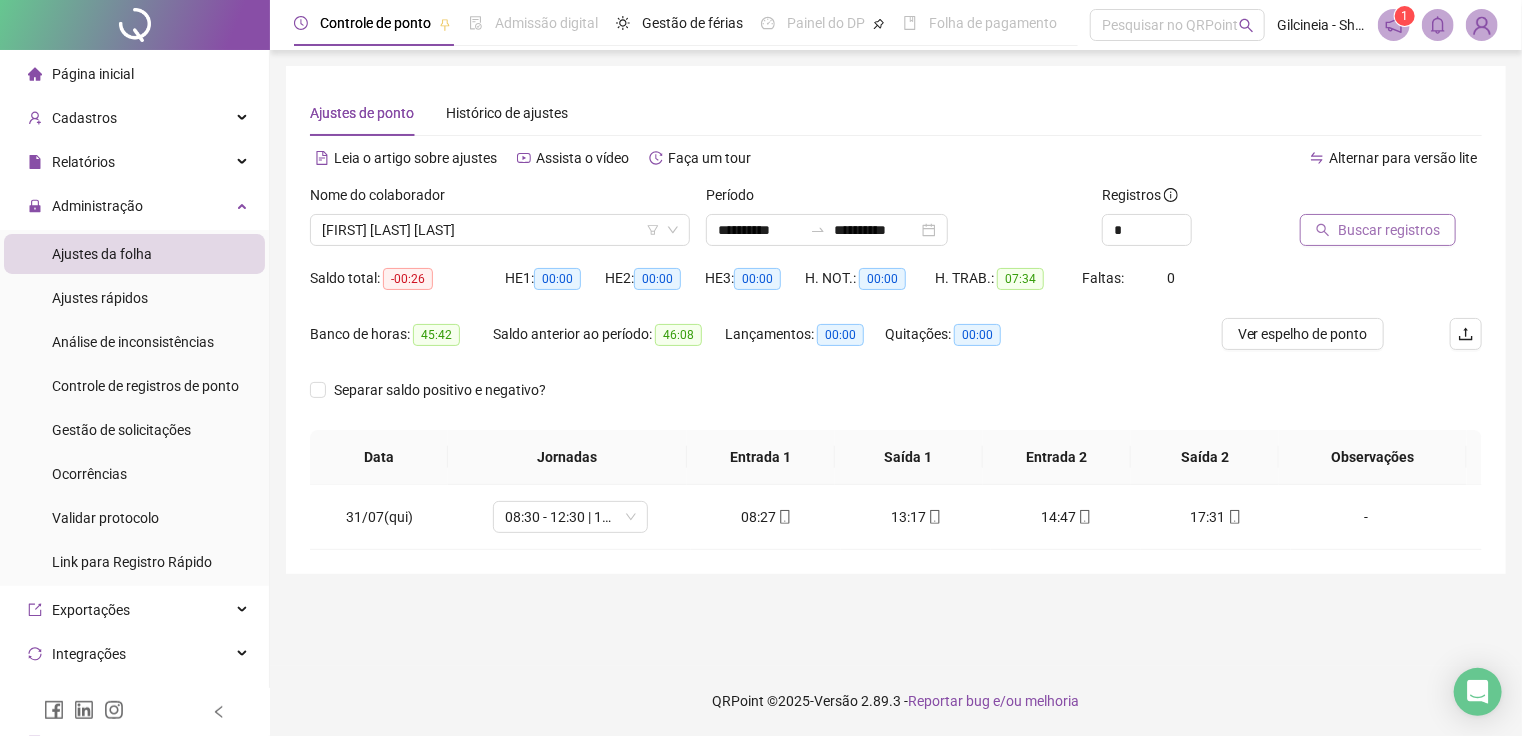 click on "Buscar registros" at bounding box center (1378, 230) 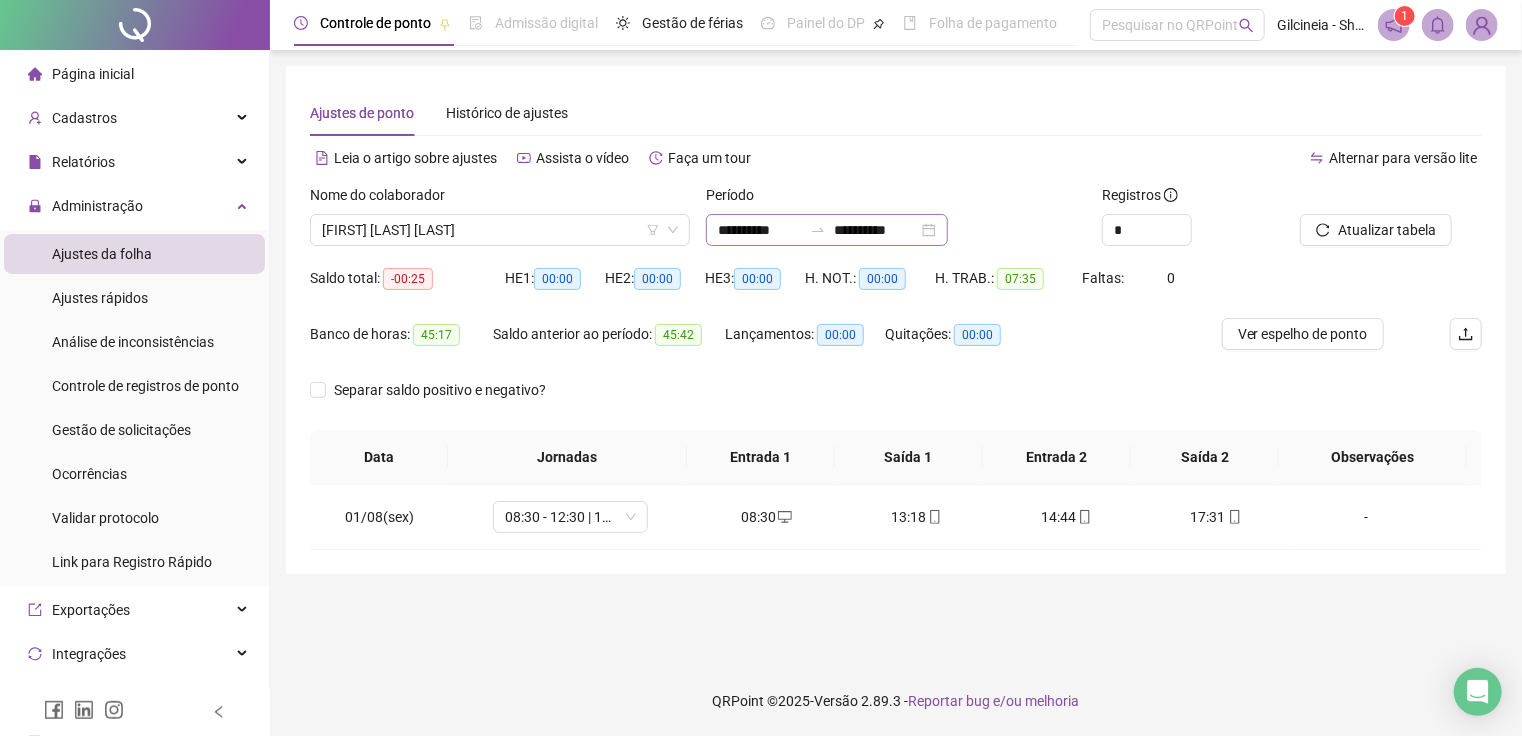 click 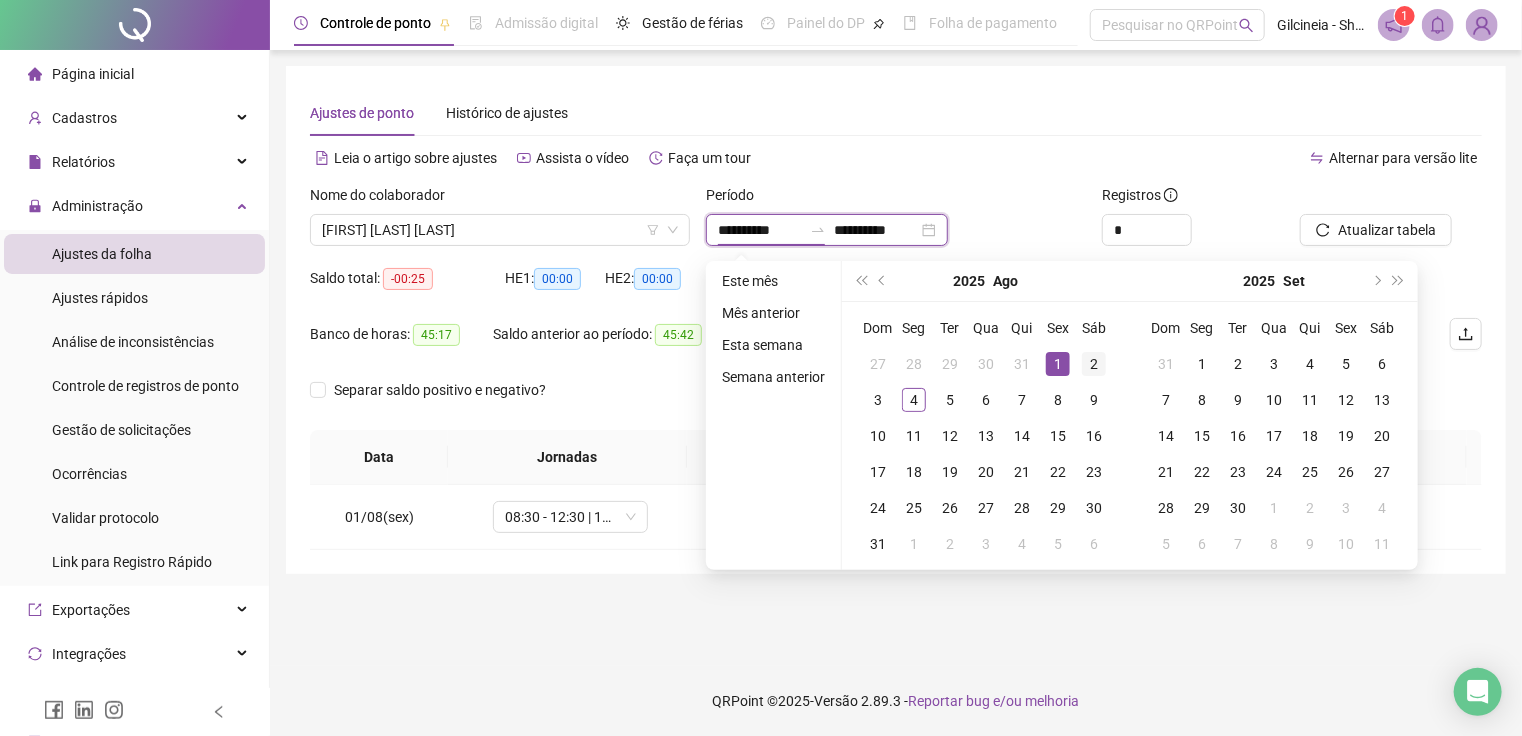 type on "**********" 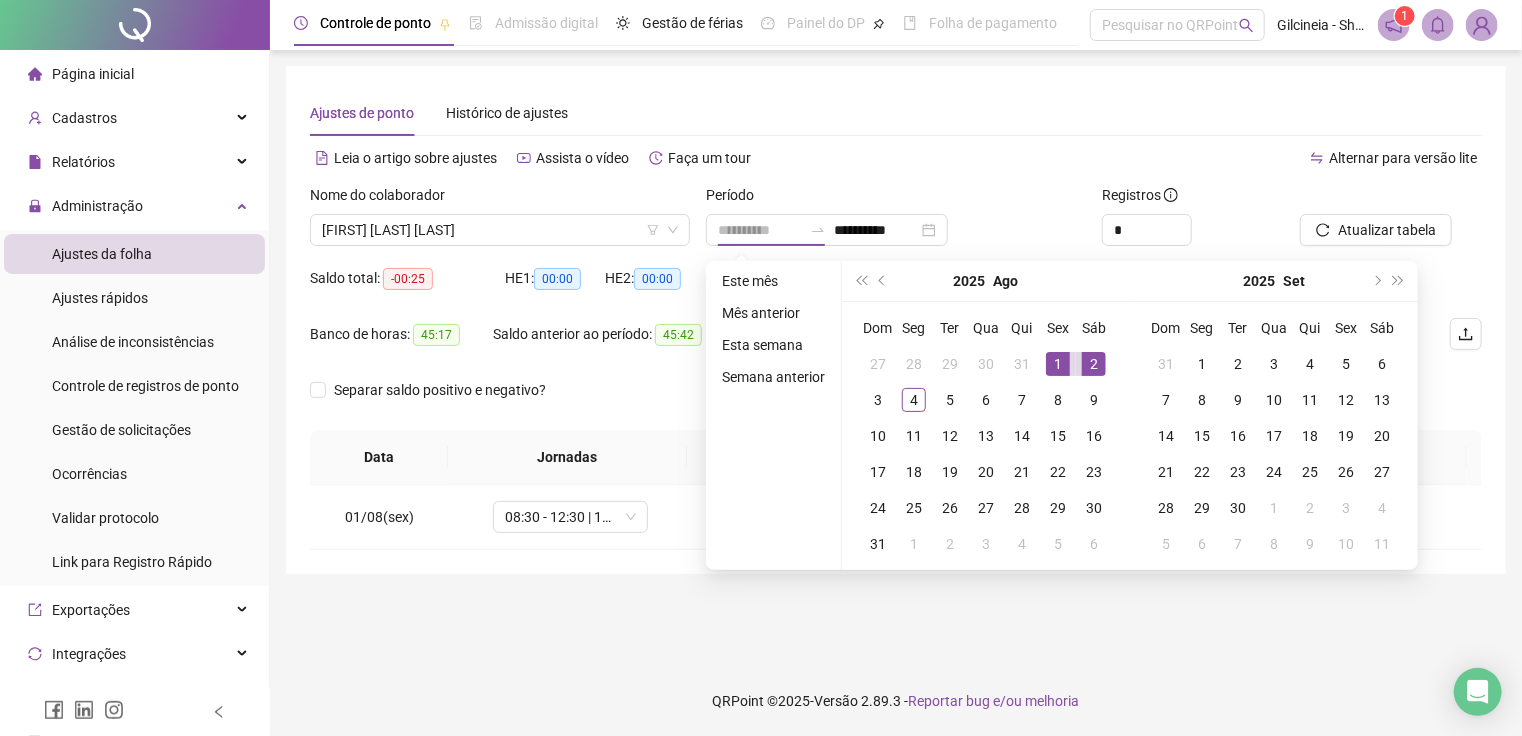 click on "2" at bounding box center (1094, 364) 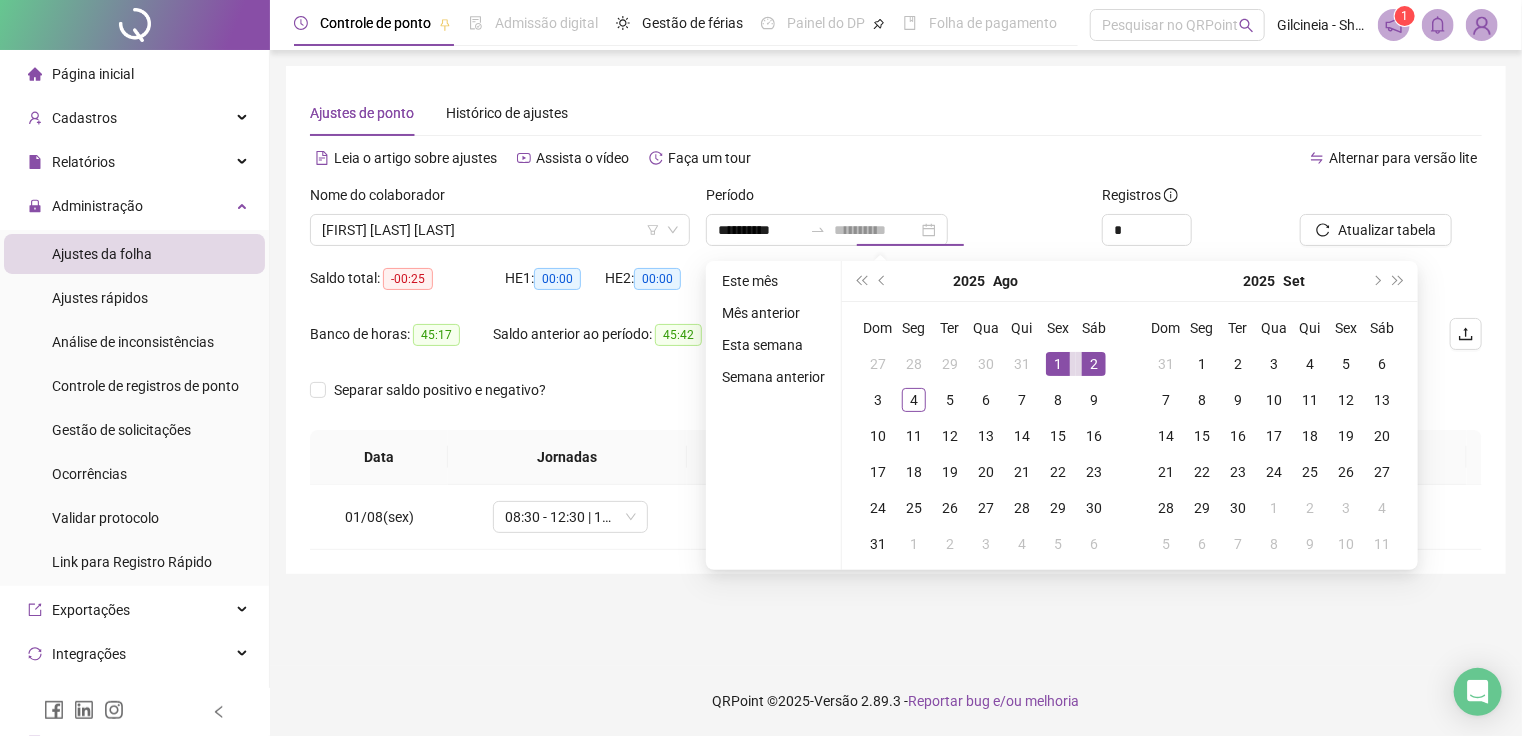 click on "2" at bounding box center [1094, 364] 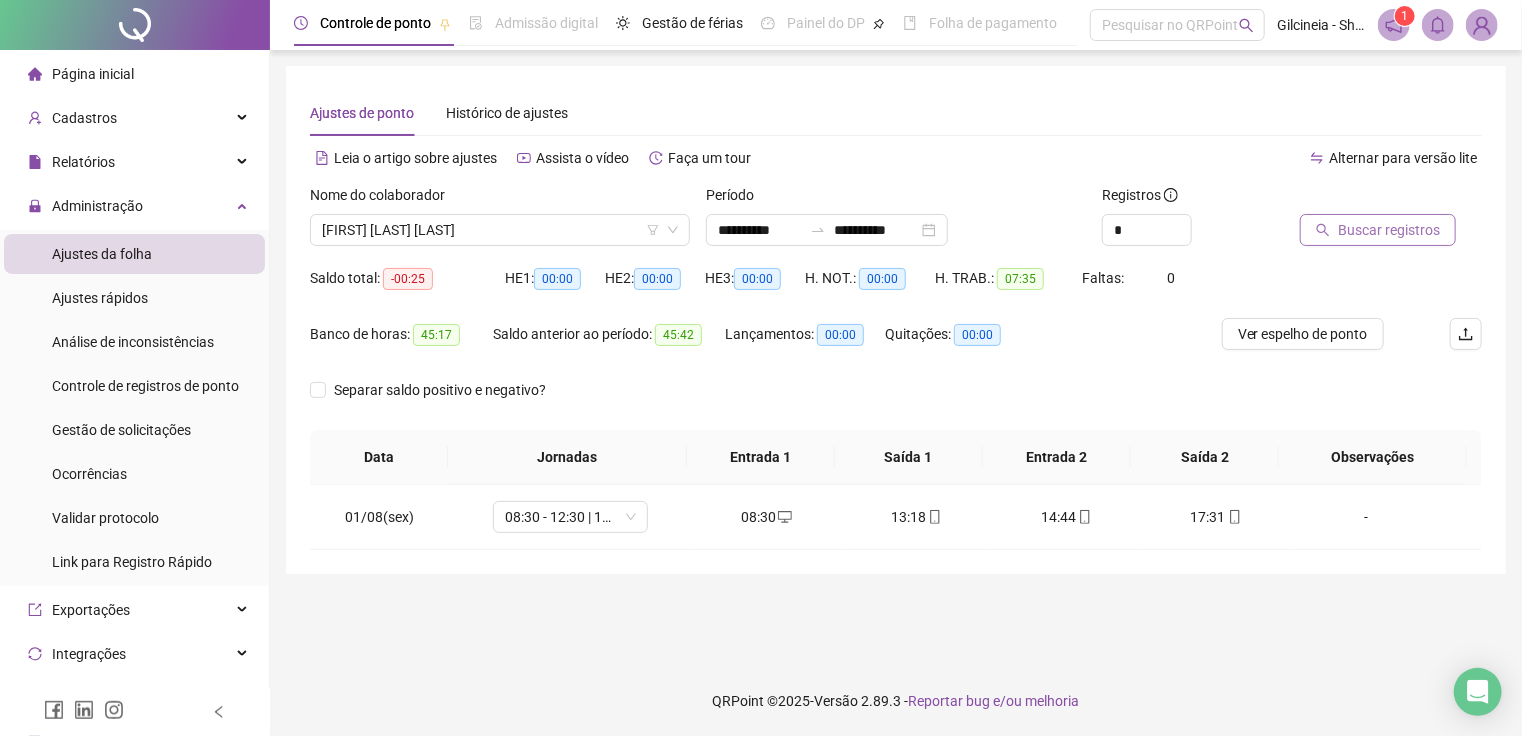 click on "Buscar registros" at bounding box center (1389, 230) 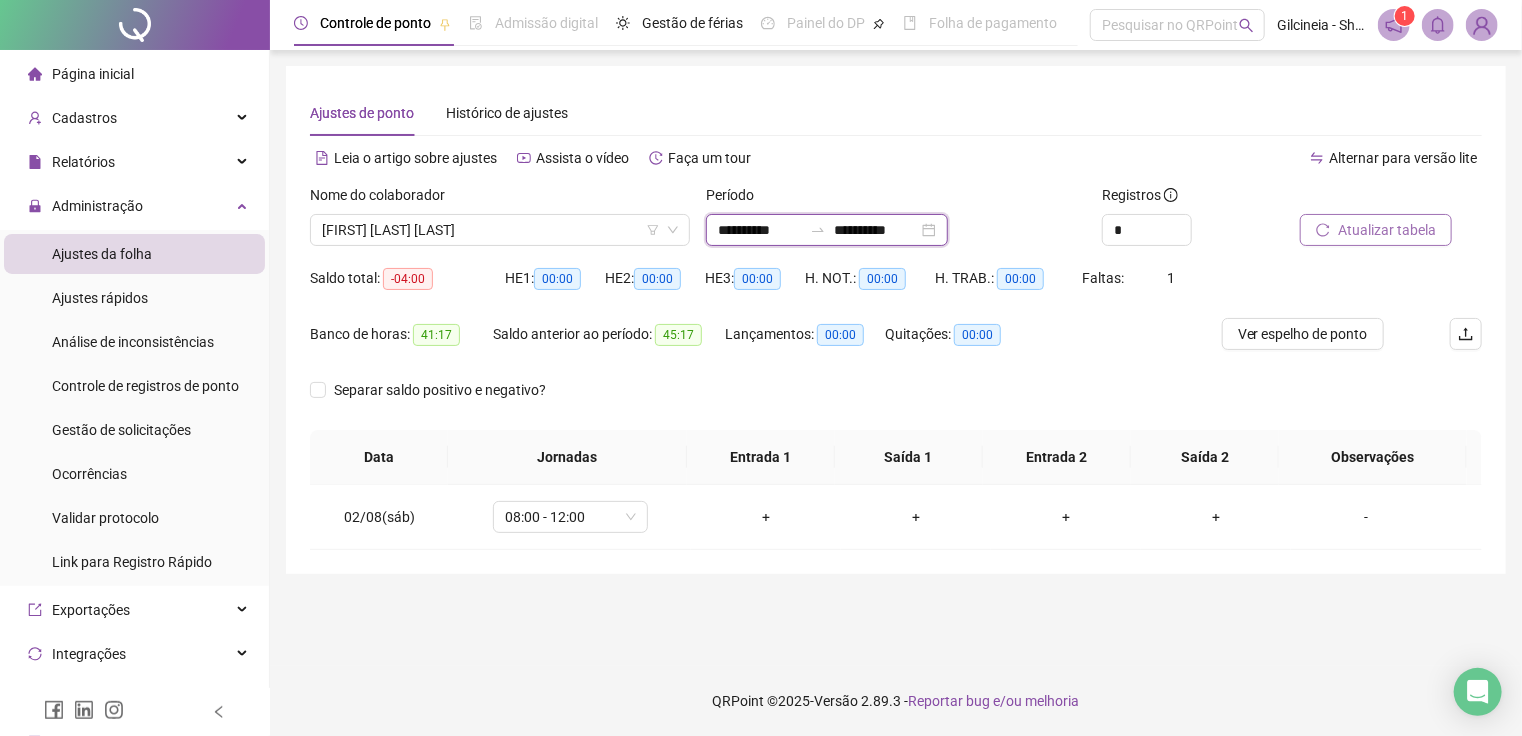 click on "**********" at bounding box center (876, 230) 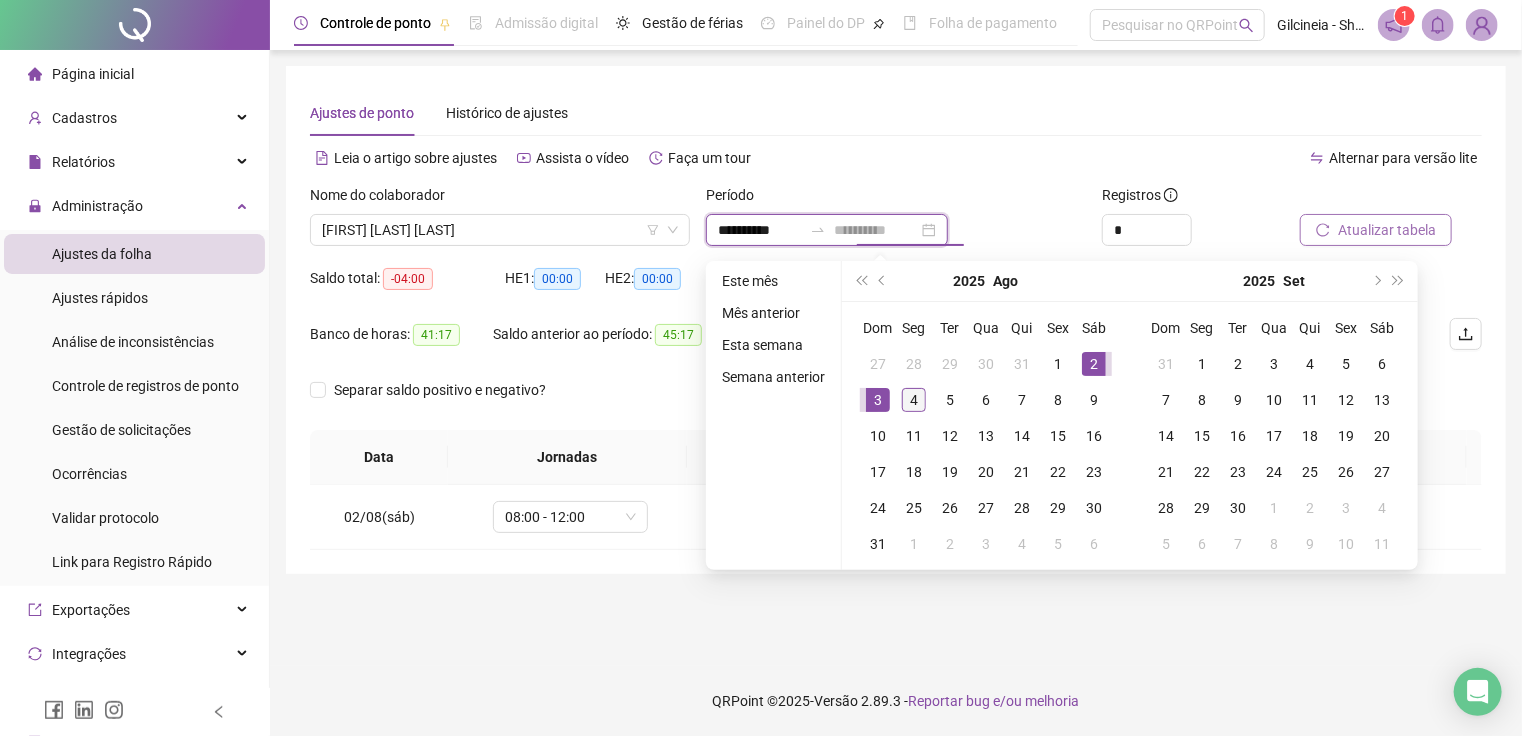 type on "**********" 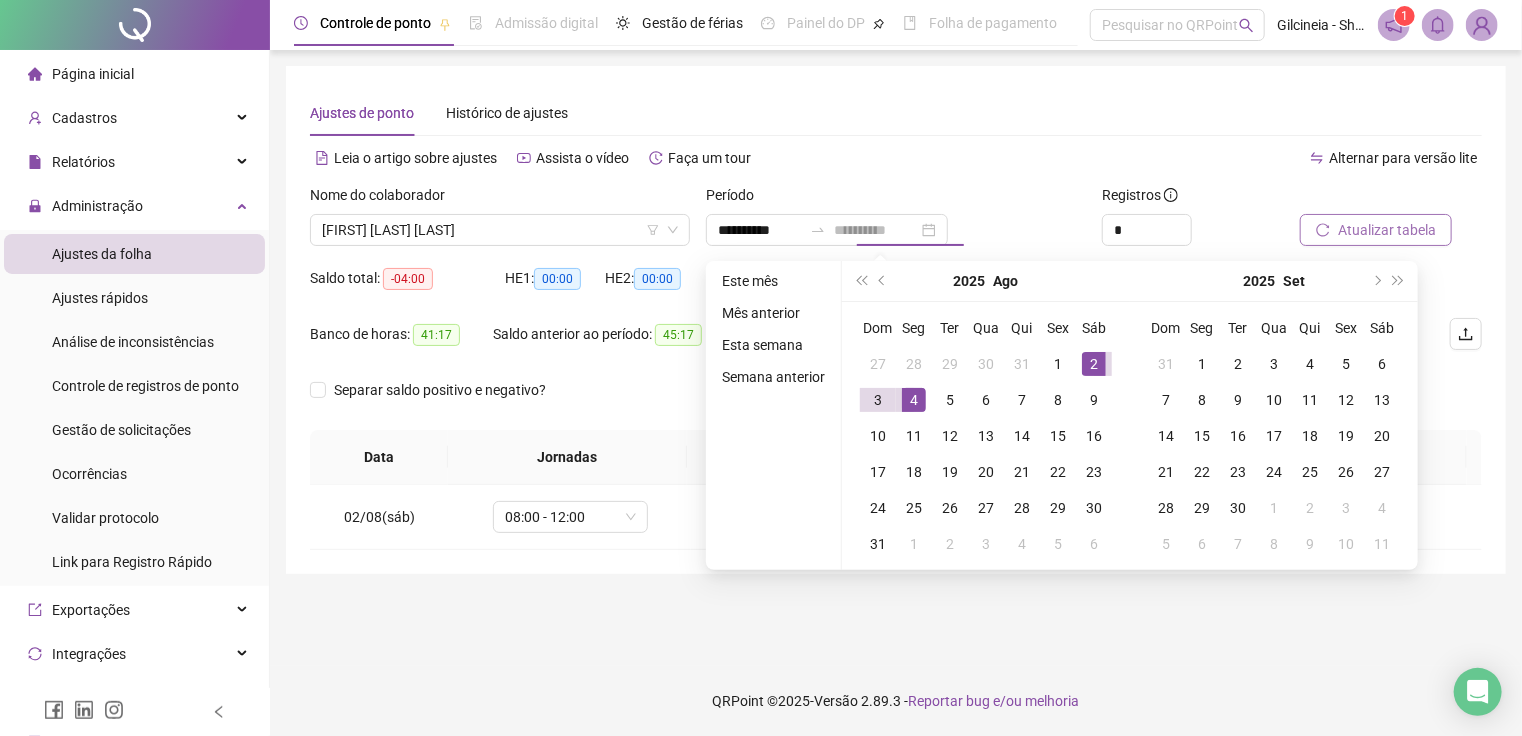 click on "4" at bounding box center [914, 400] 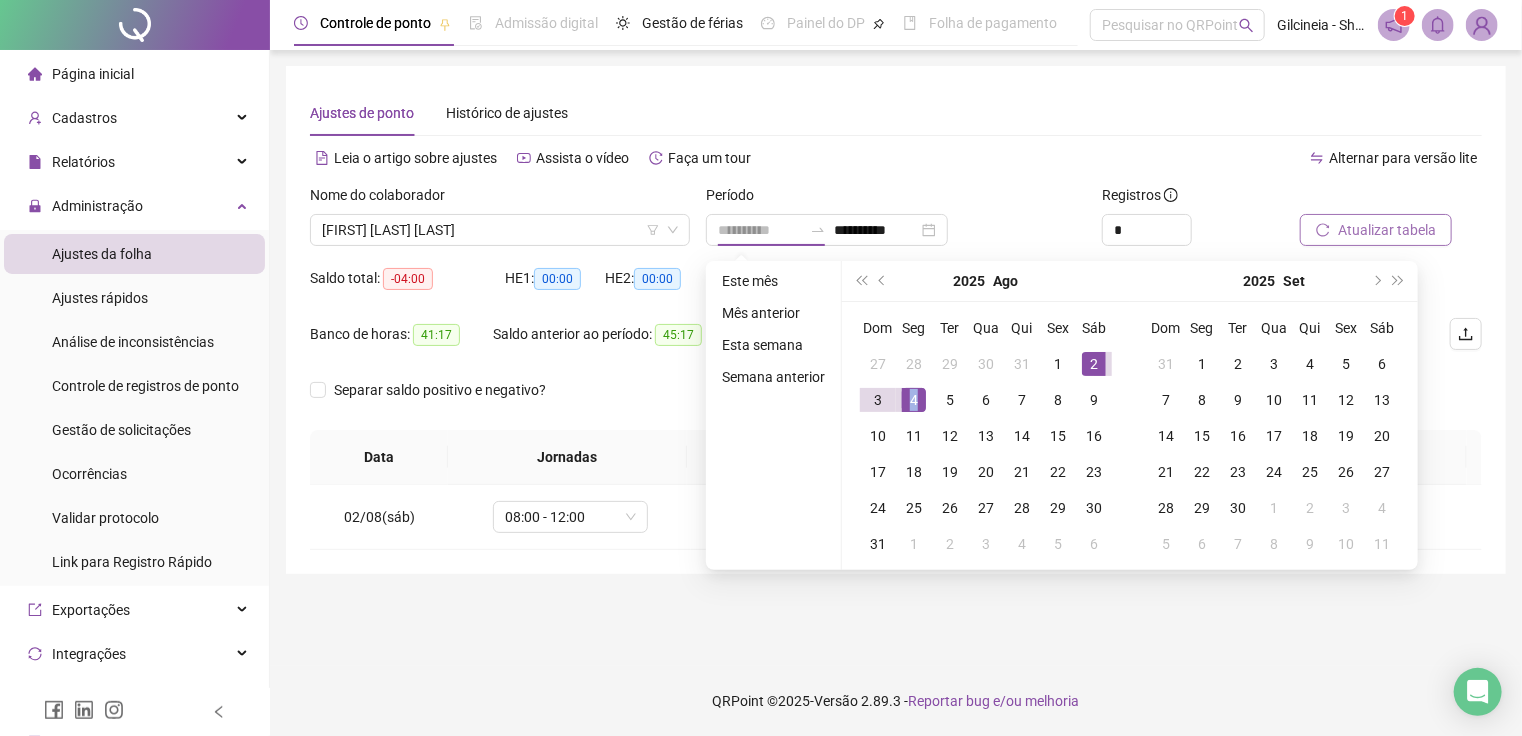 click on "4" at bounding box center (914, 400) 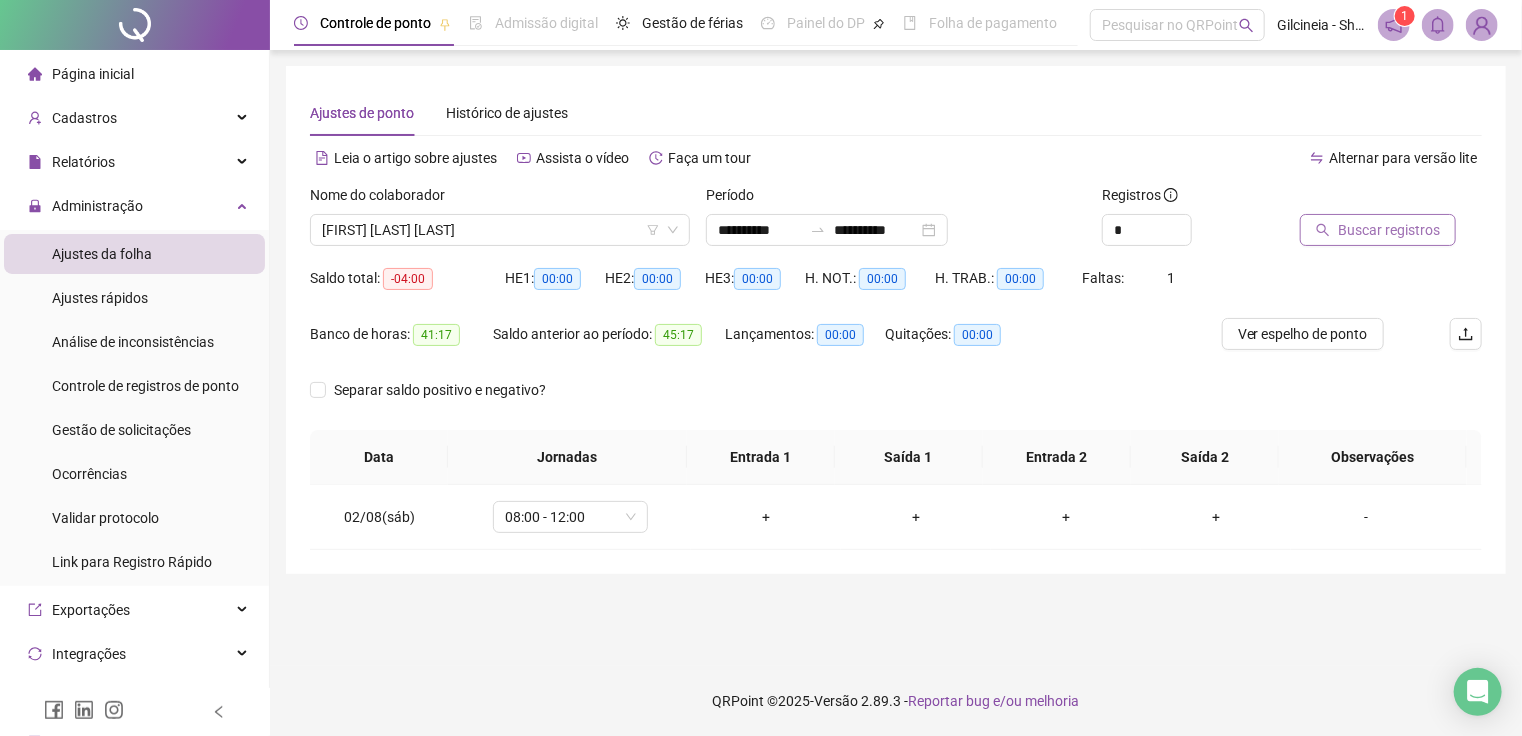 click on "Buscar registros" at bounding box center [1389, 230] 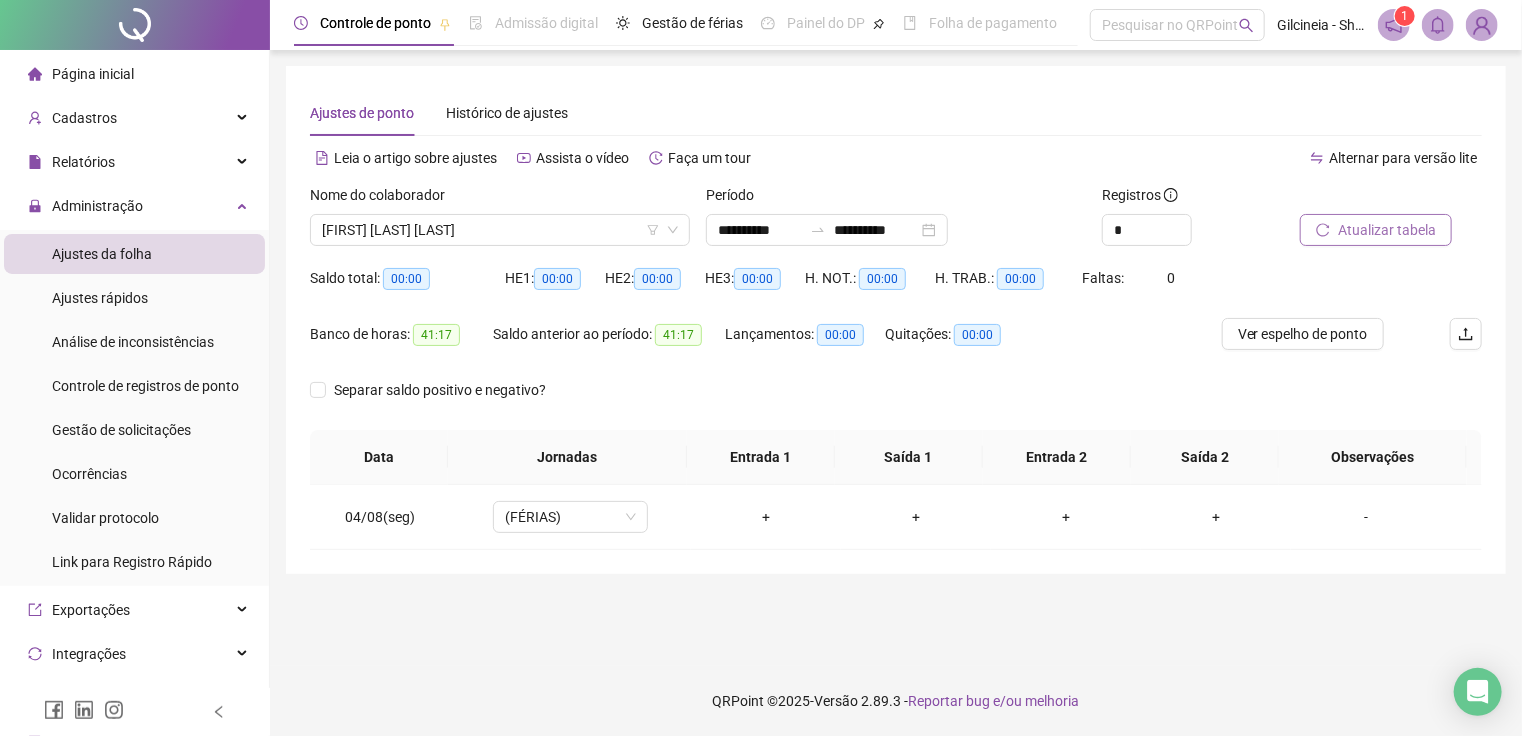 click on "Ajustes de ponto Histórico de ajustes" at bounding box center [896, 113] 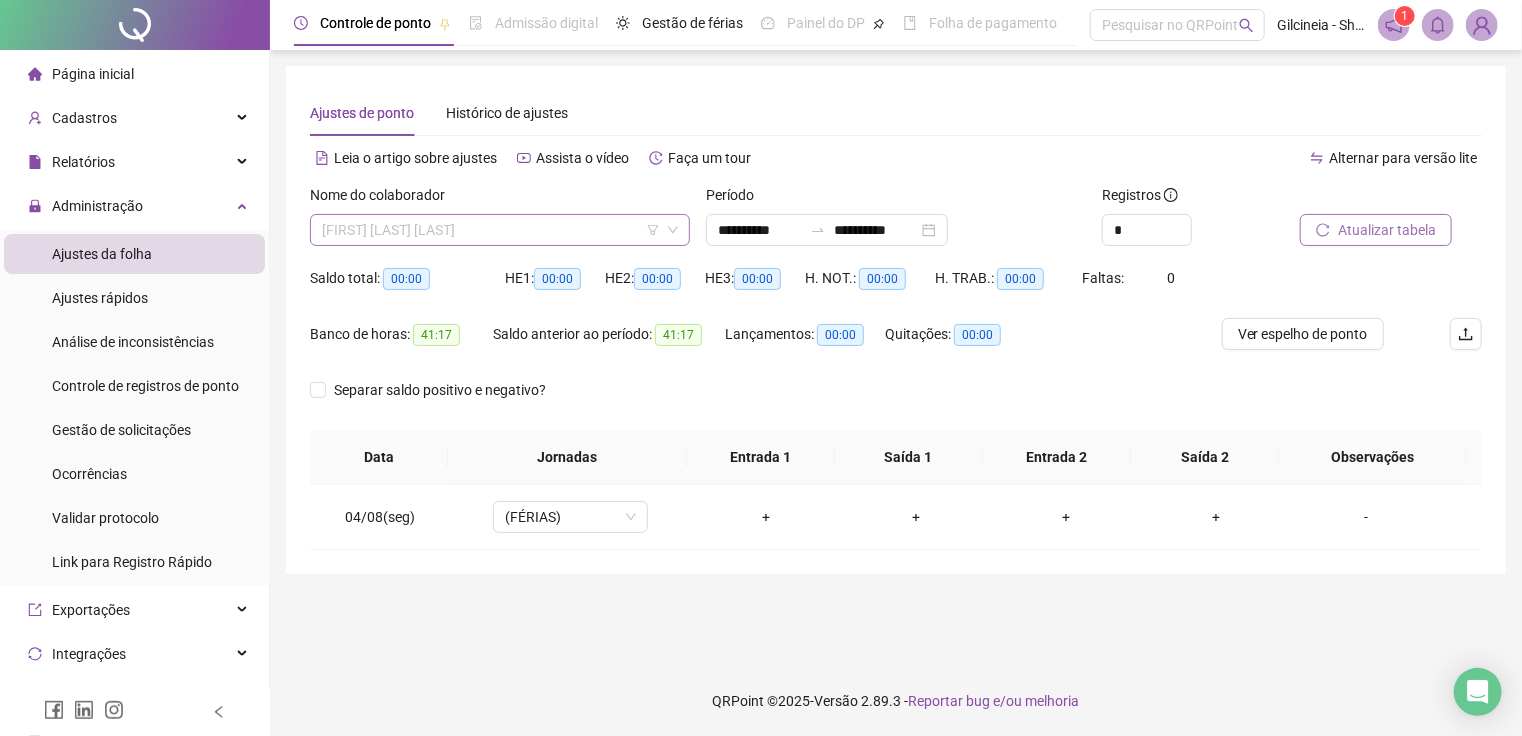 click on "[FIRST] [LAST] [LAST]" at bounding box center (500, 230) 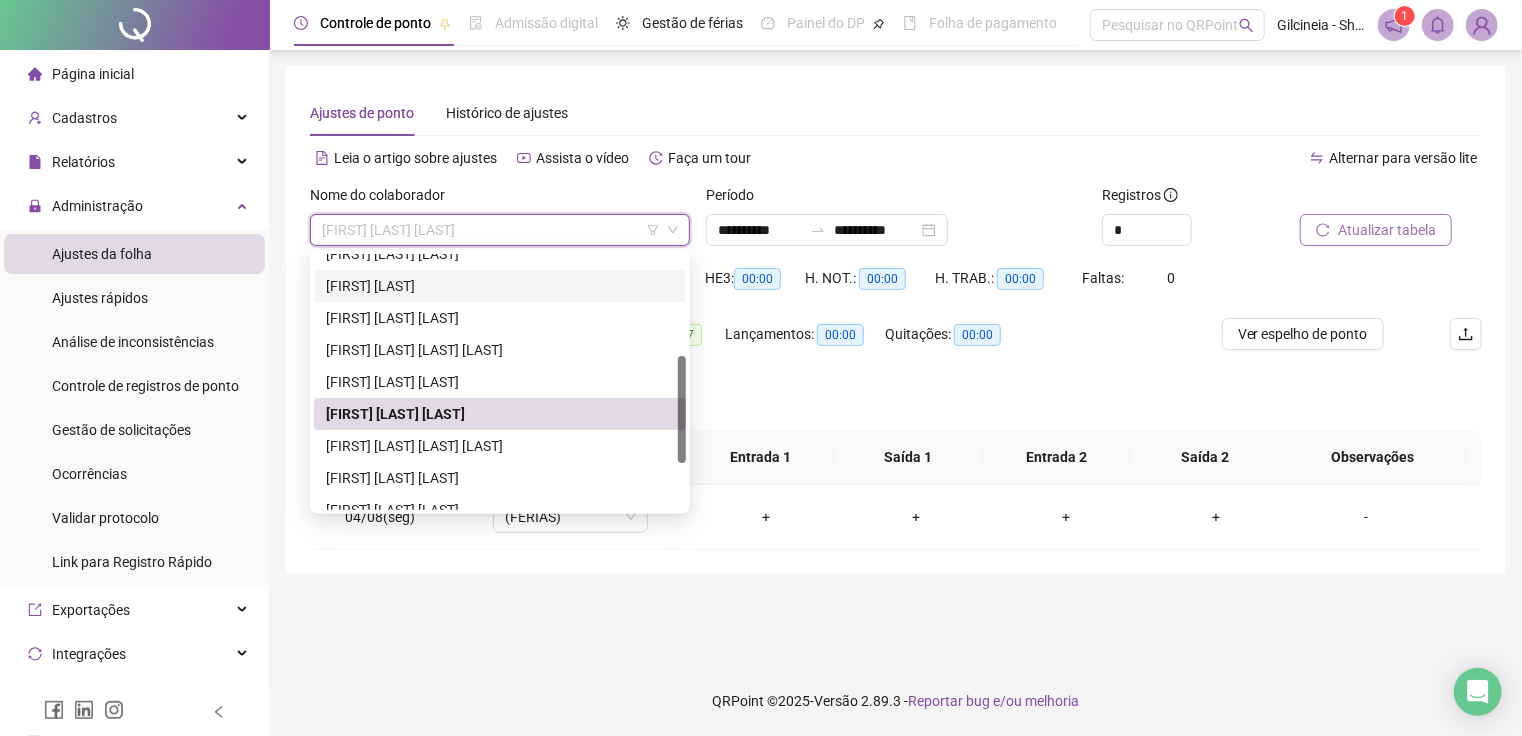 drag, startPoint x: 673, startPoint y: 392, endPoint x: 671, endPoint y: 254, distance: 138.0145 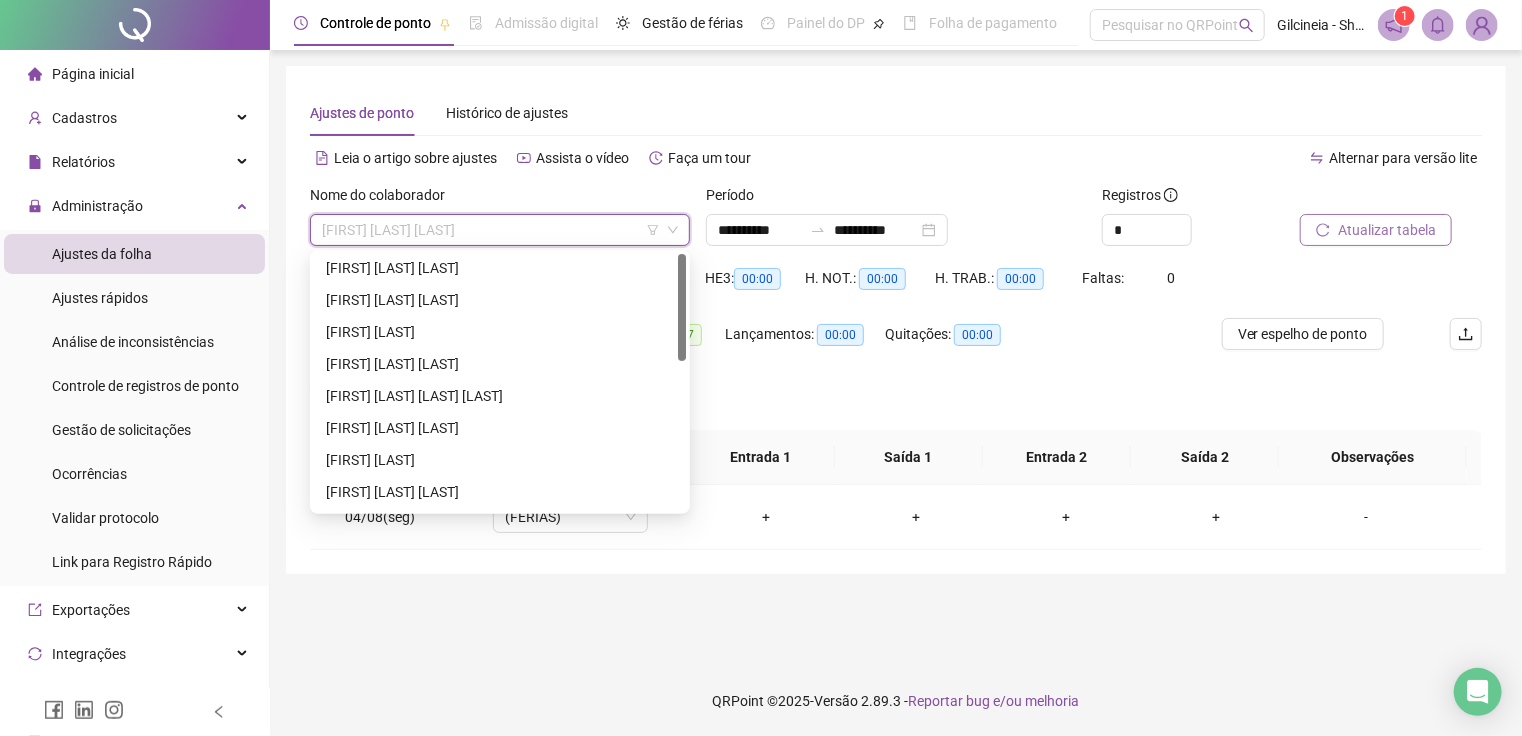scroll, scrollTop: 0, scrollLeft: 0, axis: both 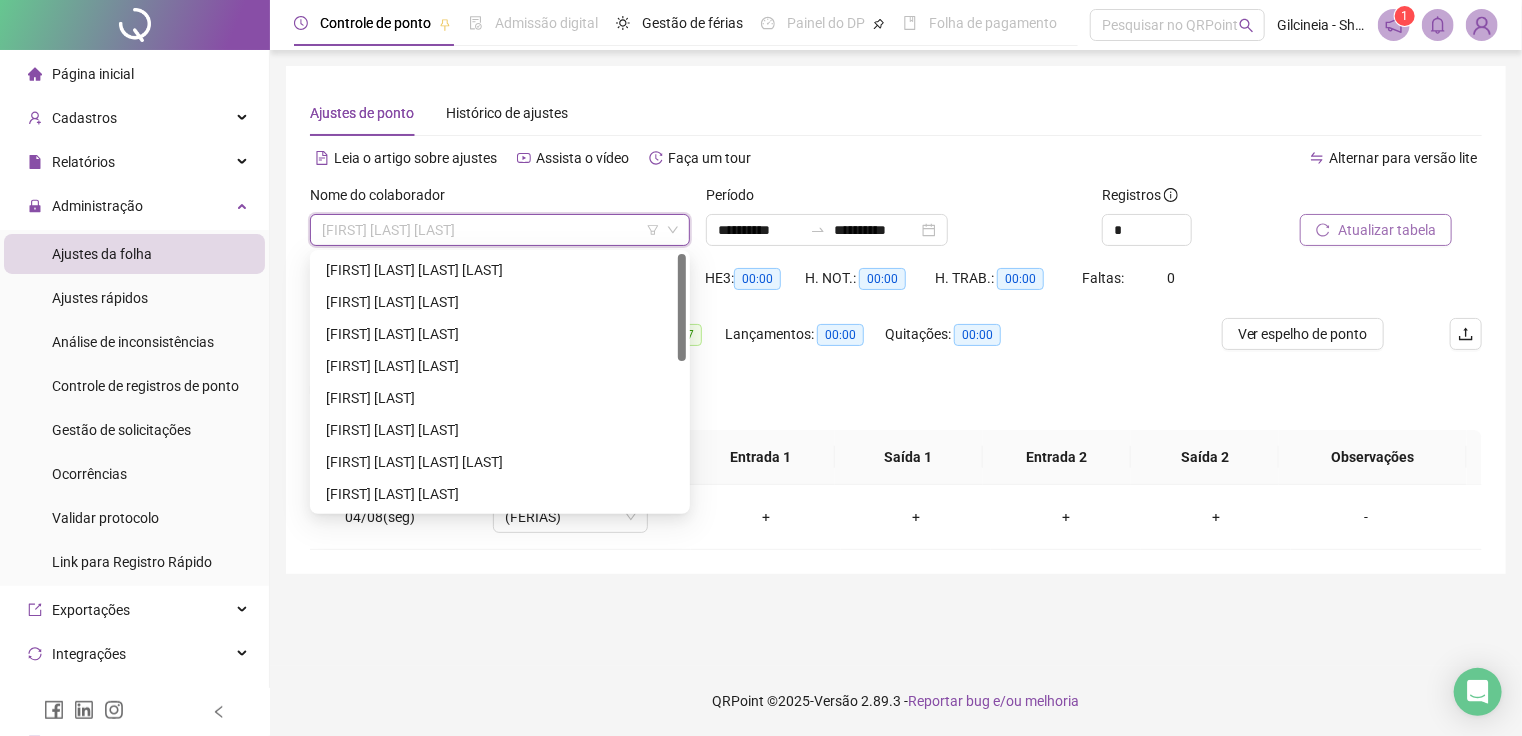 drag, startPoint x: 680, startPoint y: 387, endPoint x: 684, endPoint y: 241, distance: 146.05478 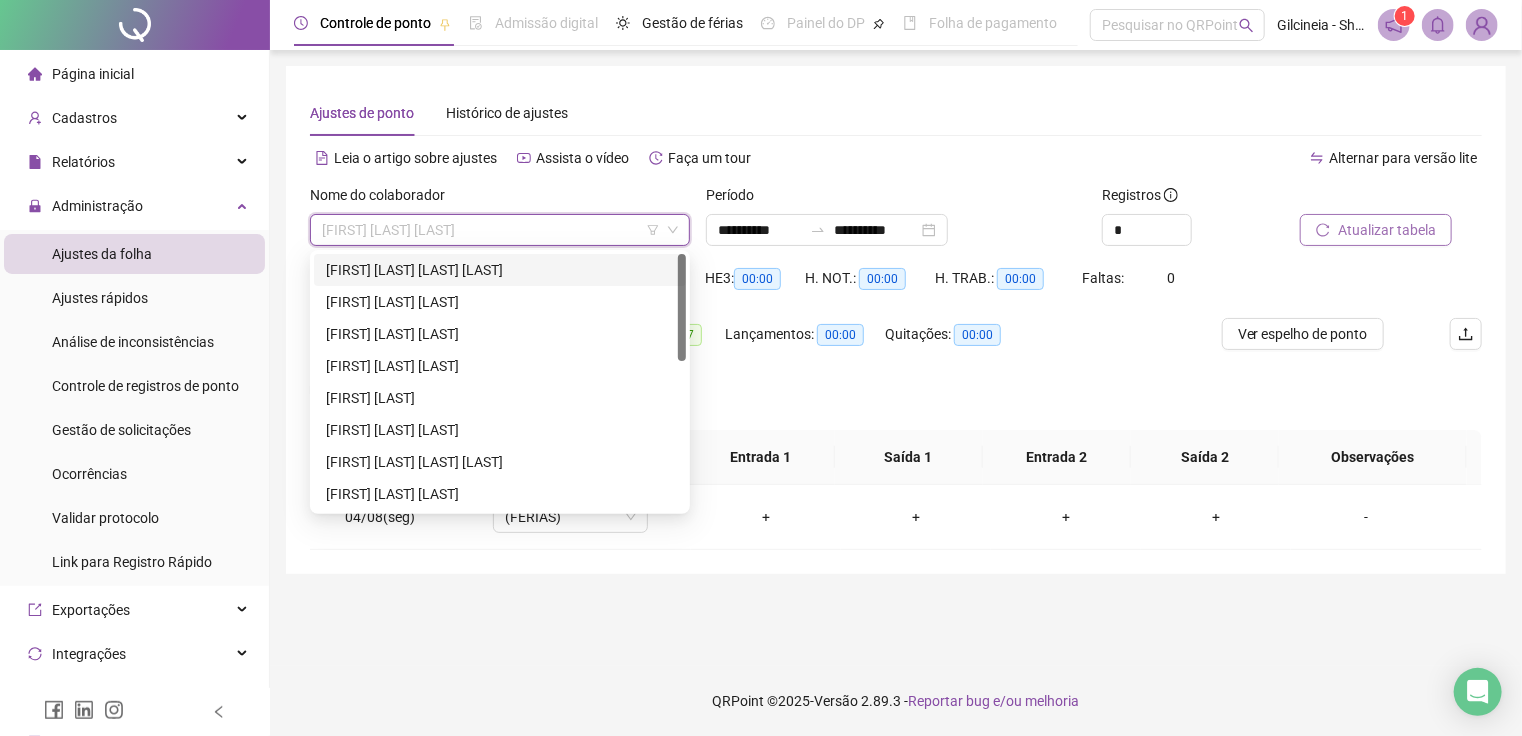 click on "[FIRST] [LAST] [LAST]" at bounding box center (500, 270) 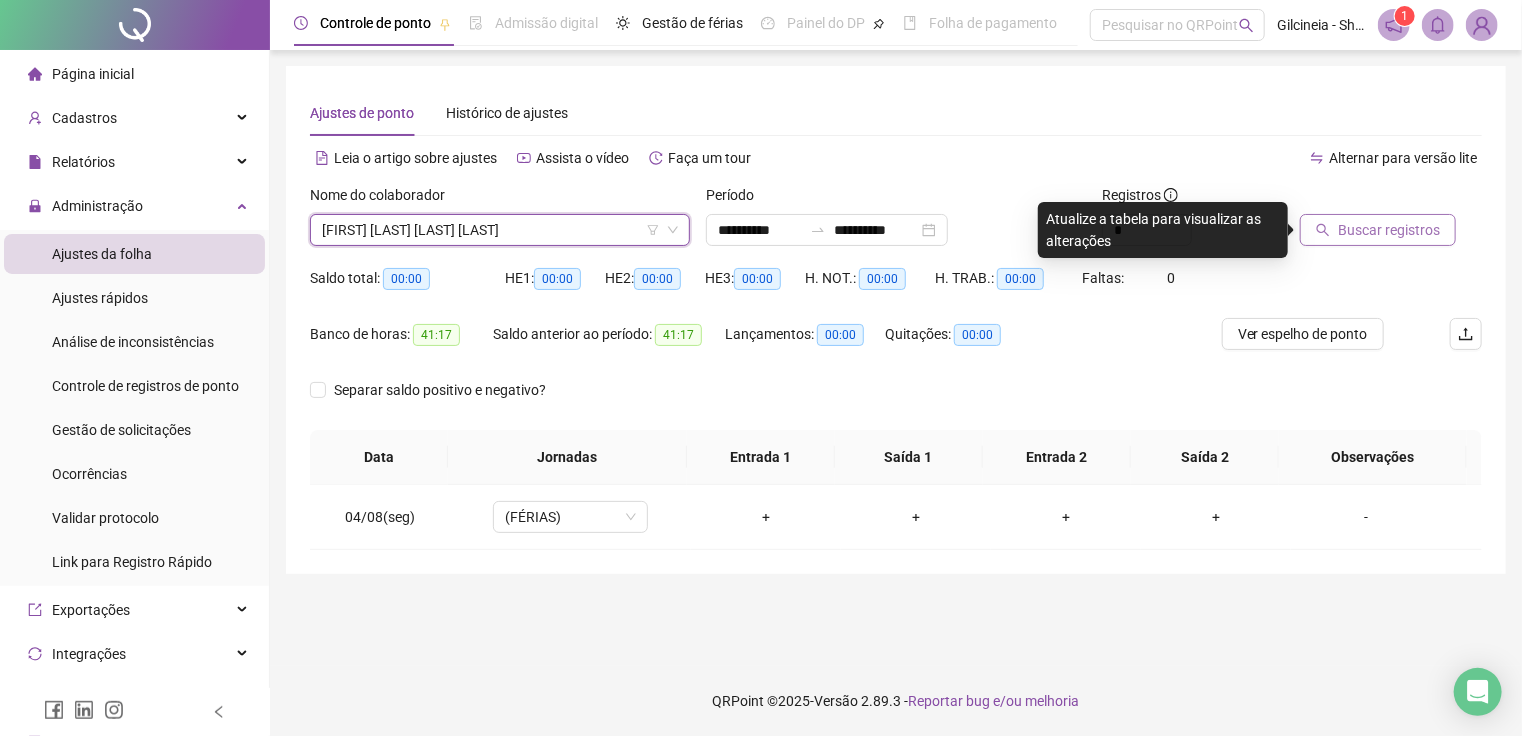 click on "Buscar registros" at bounding box center (1389, 230) 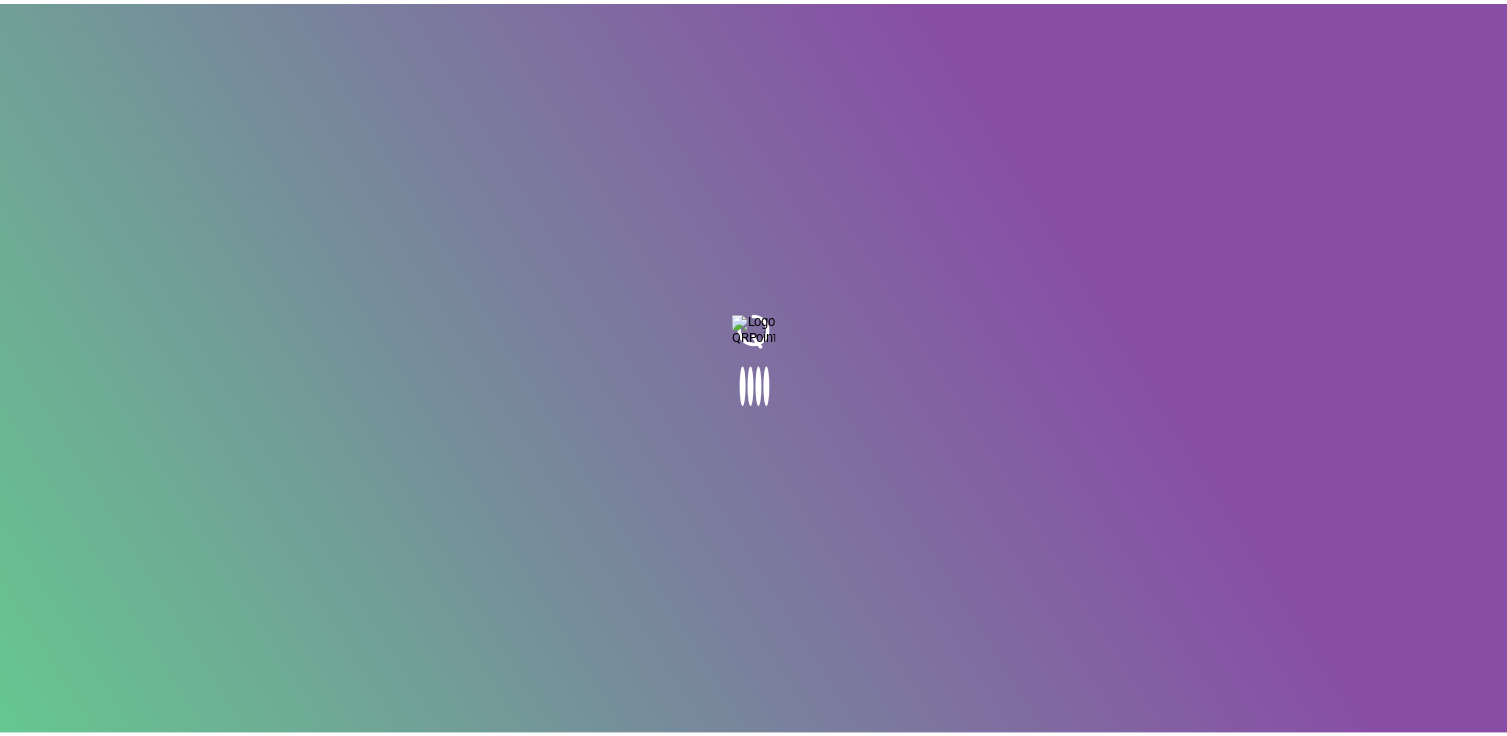 scroll, scrollTop: 0, scrollLeft: 0, axis: both 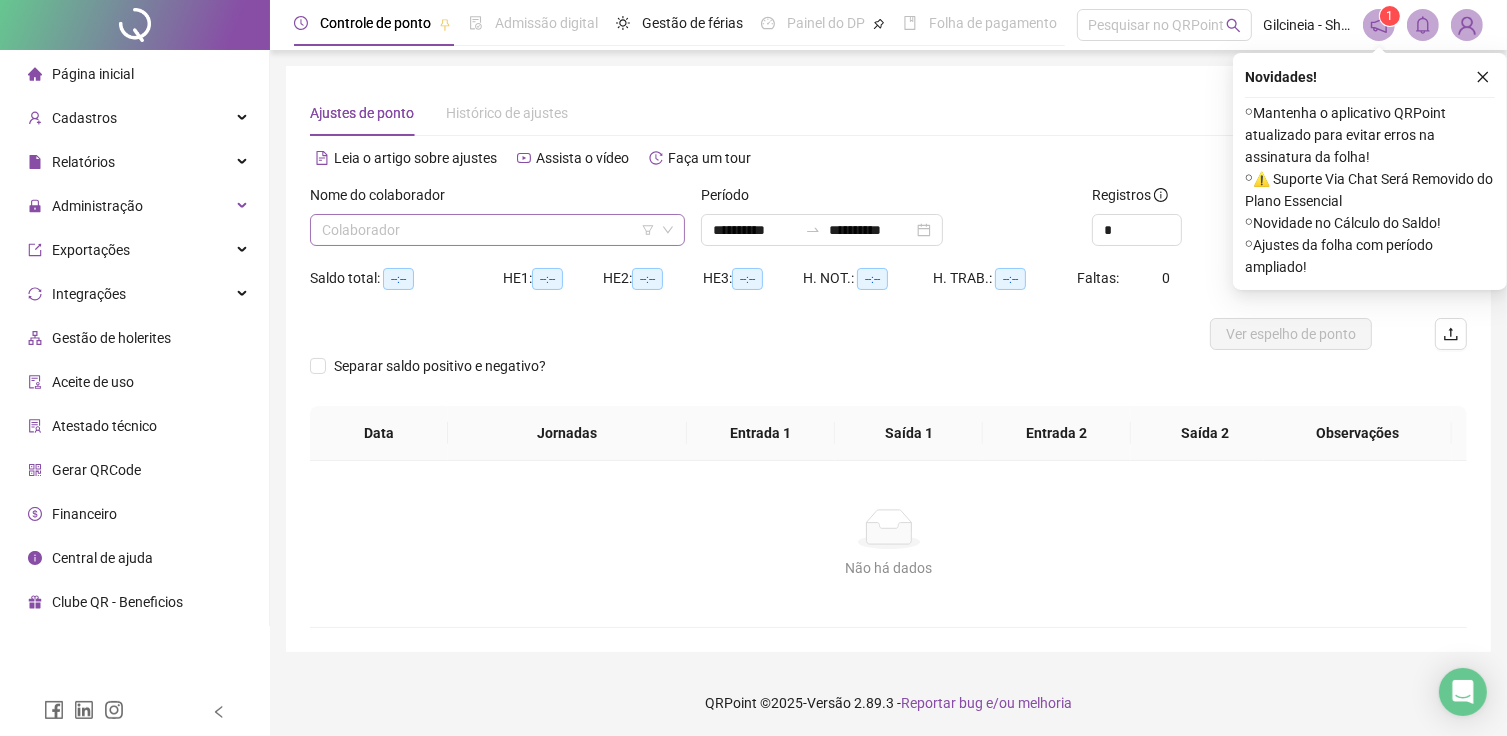 click at bounding box center (488, 230) 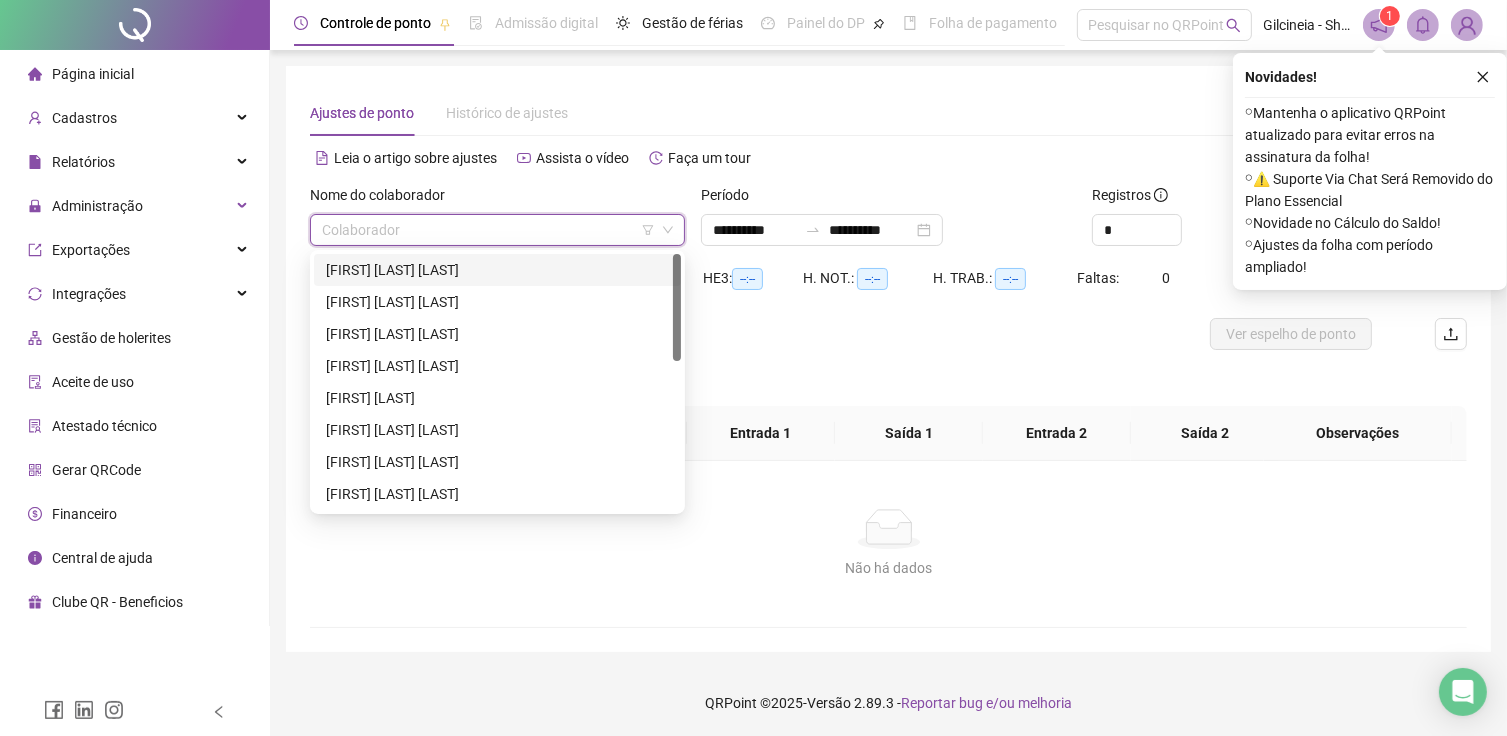 click on "[FIRST] [LAST] [LAST]" at bounding box center (497, 270) 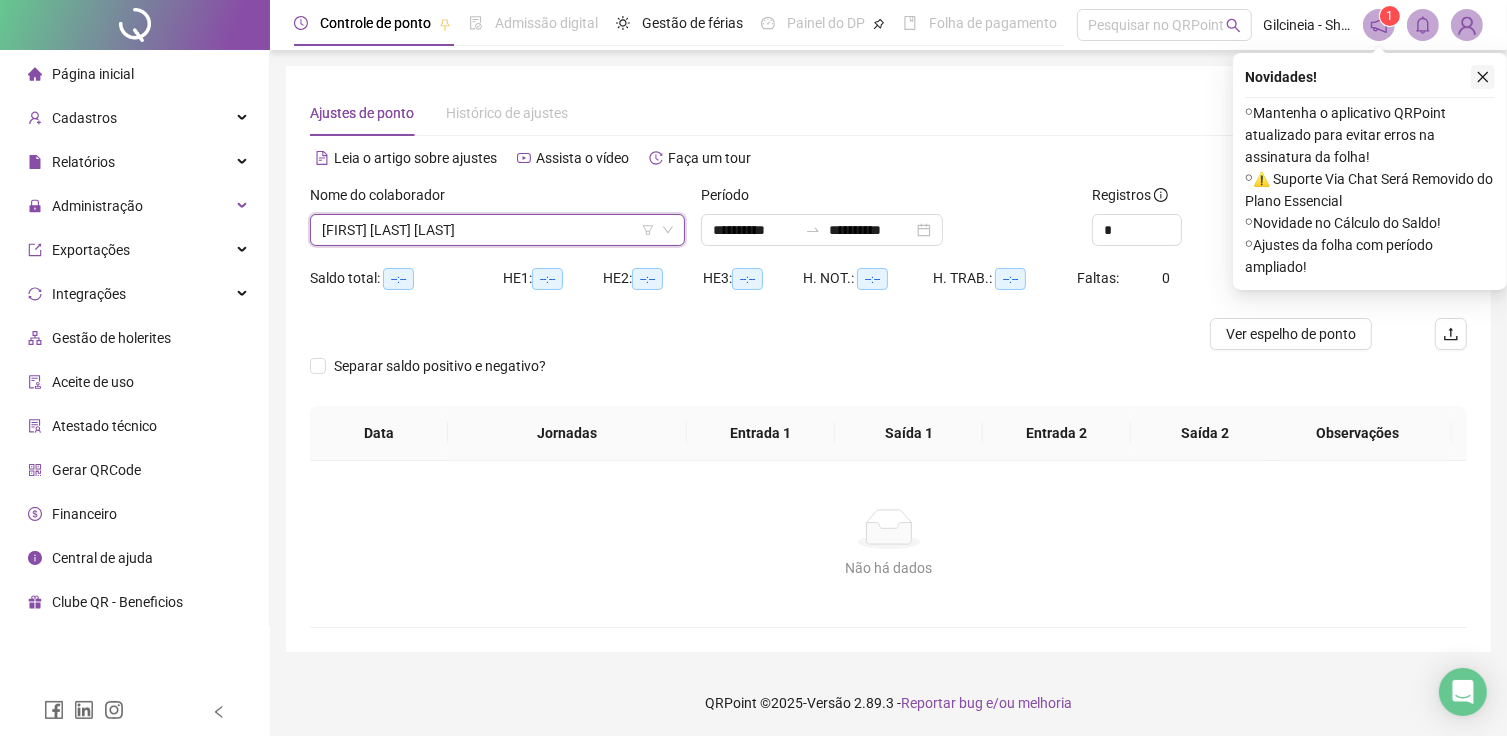 click 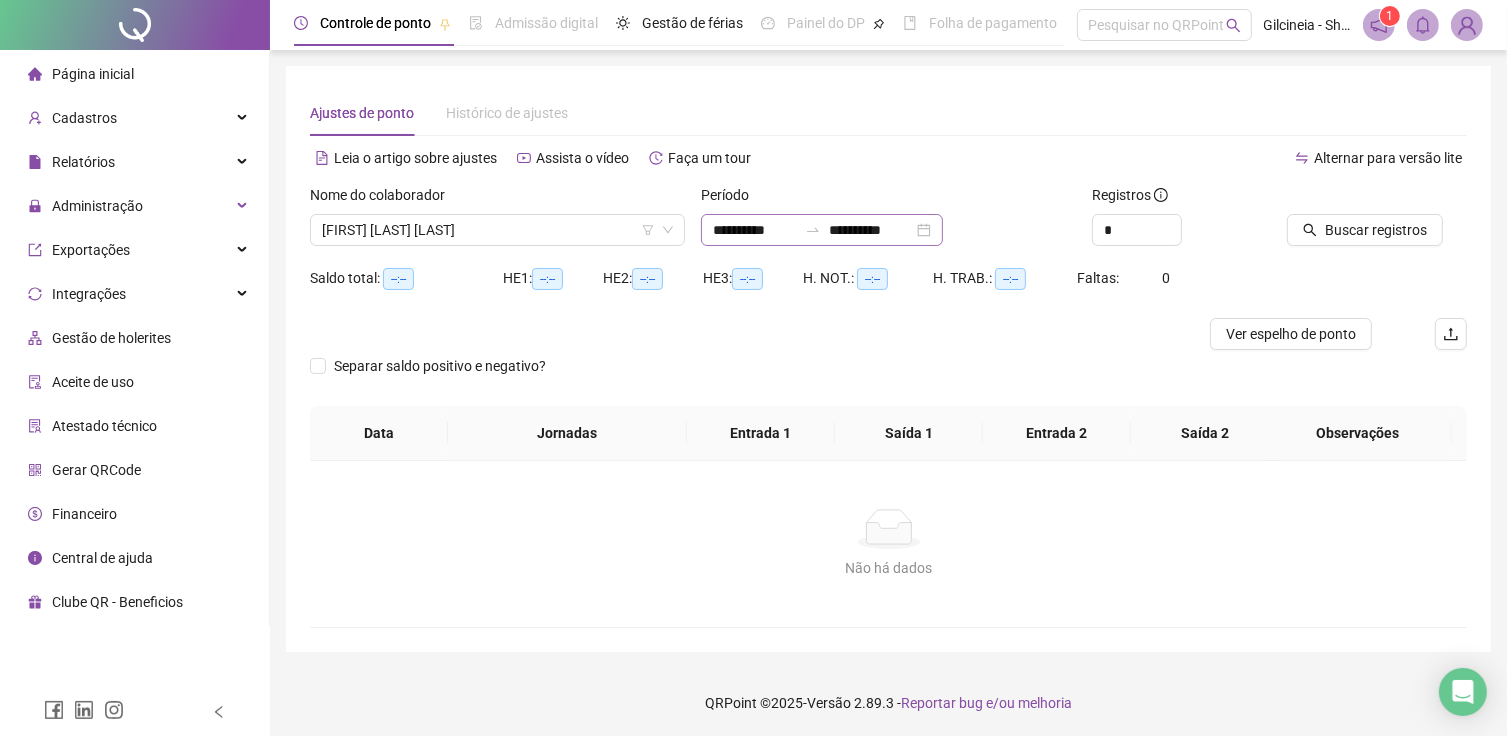 click at bounding box center [813, 230] 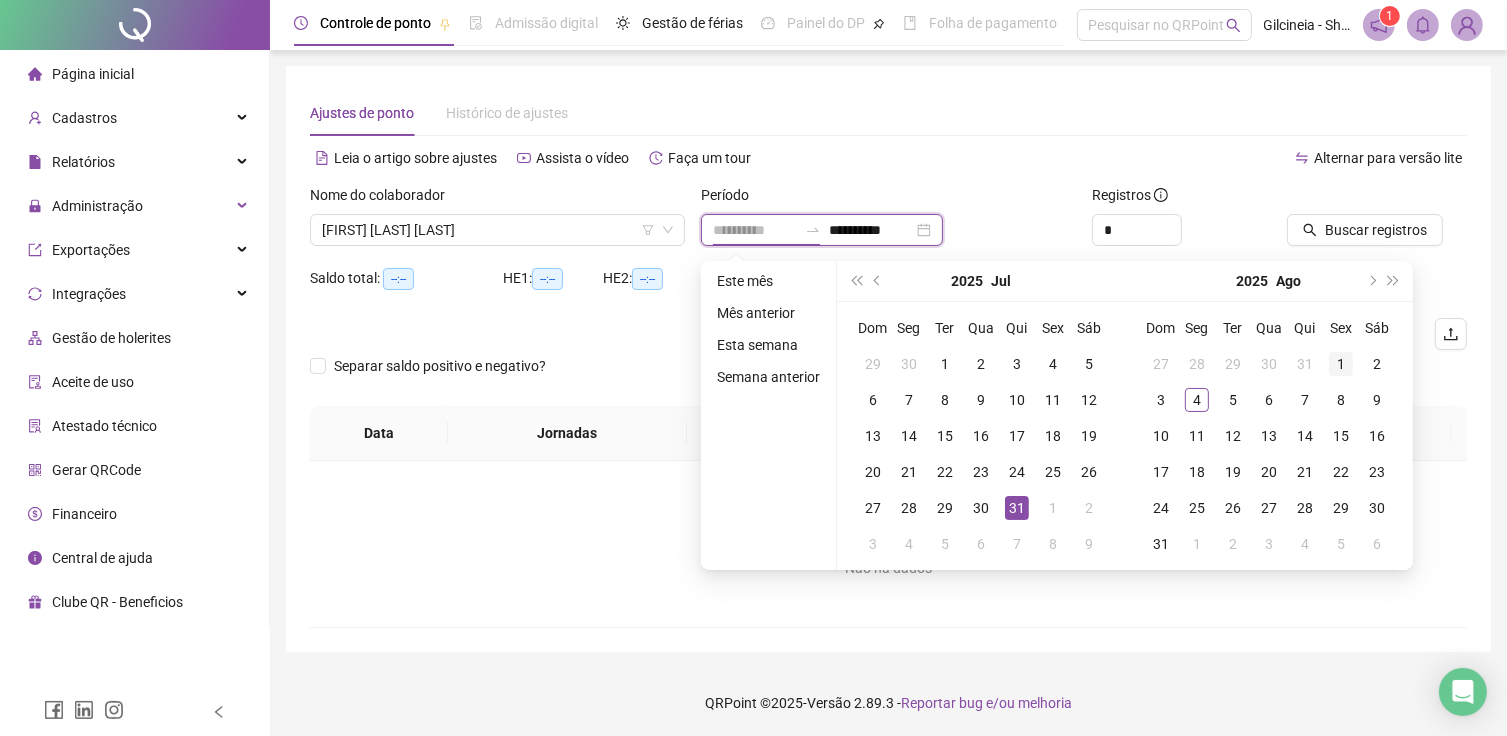 type on "**********" 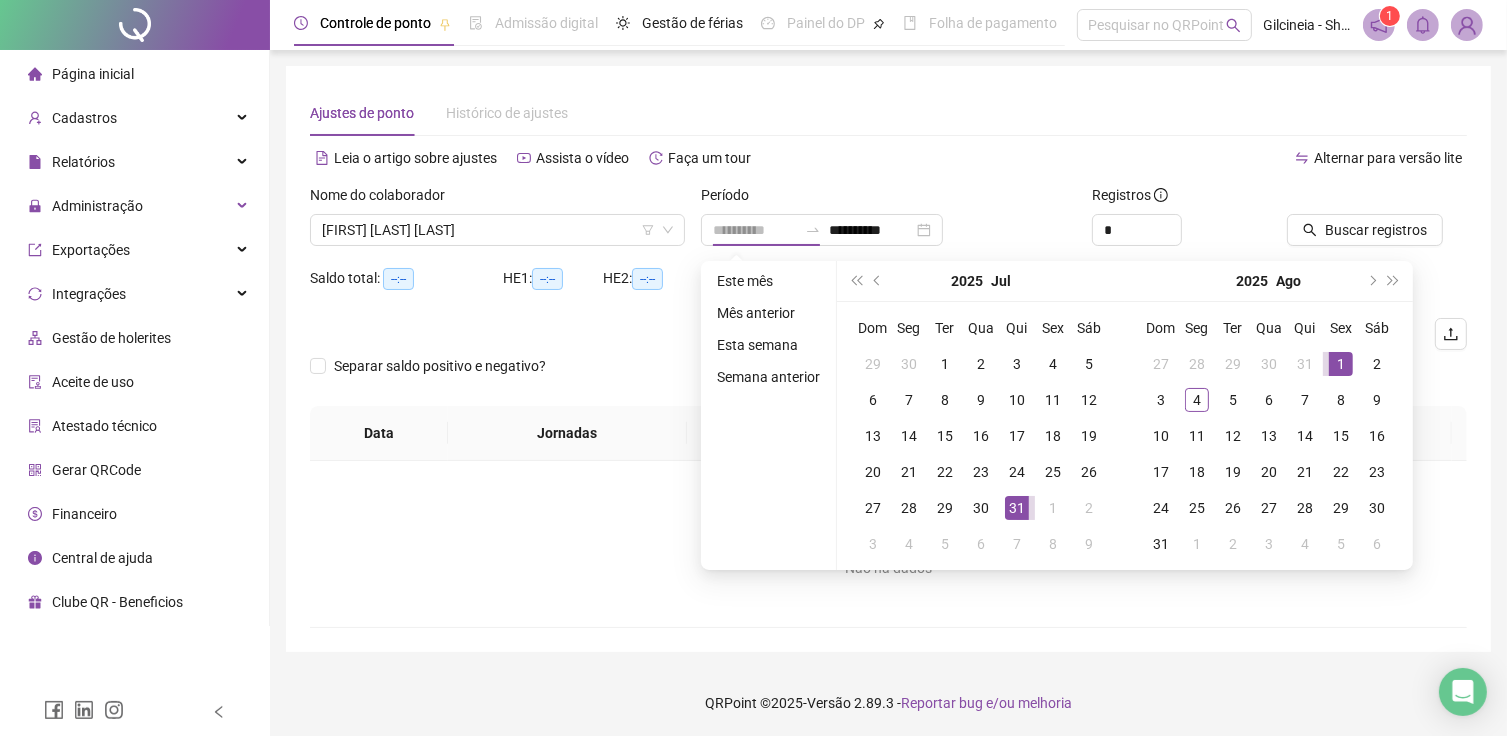 click on "1" at bounding box center (1341, 364) 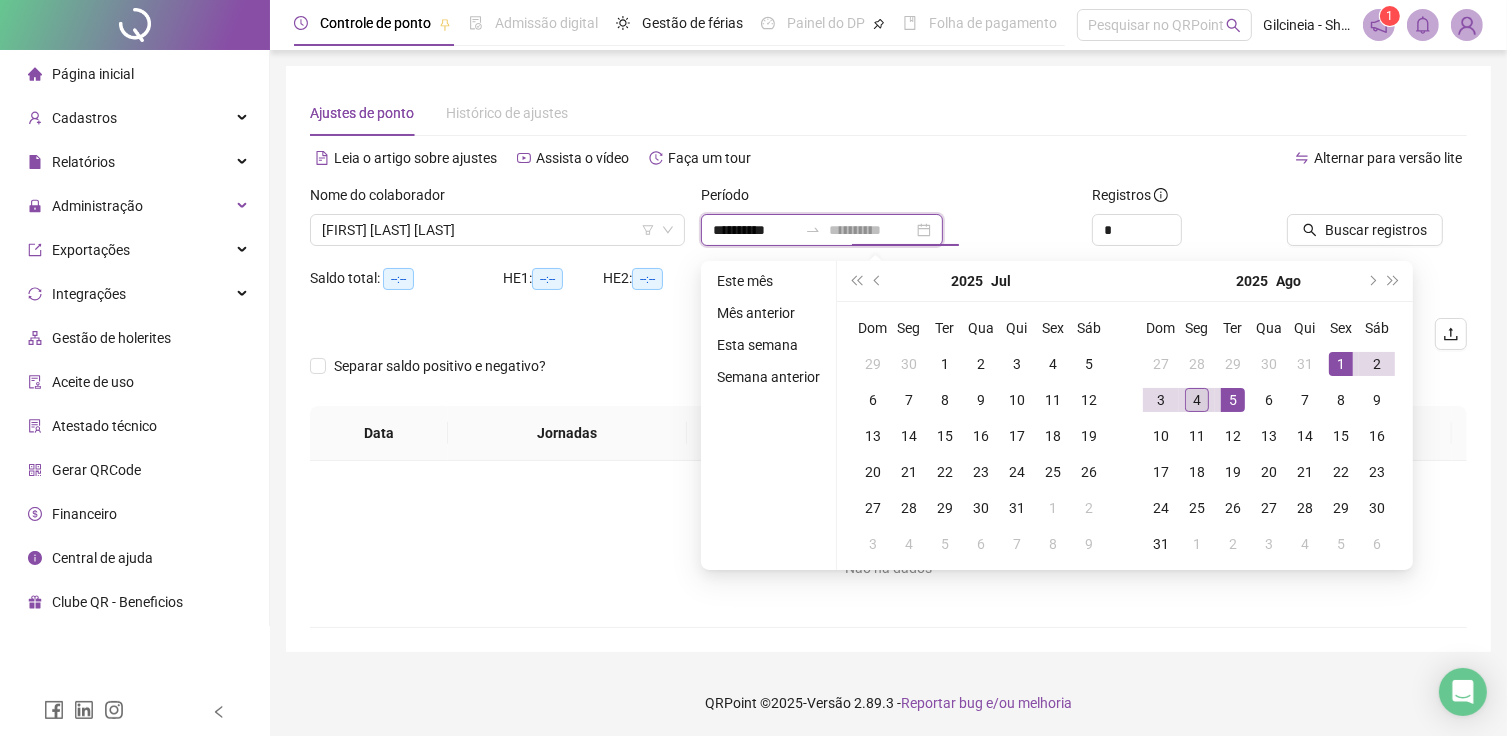 type on "**********" 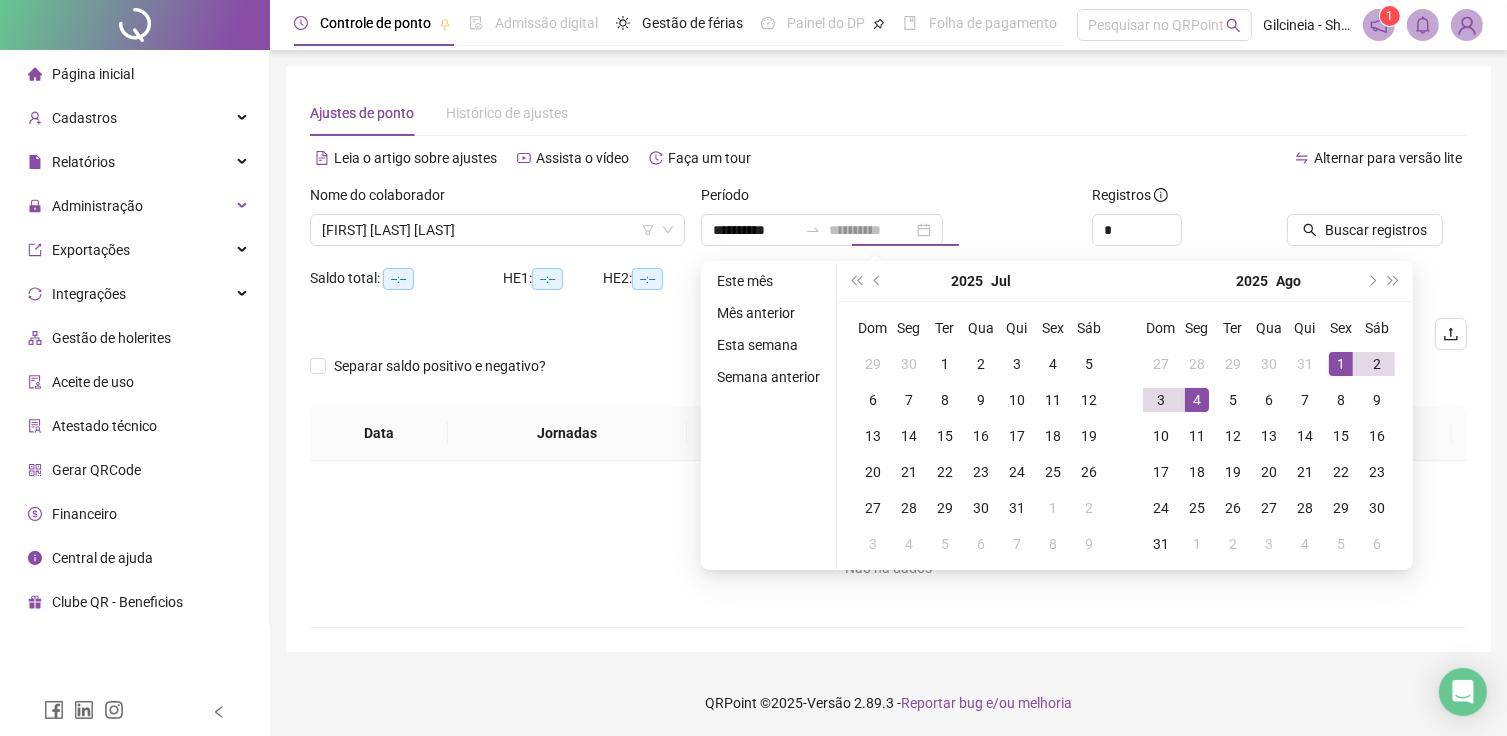 click on "4" at bounding box center [1197, 400] 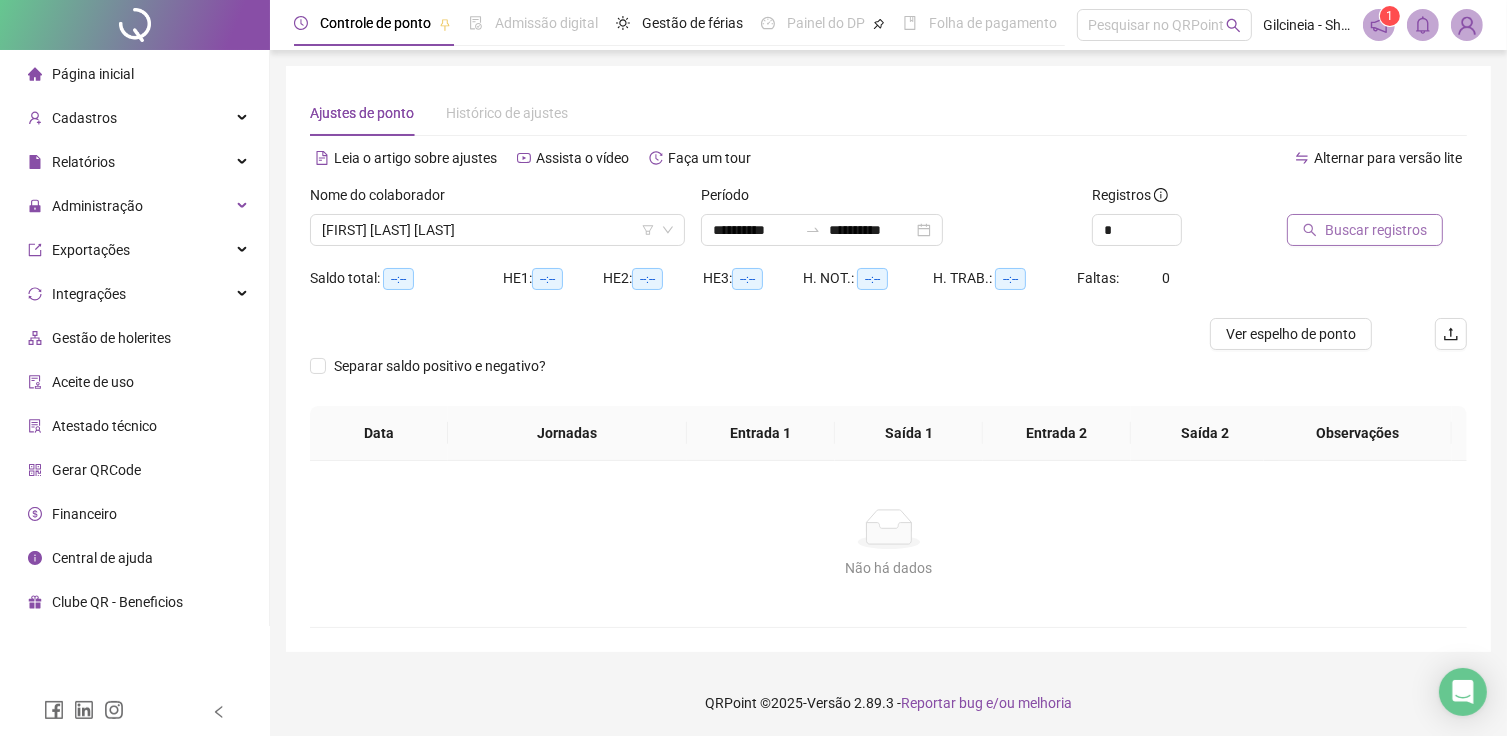 click on "Buscar registros" at bounding box center [1376, 230] 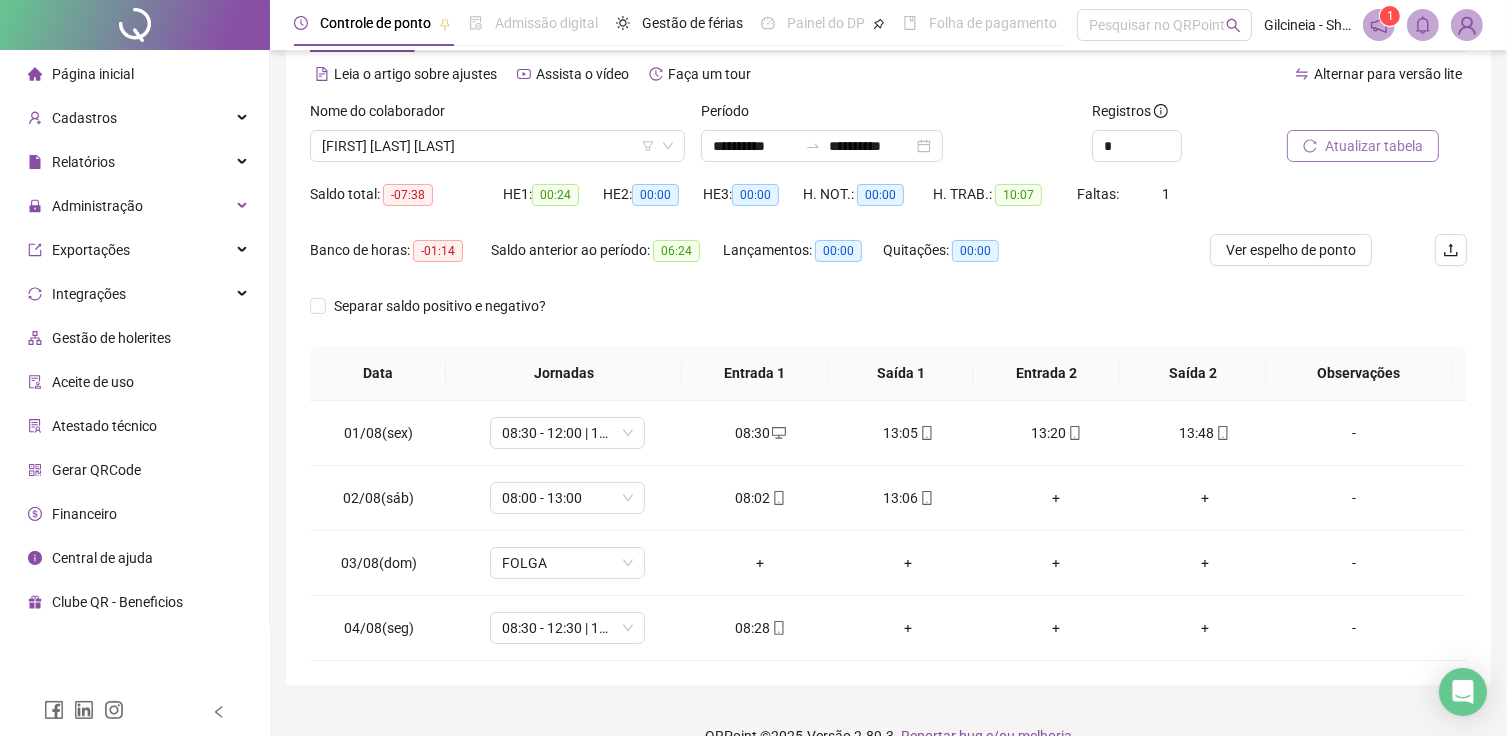 scroll, scrollTop: 118, scrollLeft: 0, axis: vertical 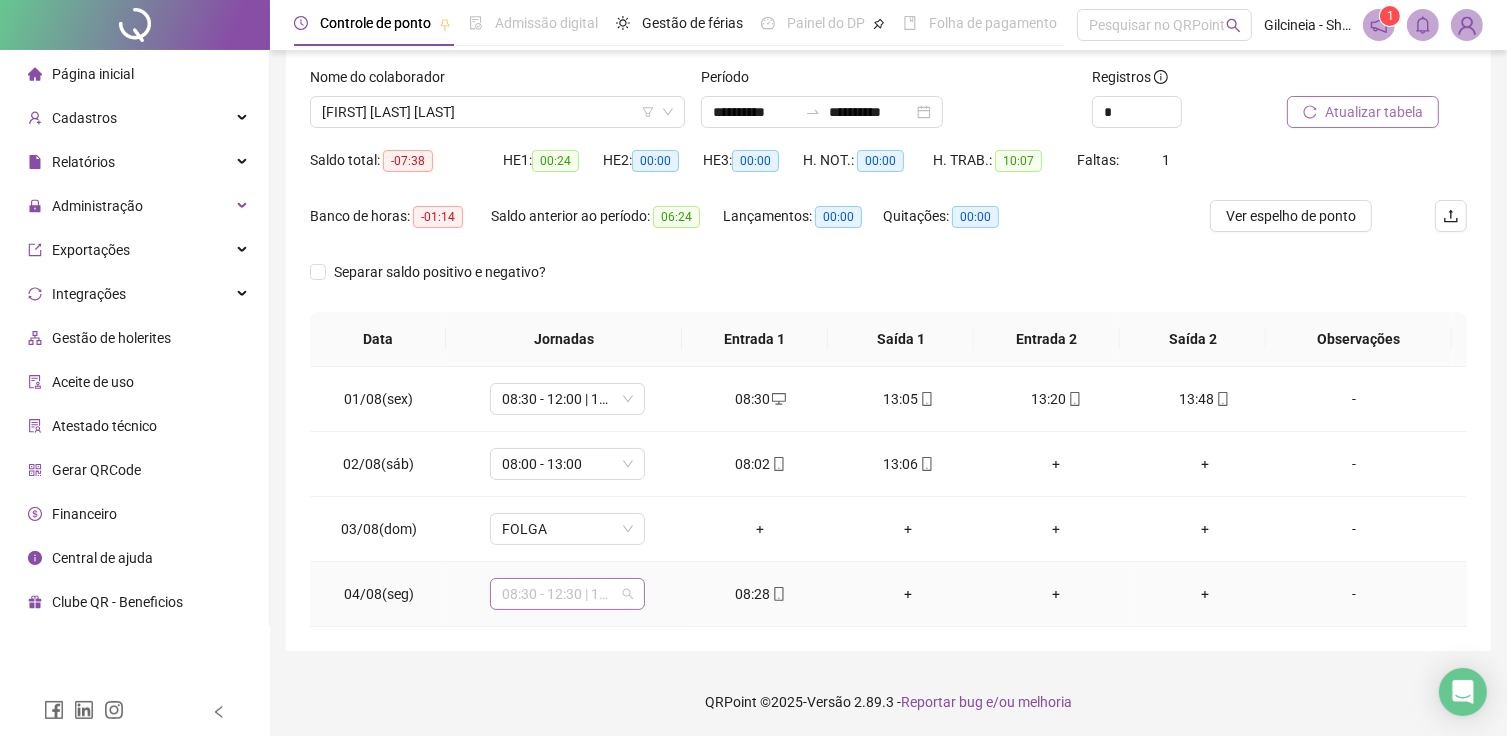 click on "08:30 - 12:30 | 13:30 - 17:30" at bounding box center [567, 594] 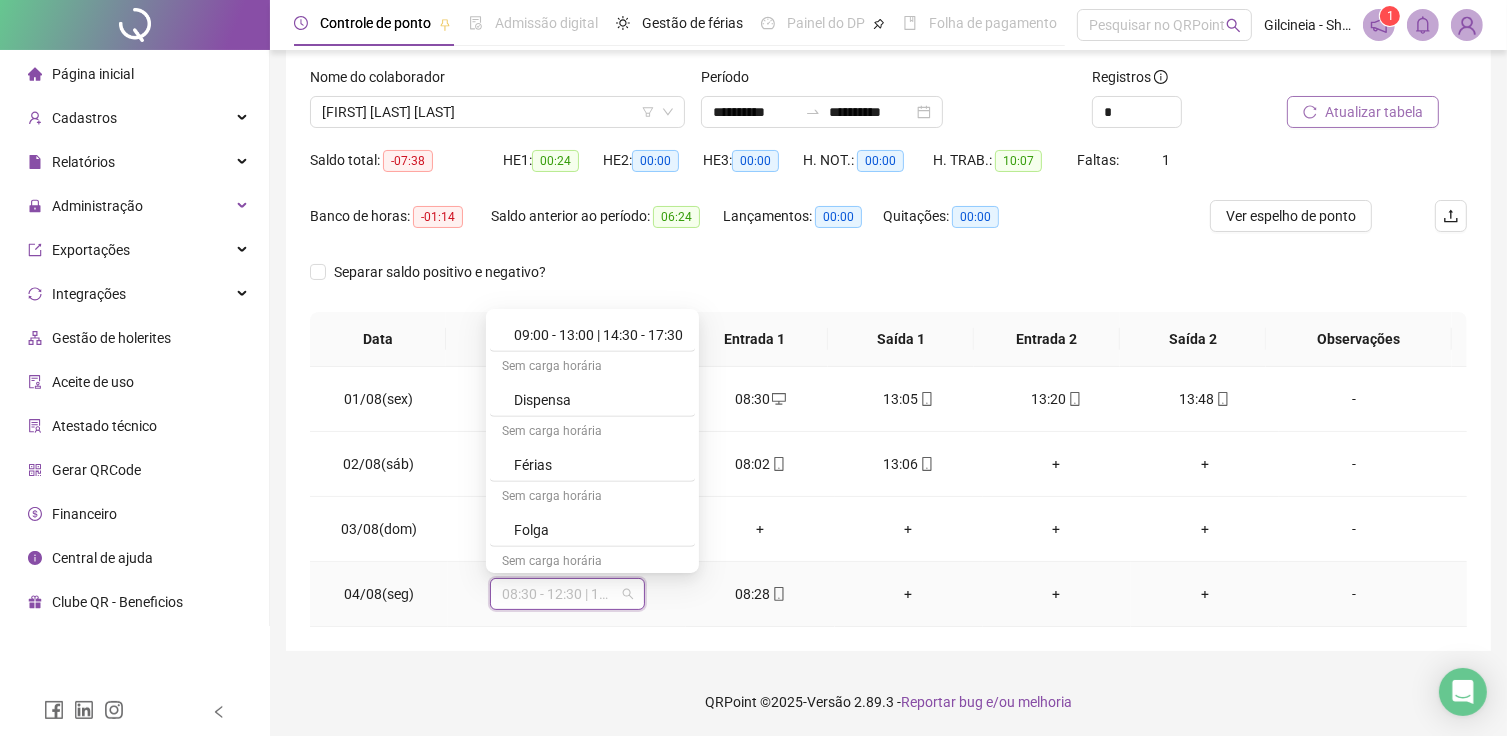 scroll, scrollTop: 960, scrollLeft: 0, axis: vertical 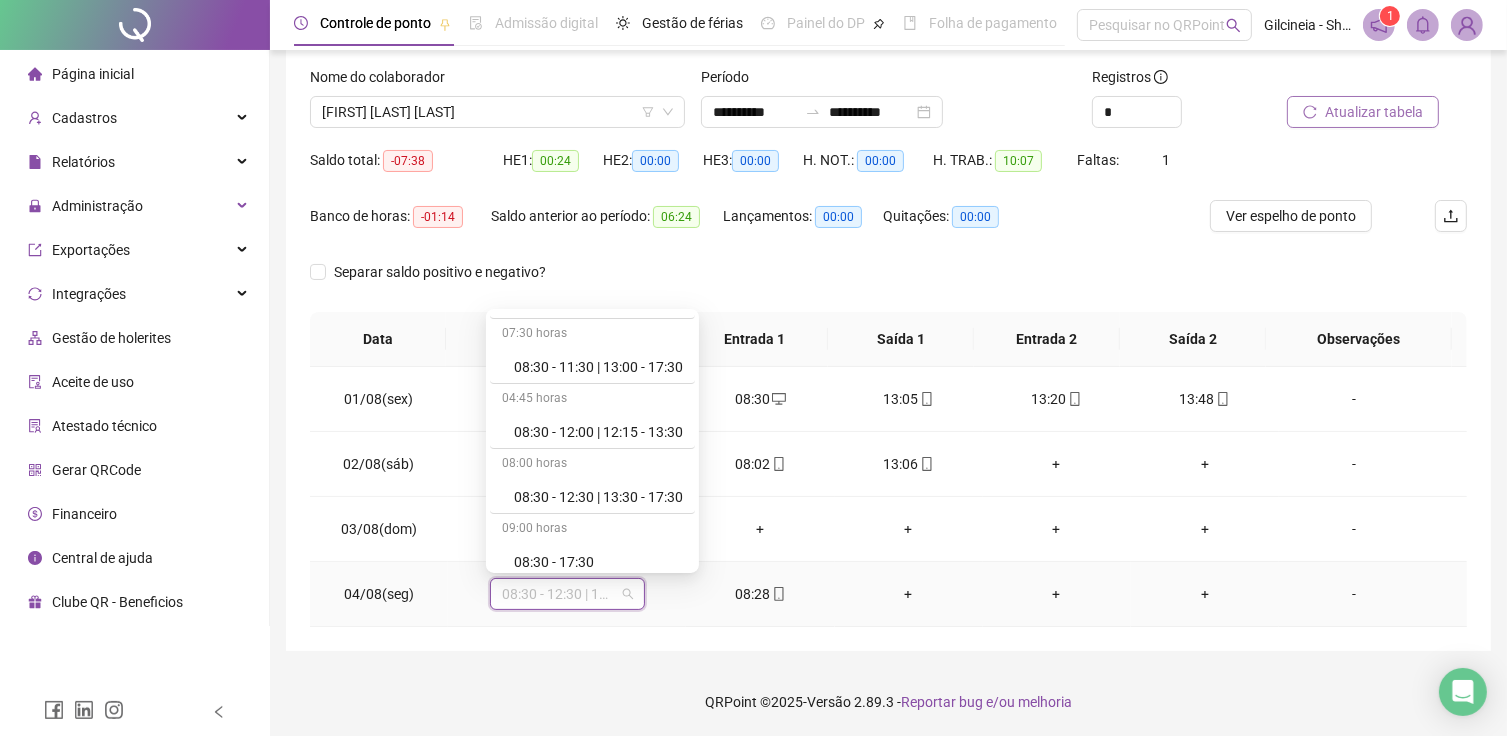 click on "08:00 horas 08:00 - 11:40 | 13:40 - 18:00 04:00 horas 08:00 - 12:00 08:00 horas 08:00 - 12:00 | 13:30 - 17:30 08:30 horas 08:00 - 12:30 | 13:30 - 17:30 08:00 horas 08:00 - 12:30 | 14:30 - 18:00 05:00 horas 08:00 - 13:00 08:00 horas 08:00 - 13:00 | 14:00 - 17:00 09:00 horas 08:00 - 13:00 | 14:00 - 18:00 10:00 horas 08:00 - 18:00 07:30 horas 08:30 - 11:30 | 13:00 - 17:30 04:45 horas 08:30 - 12:00 | 12:15 - 13:30 08:00 horas 08:30 - 12:30 | 13:30 - 17:30 09:00 horas 08:30 - 17:30 08:00 horas 09:00 - 12:00 | 13:00 - 18:00 07:00 horas 09:00 - 13:00 | 14:30 - 17:30 Sem carga horária Dispensa Sem carga horária Férias Sem carga horária Folga Sem carga horária Folga compensatória Sem carga horária Licença" at bounding box center (592, 441) 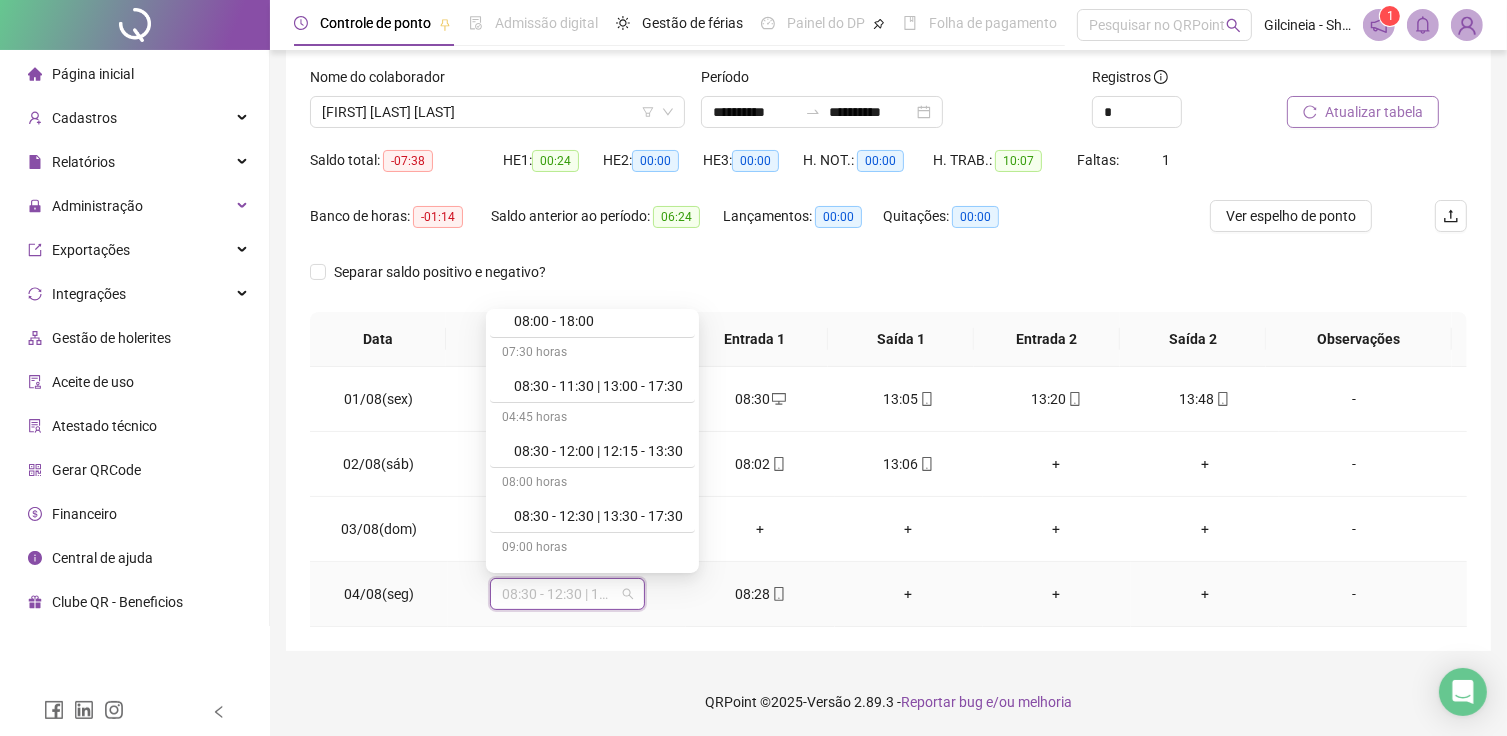 click on "08:00 horas 08:00 - 11:40 | 13:40 - 18:00 04:00 horas 08:00 - 12:00 08:00 horas 08:00 - 12:00 | 13:30 - 17:30 08:30 horas 08:00 - 12:30 | 13:30 - 17:30 08:00 horas 08:00 - 12:30 | 14:30 - 18:00 05:00 horas 08:00 - 13:00 08:00 horas 08:00 - 13:00 | 14:00 - 17:00 09:00 horas 08:00 - 13:00 | 14:00 - 18:00 10:00 horas 08:00 - 18:00 07:30 horas 08:30 - 11:30 | 13:00 - 17:30 04:45 horas 08:30 - 12:00 | 12:15 - 13:30 08:00 horas 08:30 - 12:30 | 13:30 - 17:30 09:00 horas 08:30 - 17:30 08:00 horas 09:00 - 12:00 | 13:00 - 18:00 07:00 horas 09:00 - 13:00 | 14:30 - 17:30 Sem carga horária Dispensa Sem carga horária Férias Sem carga horária Folga Sem carga horária Folga compensatória Sem carga horária Licença" at bounding box center [592, 441] 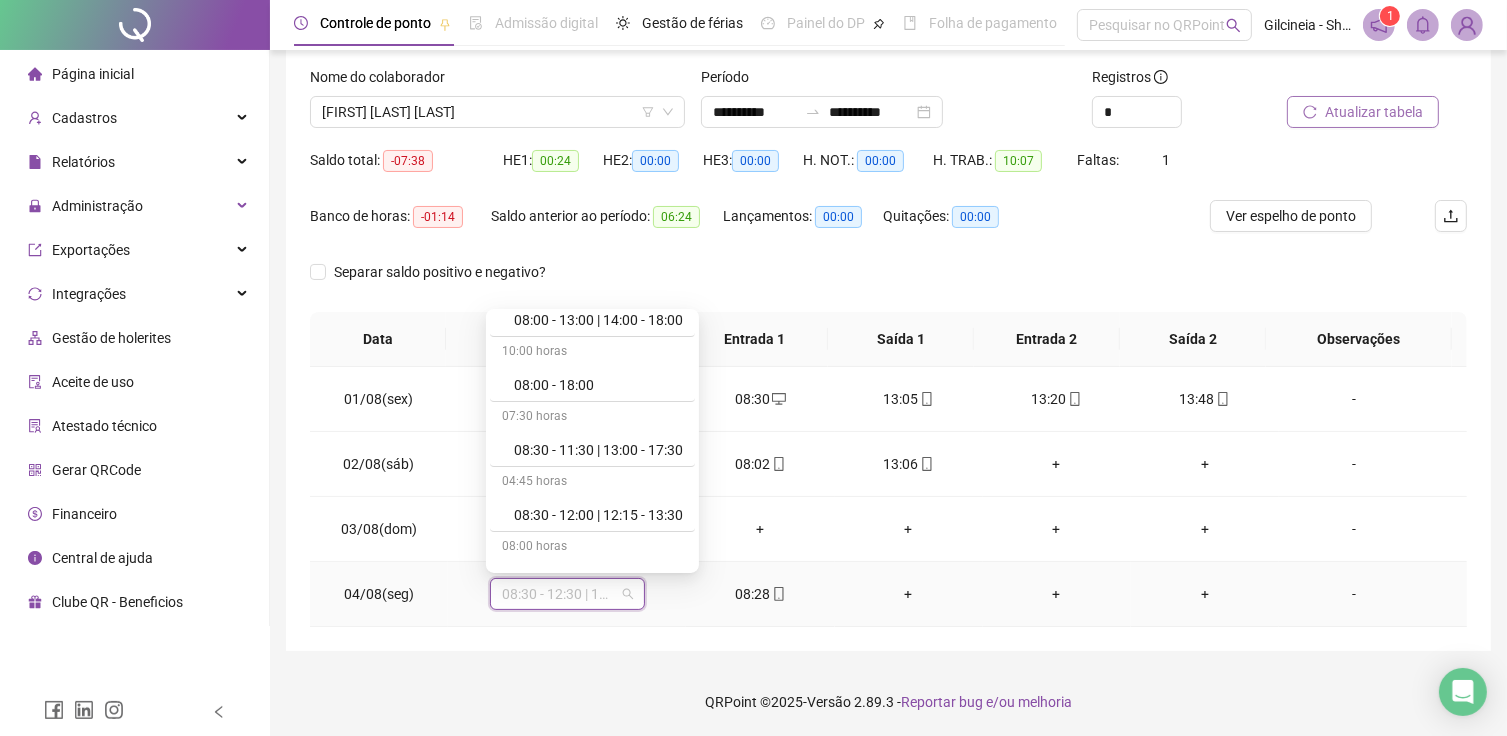click on "08:00 horas 08:00 - 11:40 | 13:40 - 18:00 04:00 horas 08:00 - 12:00 08:00 horas 08:00 - 12:00 | 13:30 - 17:30 08:30 horas 08:00 - 12:30 | 13:30 - 17:30 08:00 horas 08:00 - 12:30 | 14:30 - 18:00 05:00 horas 08:00 - 13:00 08:00 horas 08:00 - 13:00 | 14:00 - 17:00 09:00 horas 08:00 - 13:00 | 14:00 - 18:00 10:00 horas 08:00 - 18:00 07:30 horas 08:30 - 11:30 | 13:00 - 17:30 04:45 horas 08:30 - 12:00 | 12:15 - 13:30 08:00 horas 08:30 - 12:30 | 13:30 - 17:30 09:00 horas 08:30 - 17:30 08:00 horas 09:00 - 12:00 | 13:00 - 18:00 07:00 horas 09:00 - 13:00 | 14:30 - 17:30 Sem carga horária Dispensa Sem carga horária Férias Sem carga horária Folga Sem carga horária Folga compensatória Sem carga horária Licença" at bounding box center (592, 441) 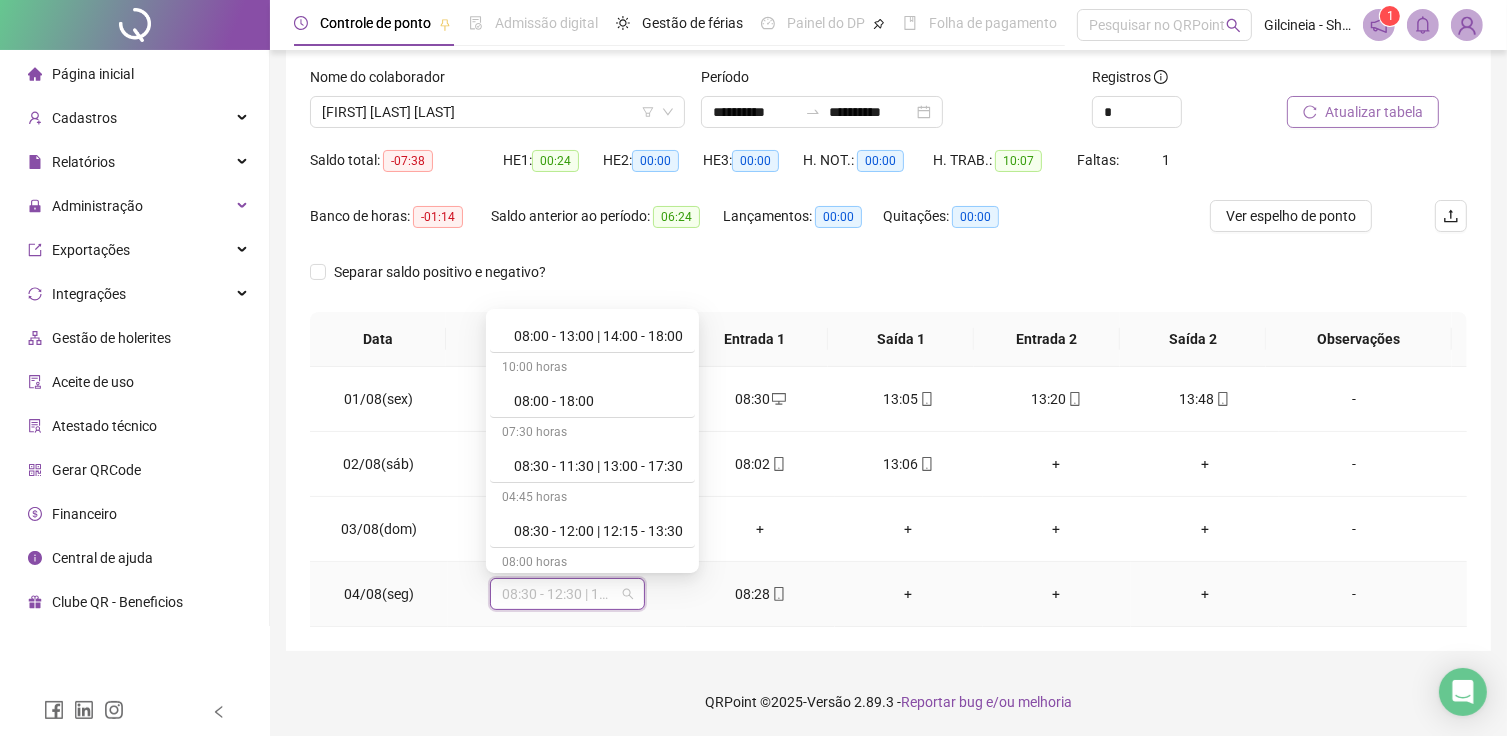 click on "08:00 horas 08:00 - 11:40 | 13:40 - 18:00 04:00 horas 08:00 - 12:00 08:00 horas 08:00 - 12:00 | 13:30 - 17:30 08:30 horas 08:00 - 12:30 | 13:30 - 17:30 08:00 horas 08:00 - 12:30 | 14:30 - 18:00 05:00 horas 08:00 - 13:00 08:00 horas 08:00 - 13:00 | 14:00 - 17:00 09:00 horas 08:00 - 13:00 | 14:00 - 18:00 10:00 horas 08:00 - 18:00 07:30 horas 08:30 - 11:30 | 13:00 - 17:30 04:45 horas 08:30 - 12:00 | 12:15 - 13:30 08:00 horas 08:30 - 12:30 | 13:30 - 17:30 09:00 horas 08:30 - 17:30 08:00 horas 09:00 - 12:00 | 13:00 - 18:00 07:00 horas 09:00 - 13:00 | 14:30 - 17:30 Sem carga horária Dispensa Sem carga horária Férias Sem carga horária Folga Sem carga horária Folga compensatória Sem carga horária Licença" at bounding box center (592, 441) 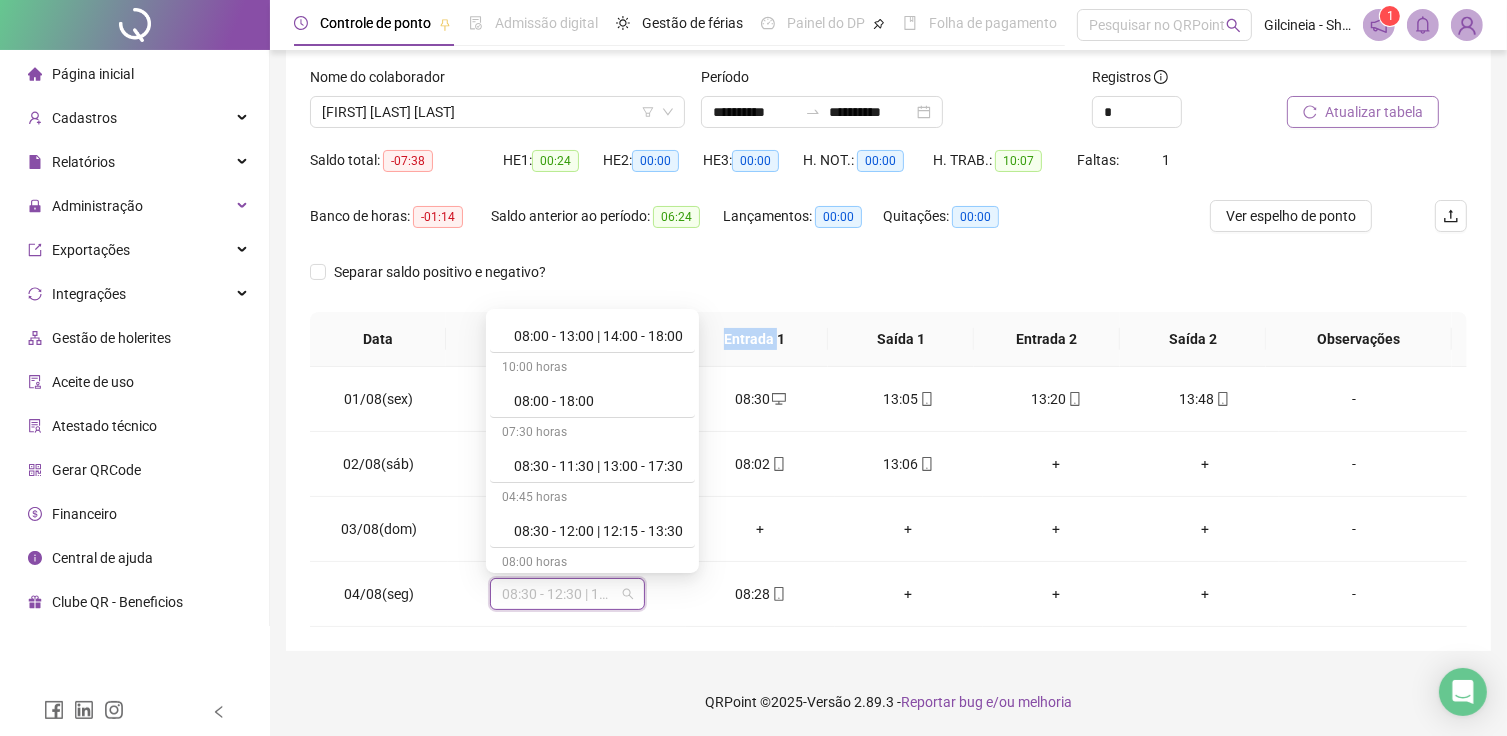 click on "Entrada 1" at bounding box center [755, 339] 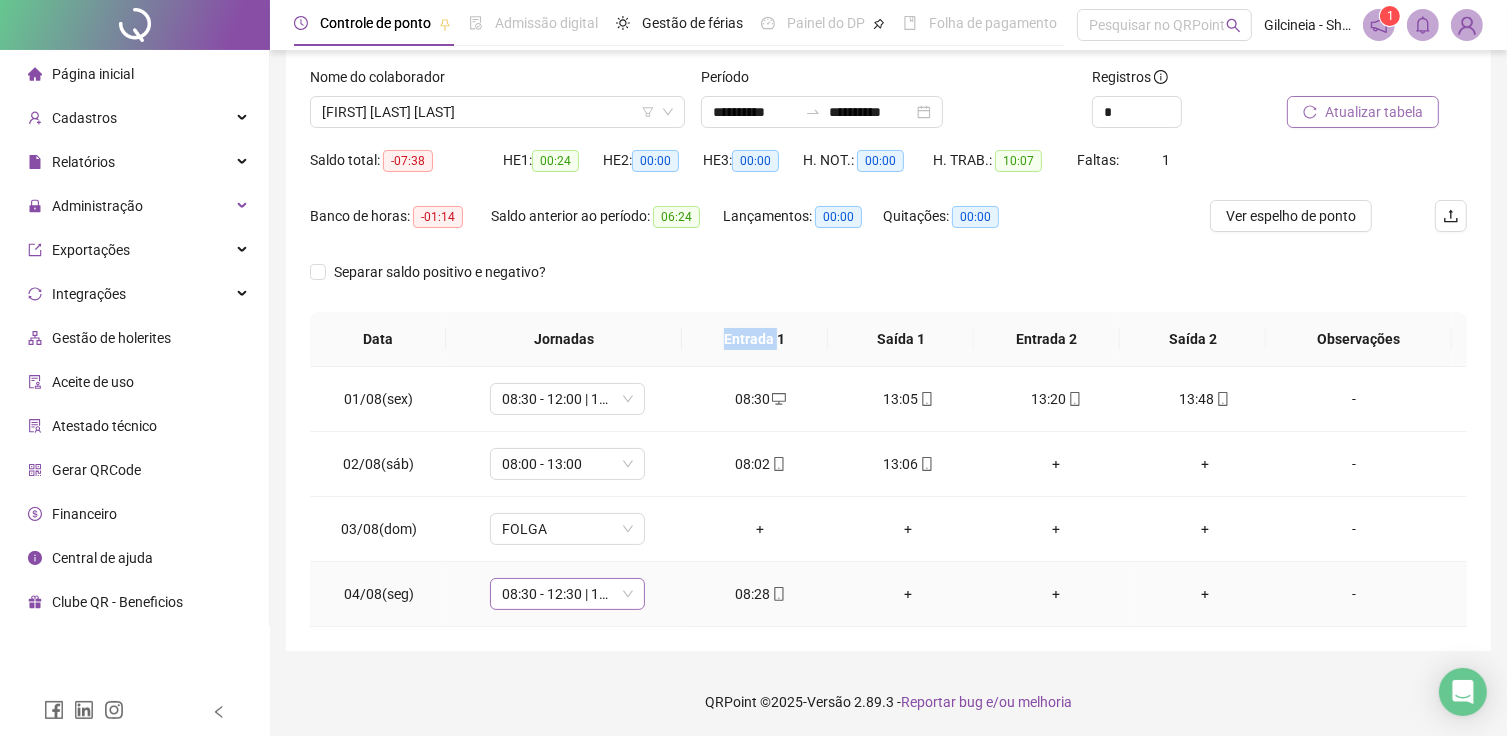 click on "08:30 - 12:30 | 13:30 - 17:30" at bounding box center [567, 594] 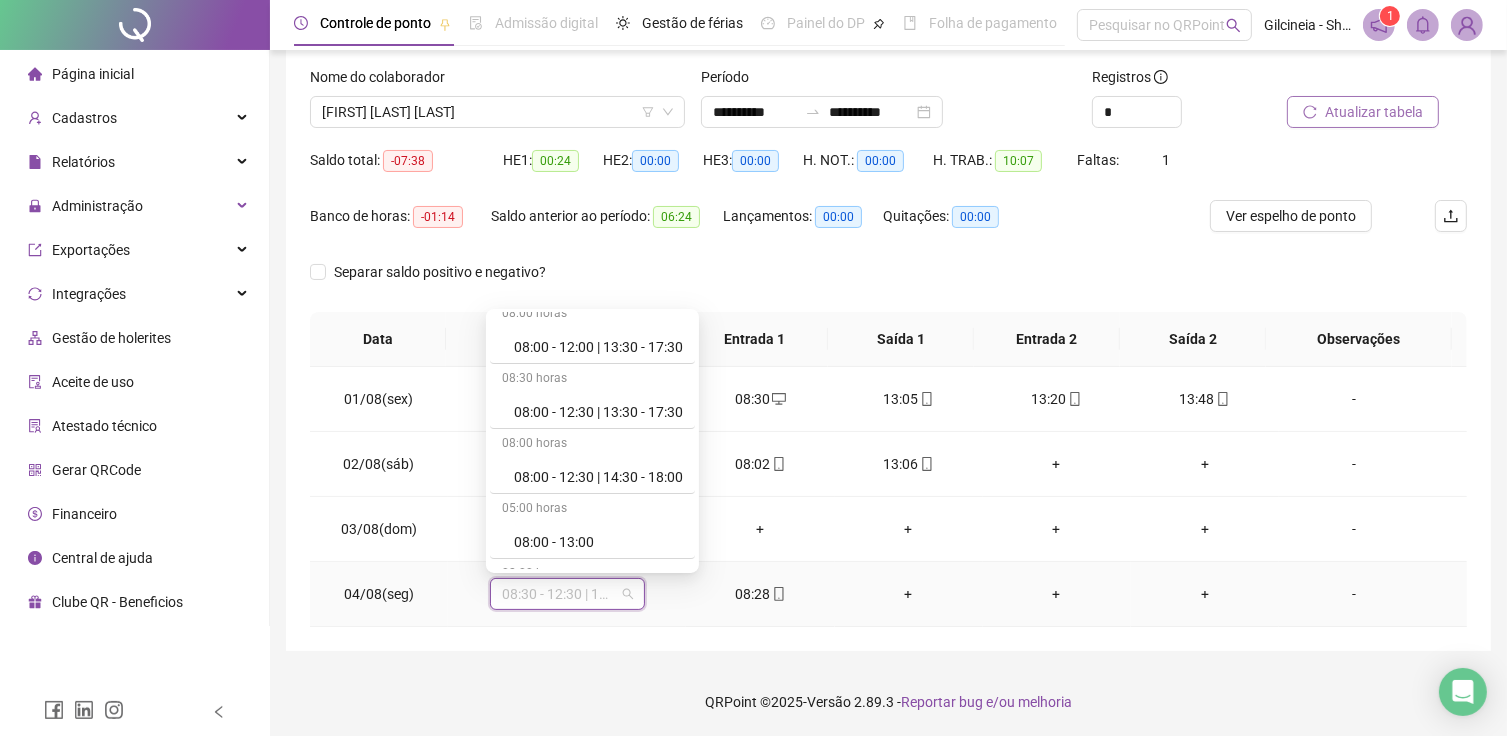 scroll, scrollTop: 120, scrollLeft: 0, axis: vertical 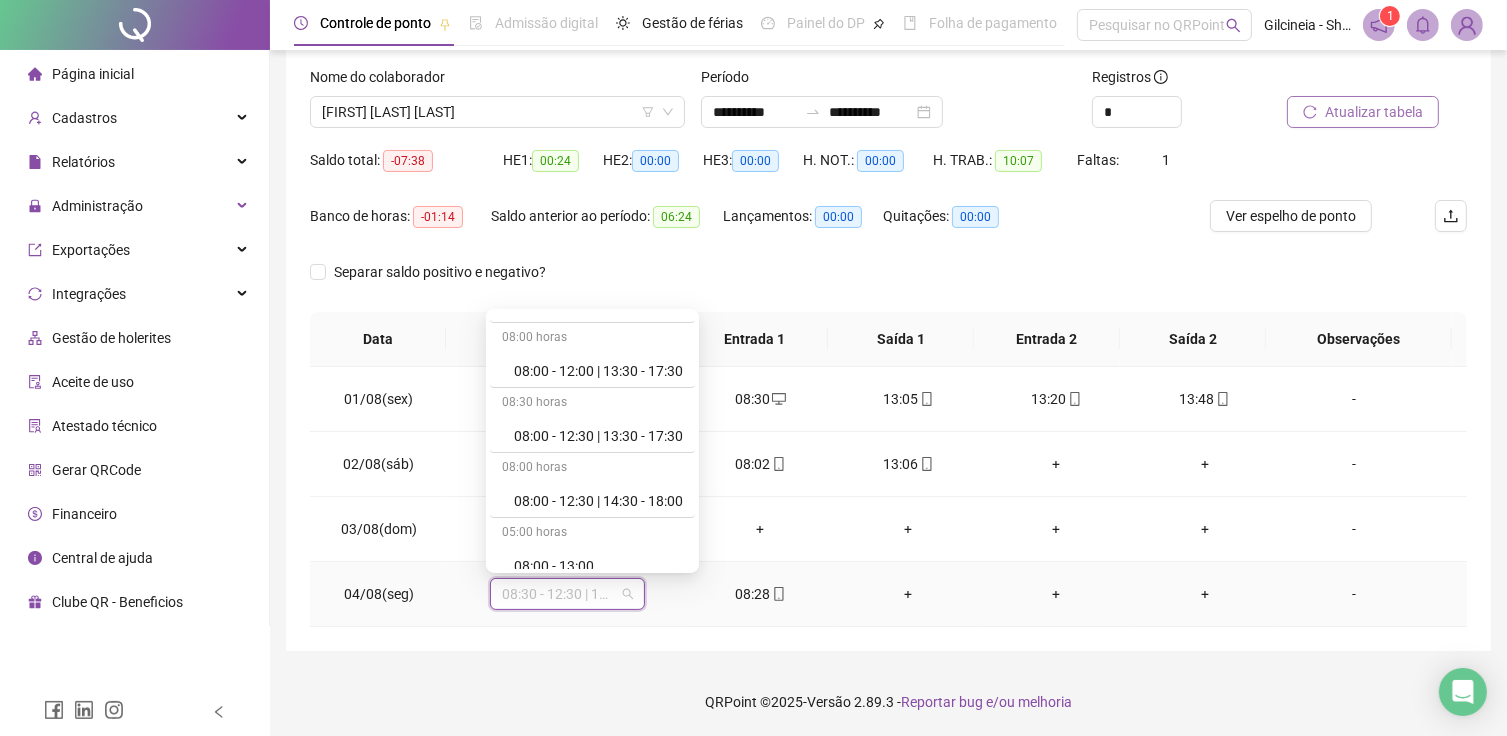 click on "08:00 horas 08:00 - 11:40 | 13:40 - 18:00 04:00 horas 08:00 - 12:00 08:00 horas 08:00 - 12:00 | 13:30 - 17:30 08:30 horas 08:00 - 12:30 | 13:30 - 17:30 08:00 horas 08:00 - 12:30 | 14:30 - 18:00 05:00 horas 08:00 - 13:00 08:00 horas 08:00 - 13:00 | 14:00 - 17:00 09:00 horas 08:00 - 13:00 | 14:00 - 18:00 10:00 horas 08:00 - 18:00 07:30 horas 08:30 - 11:30 | 13:00 - 17:30 04:45 horas 08:30 - 12:00 | 12:15 - 13:30 08:00 horas 08:30 - 12:30 | 13:30 - 17:30 09:00 horas 08:30 - 17:30 08:00 horas 09:00 - 12:00 | 13:00 - 18:00 07:00 horas 09:00 - 13:00 | 14:30 - 17:30 Sem carga horária Dispensa Sem carga horária Férias Sem carga horária Folga Sem carga horária Folga compensatória Sem carga horária Licença" at bounding box center [592, 441] 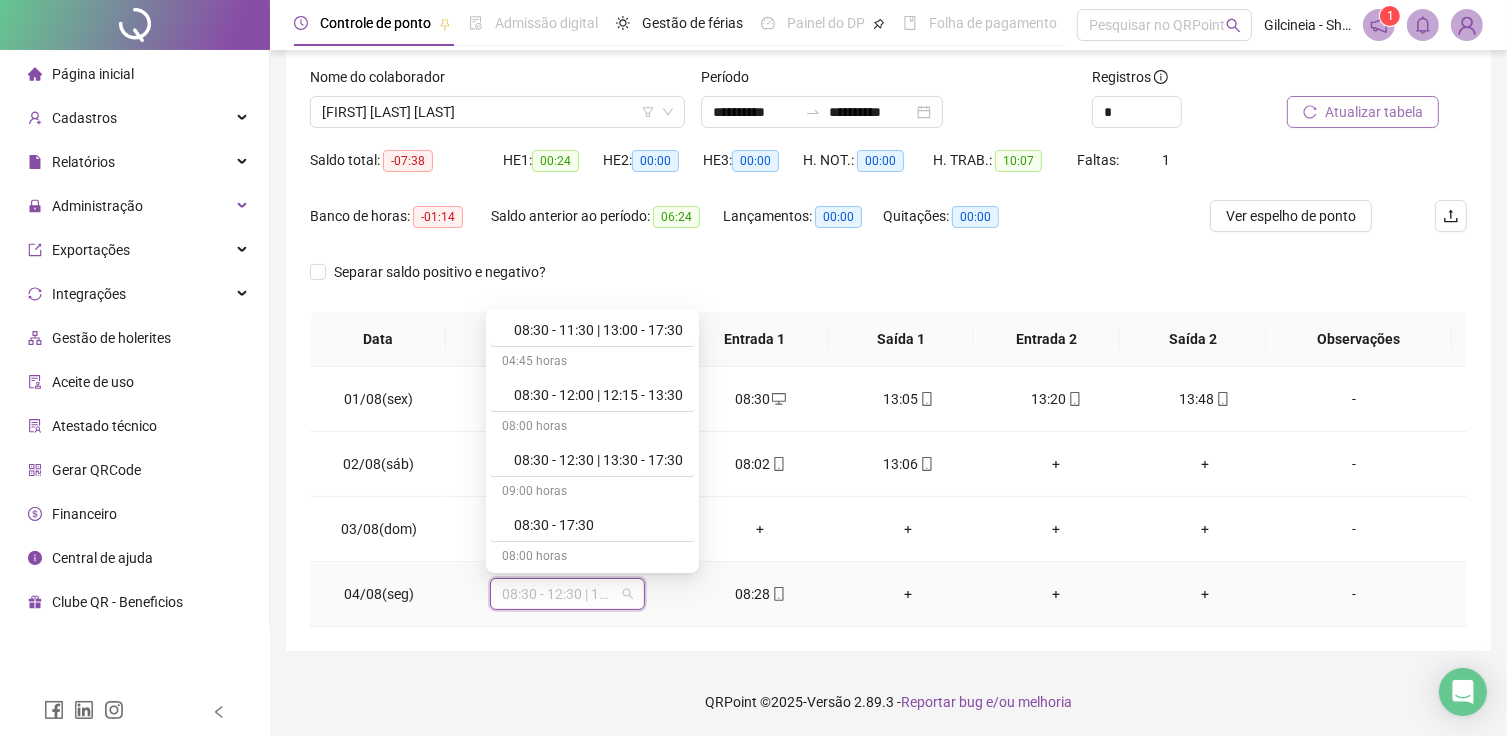 scroll, scrollTop: 600, scrollLeft: 0, axis: vertical 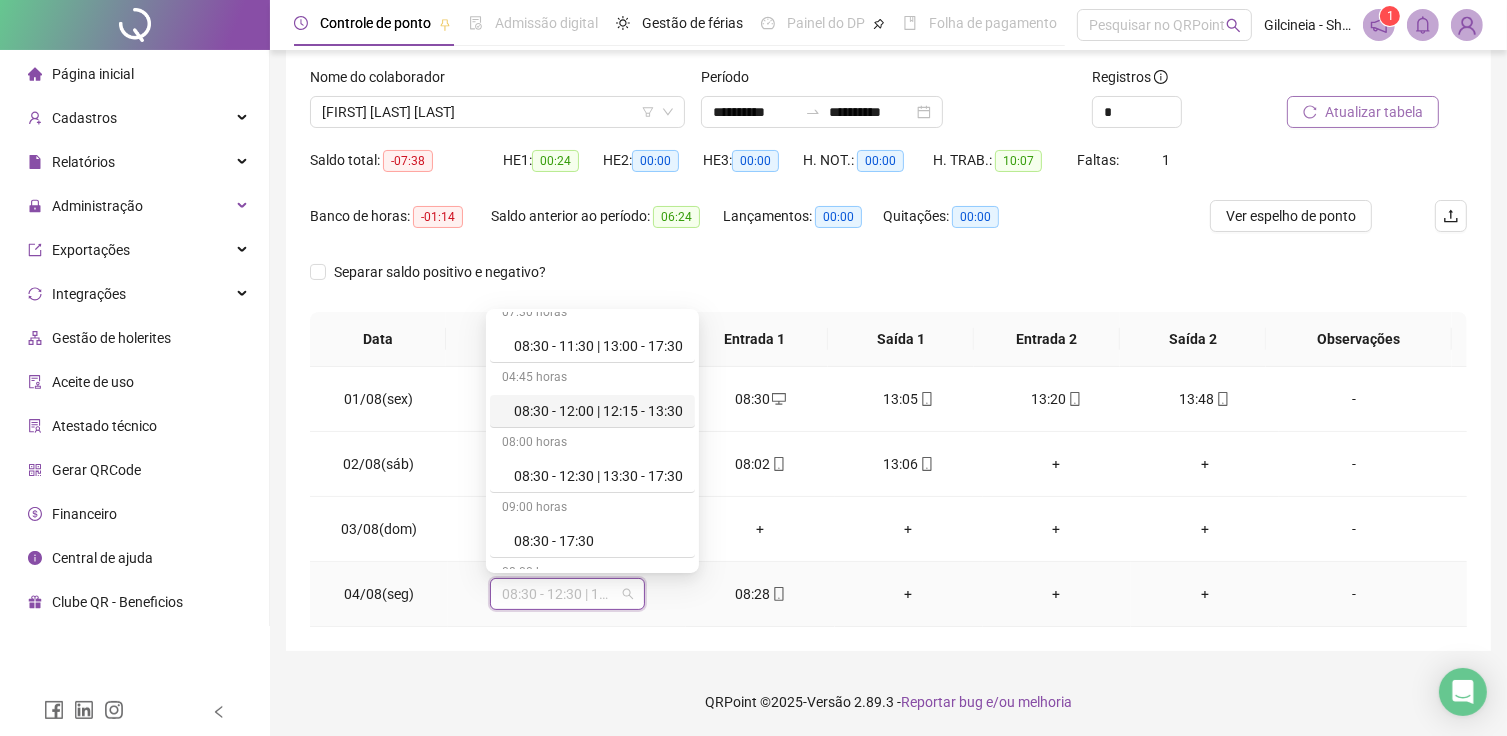 click on "08:30 - 12:00 | 12:15 - 13:30" at bounding box center [598, 411] 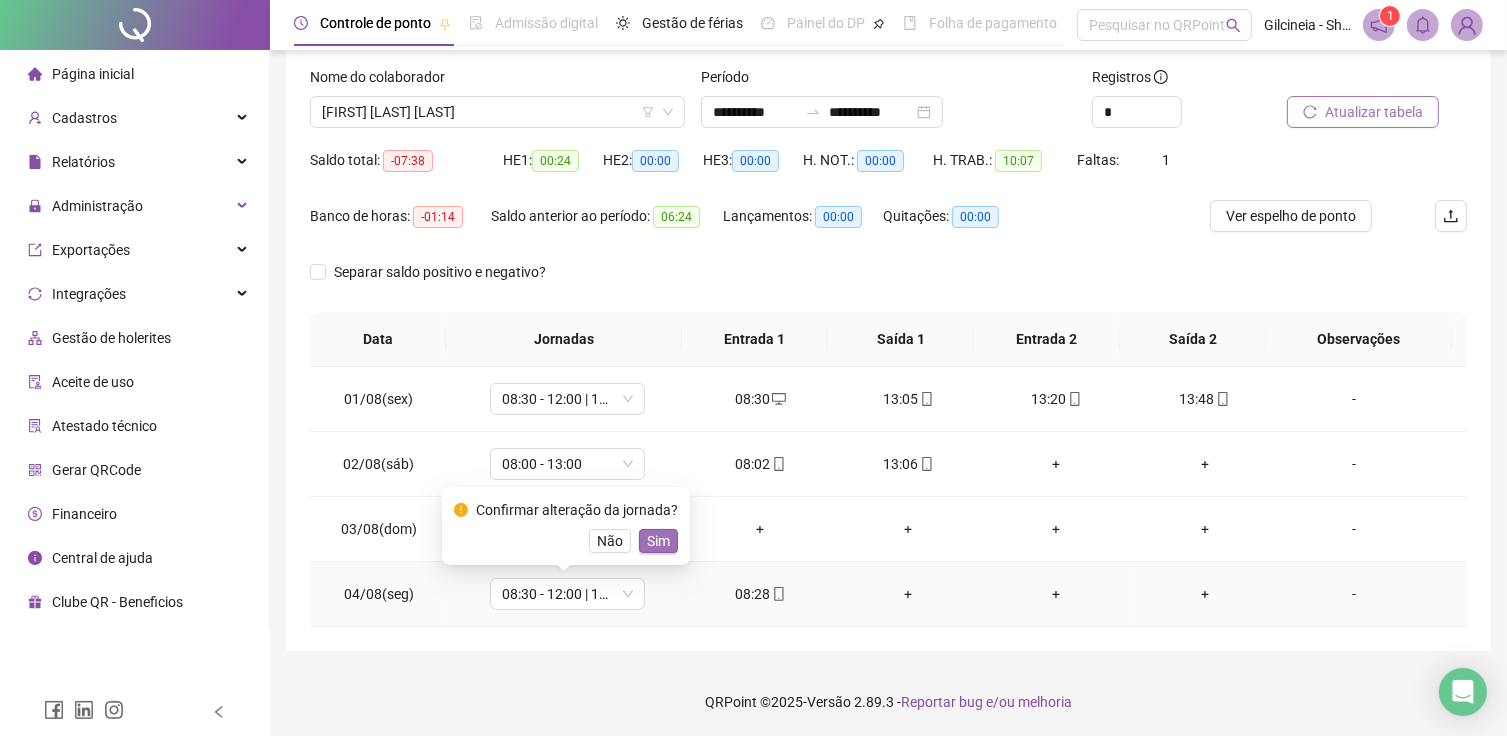click on "Sim" at bounding box center [658, 541] 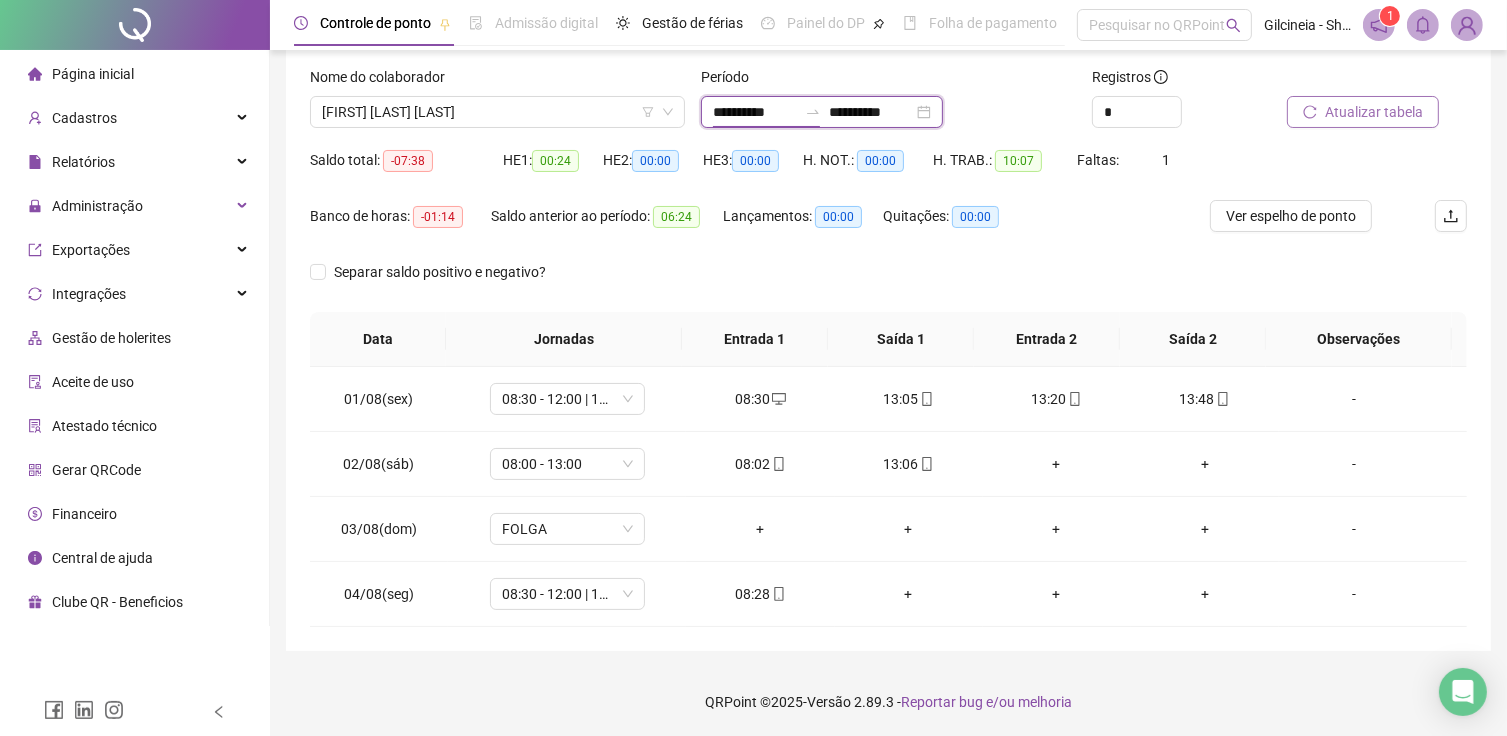 click on "**********" at bounding box center [755, 112] 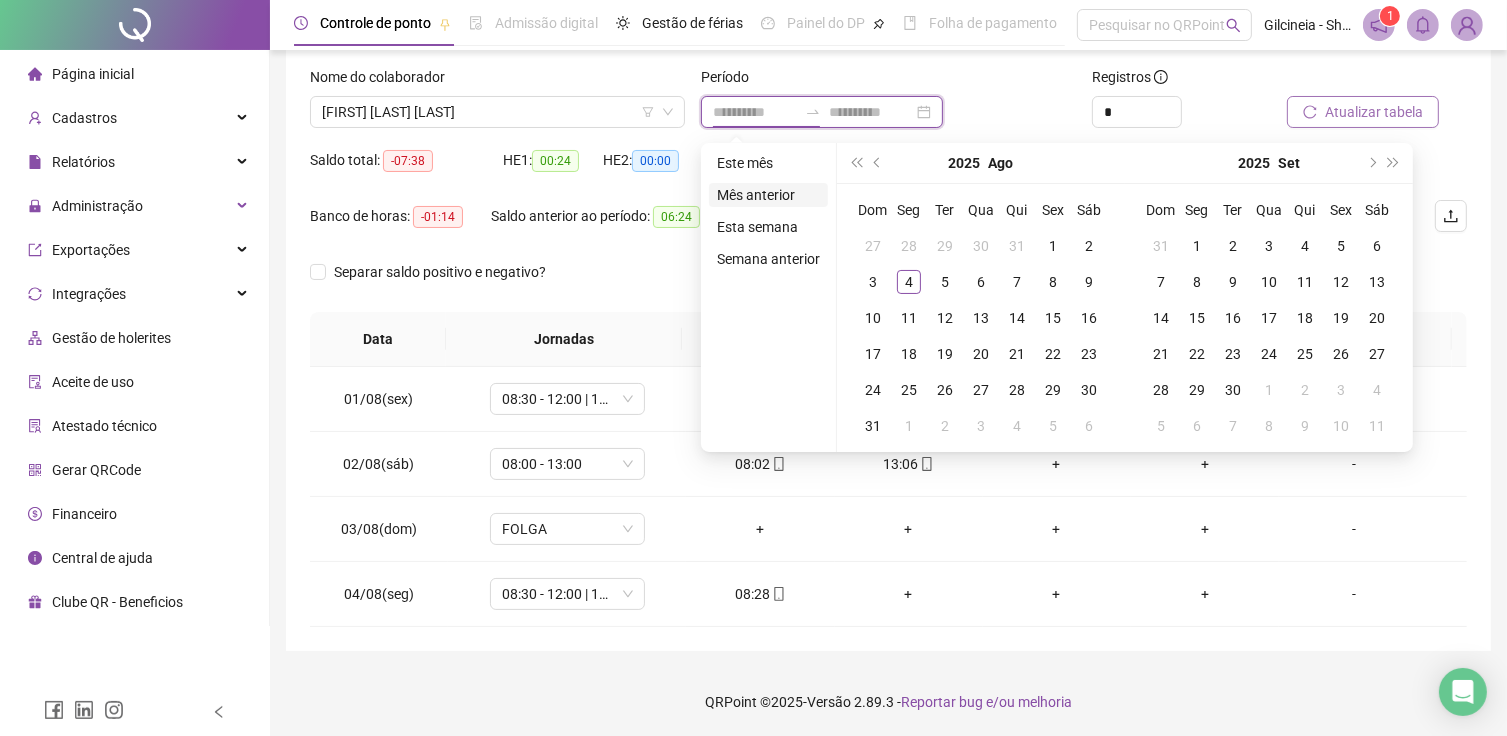 type on "**********" 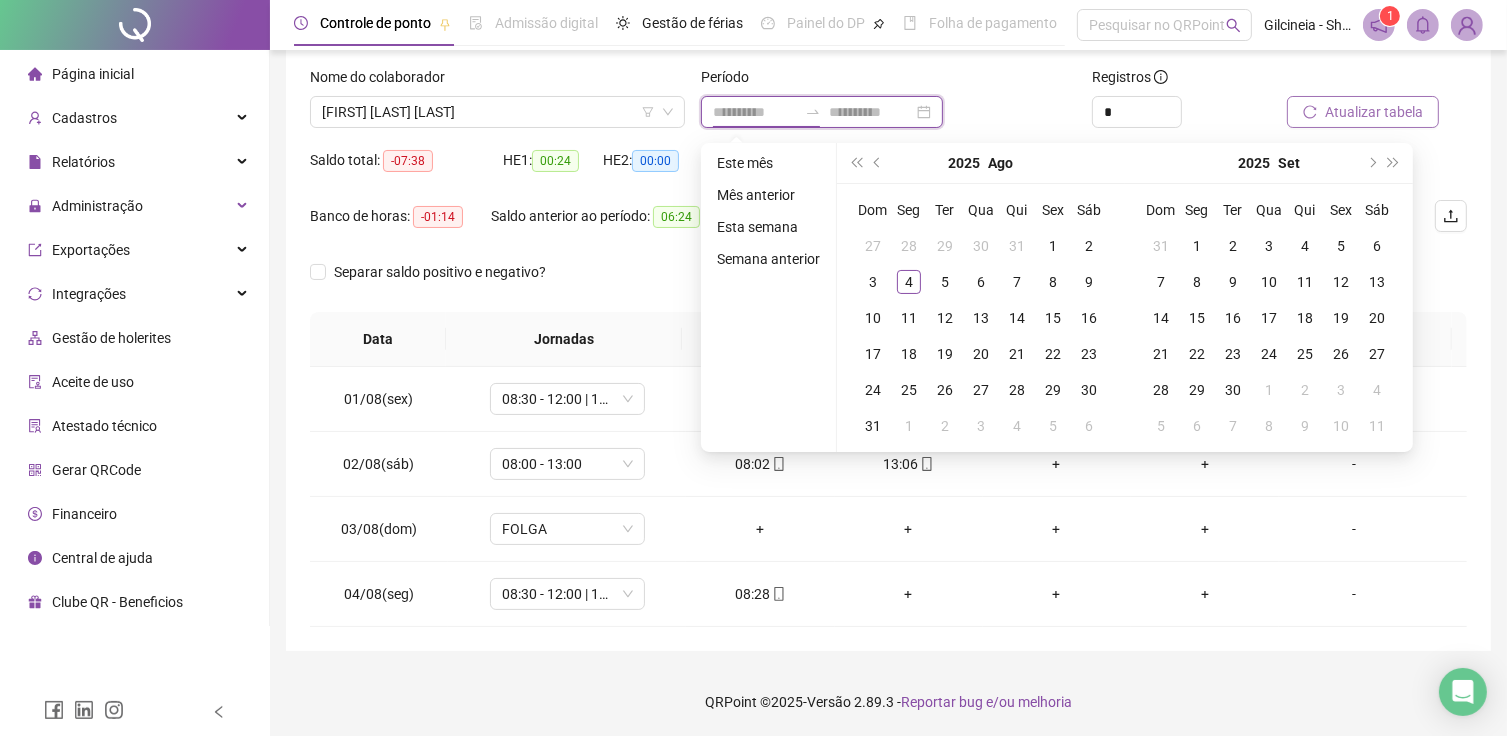 type on "**********" 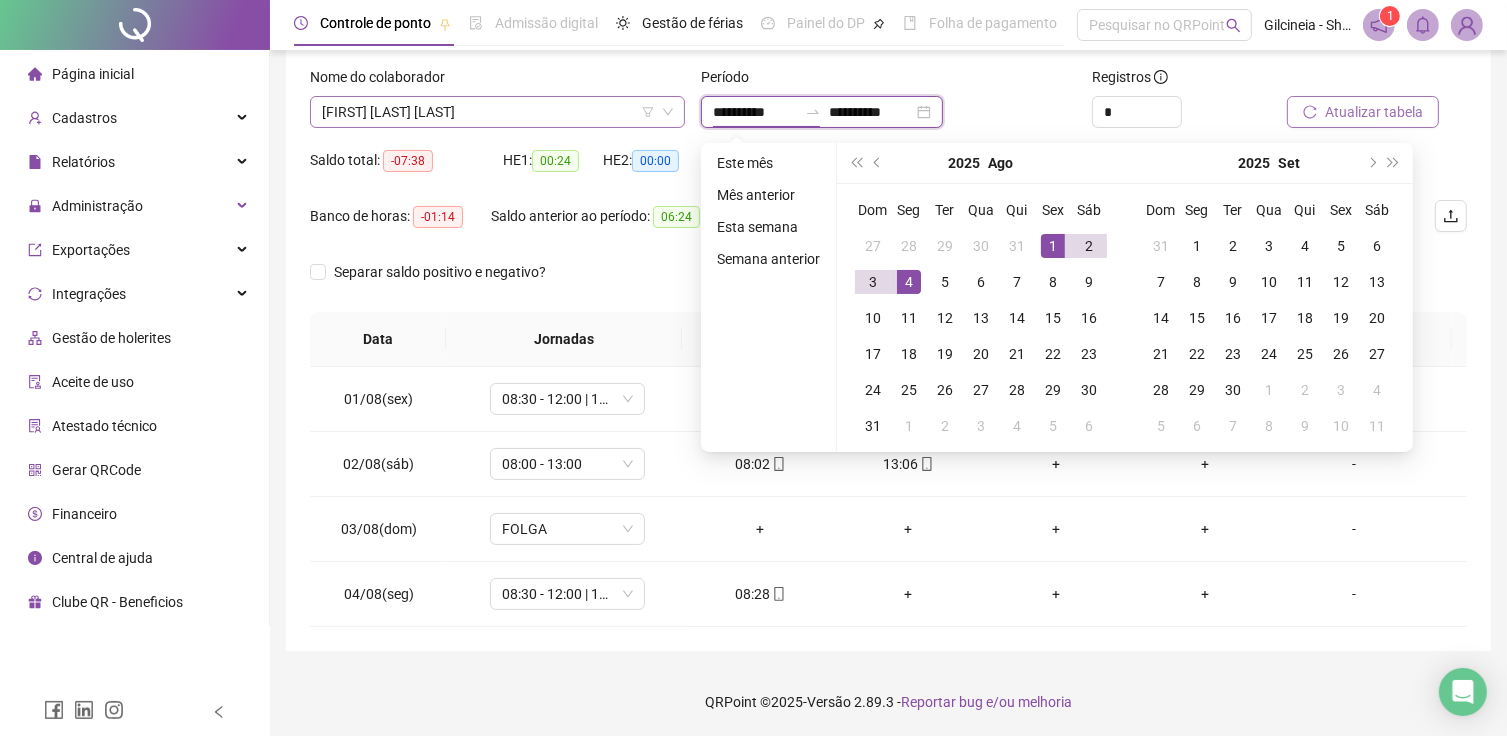 click on "[FIRST] [LAST] [LAST]" at bounding box center [497, 112] 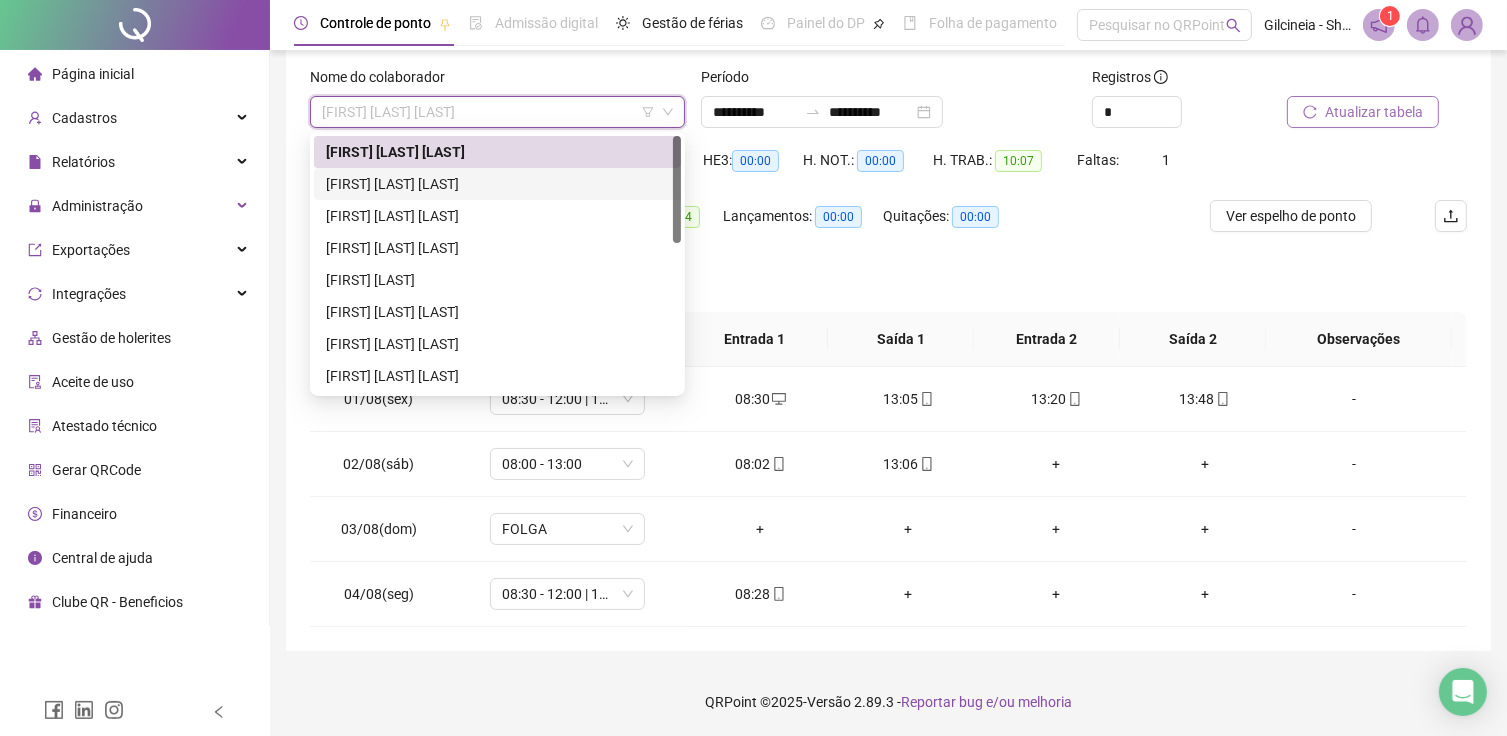 click on "[FIRST] [LAST] [LAST]" at bounding box center [497, 184] 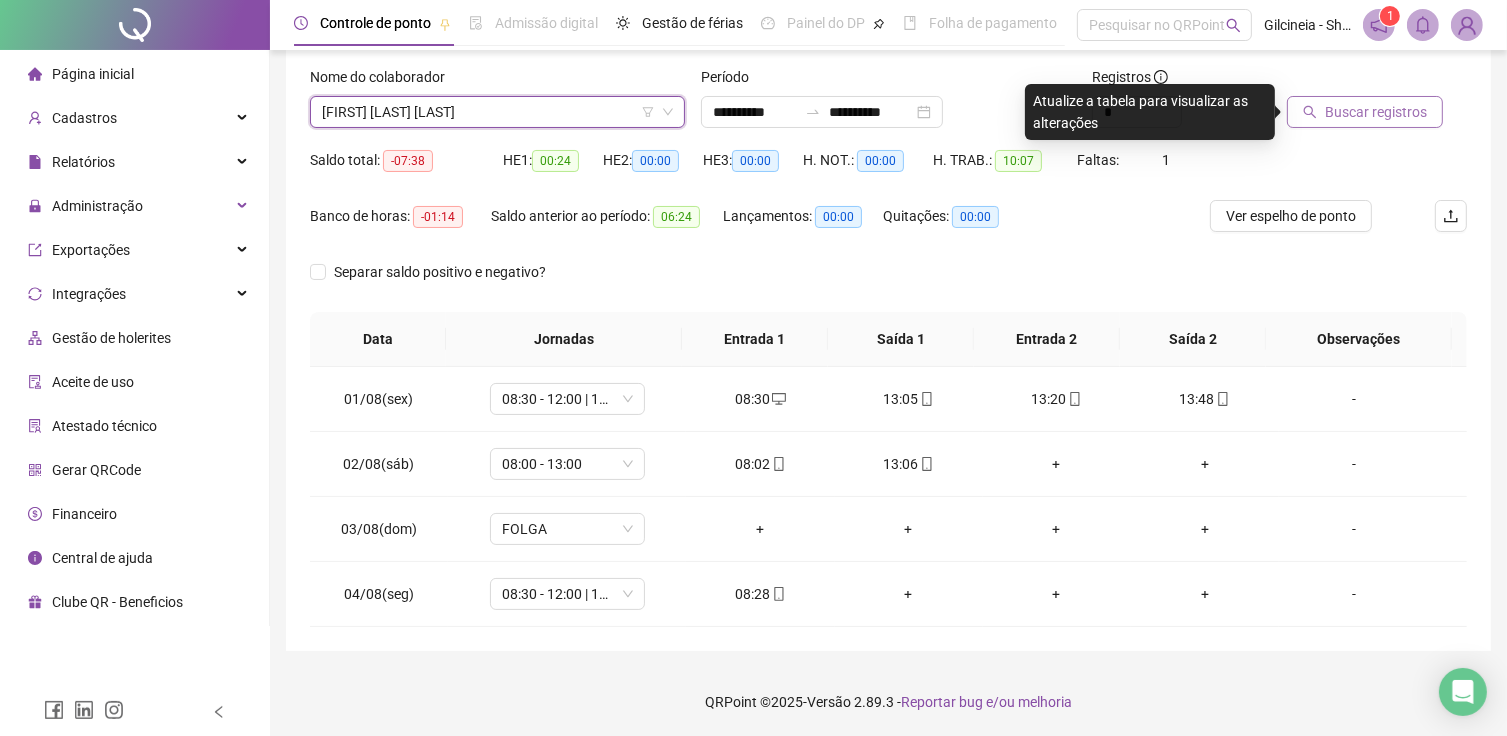 click on "Buscar registros" at bounding box center (1376, 112) 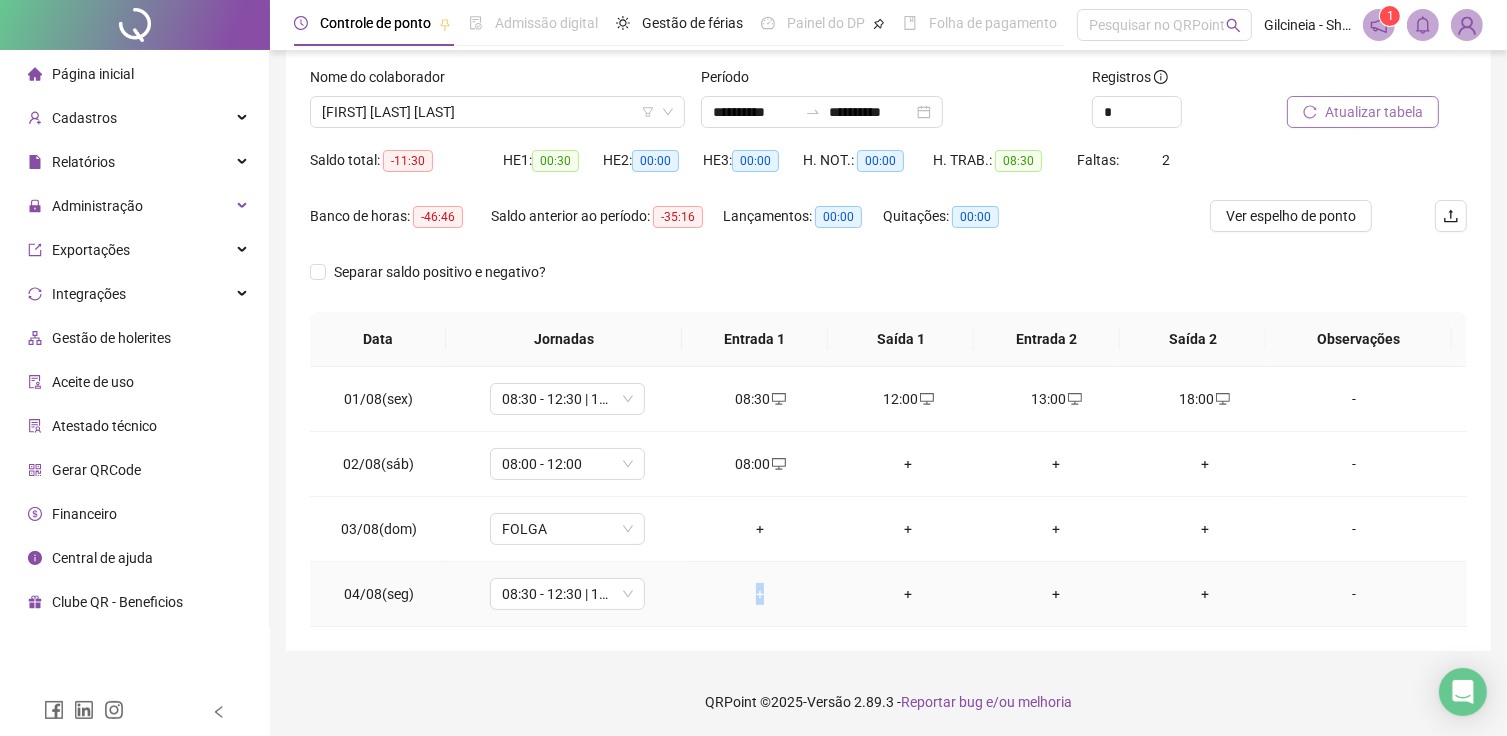 click on "+" at bounding box center [760, 594] 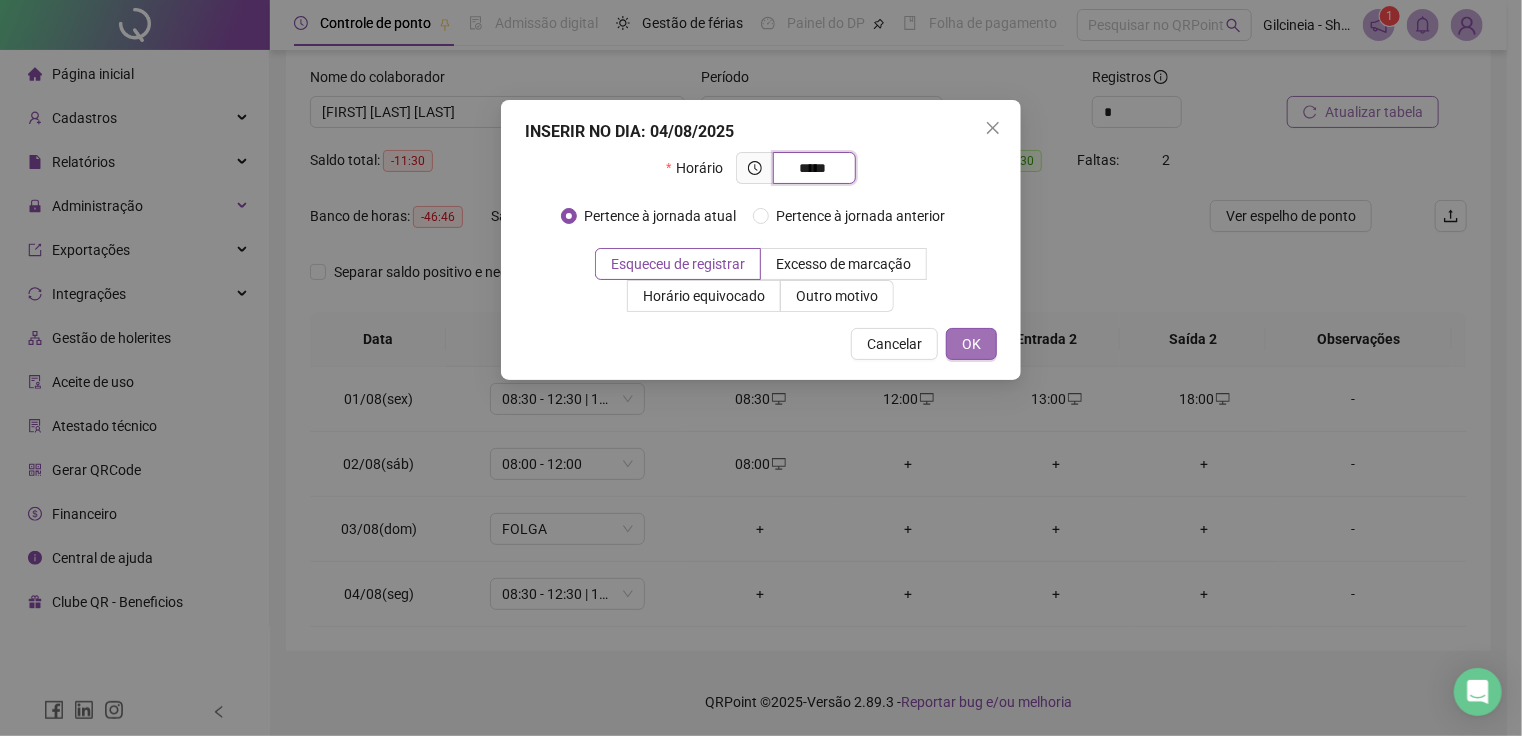 type on "*****" 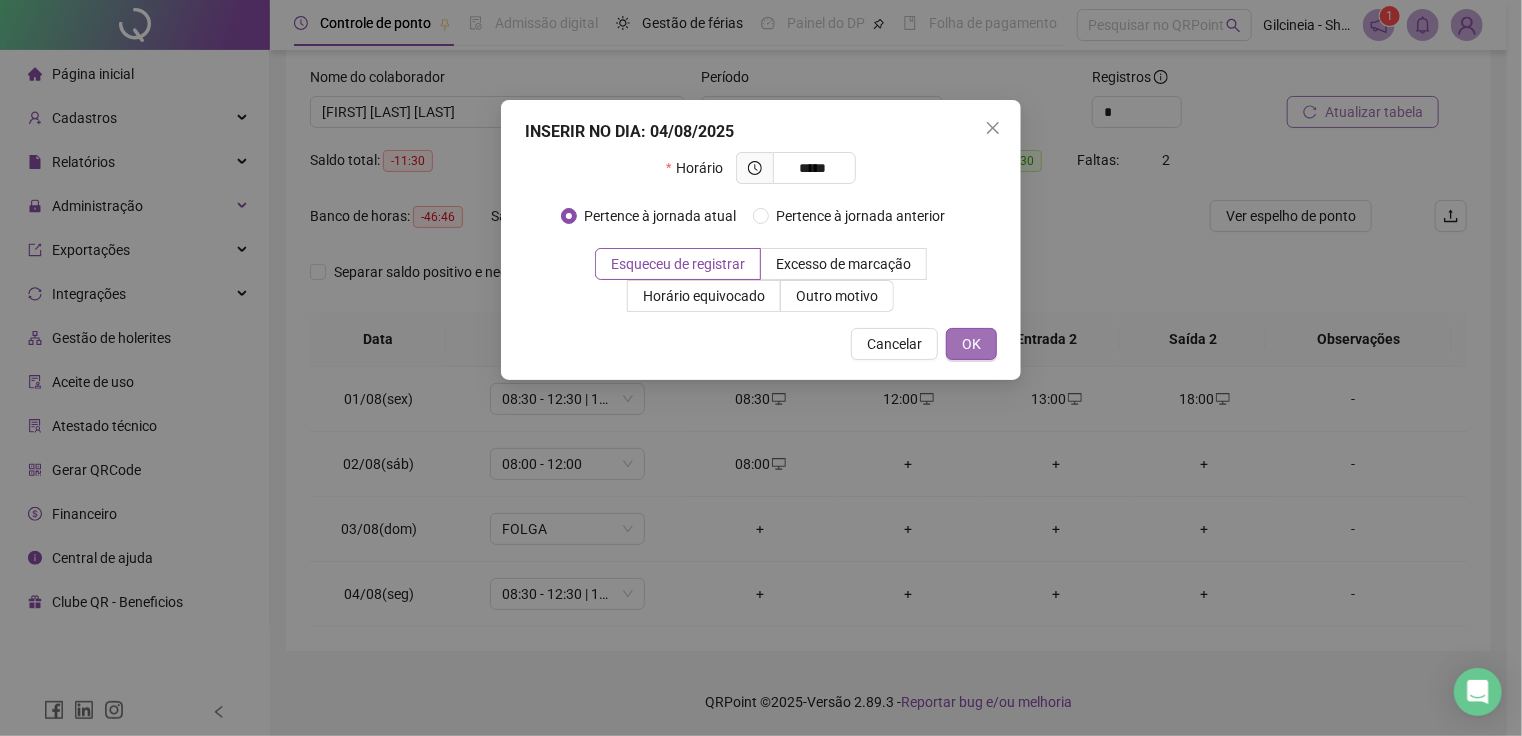 click on "OK" at bounding box center (971, 344) 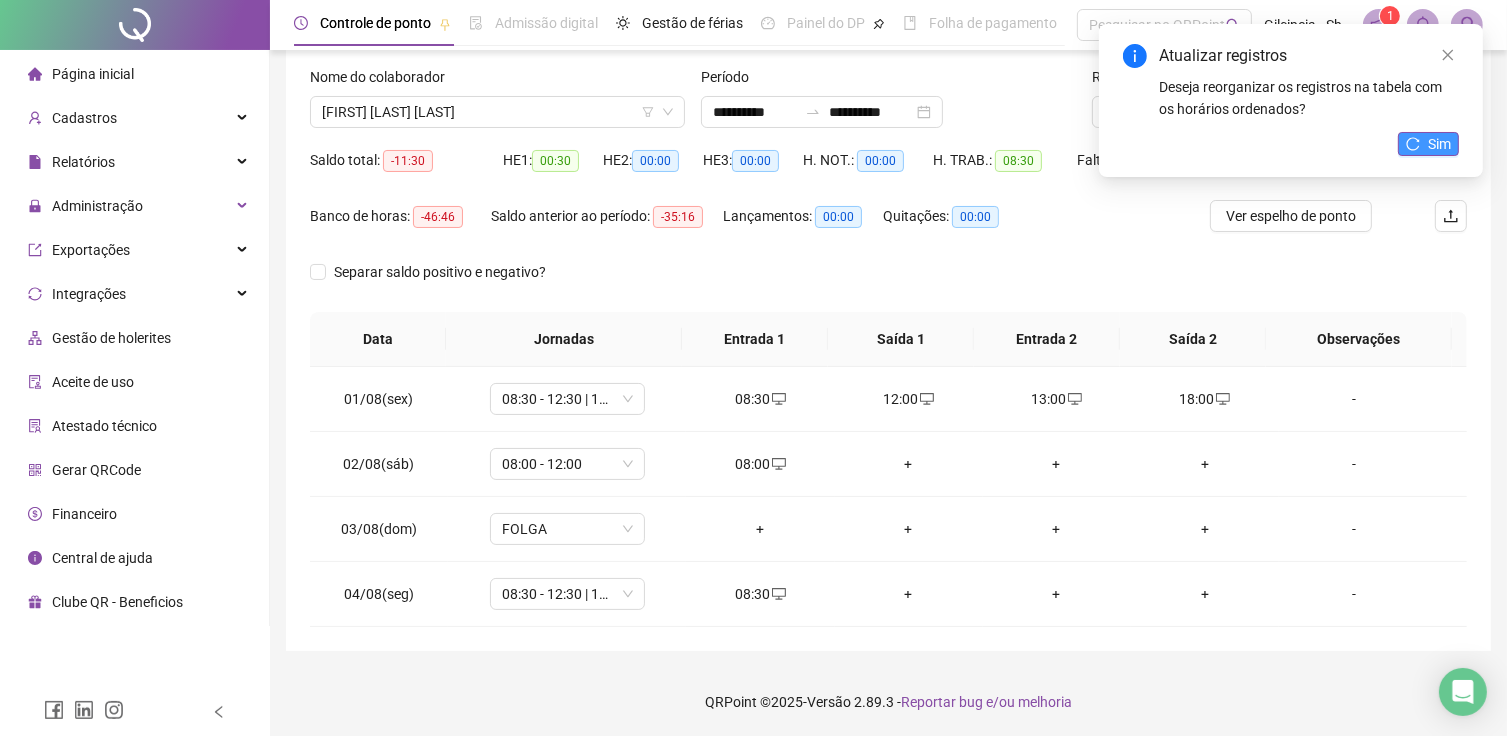 click on "Sim" at bounding box center [1428, 144] 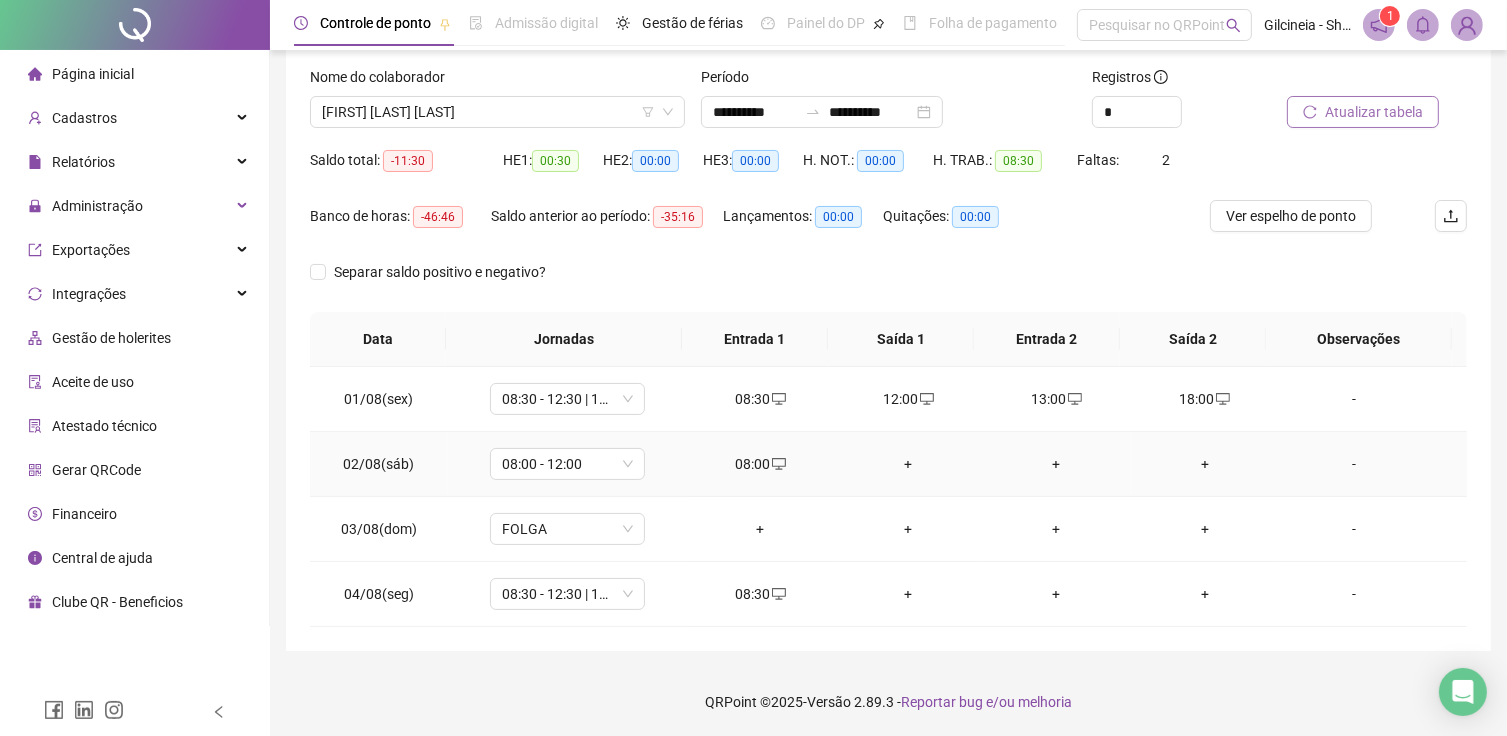 click on "+" at bounding box center [909, 464] 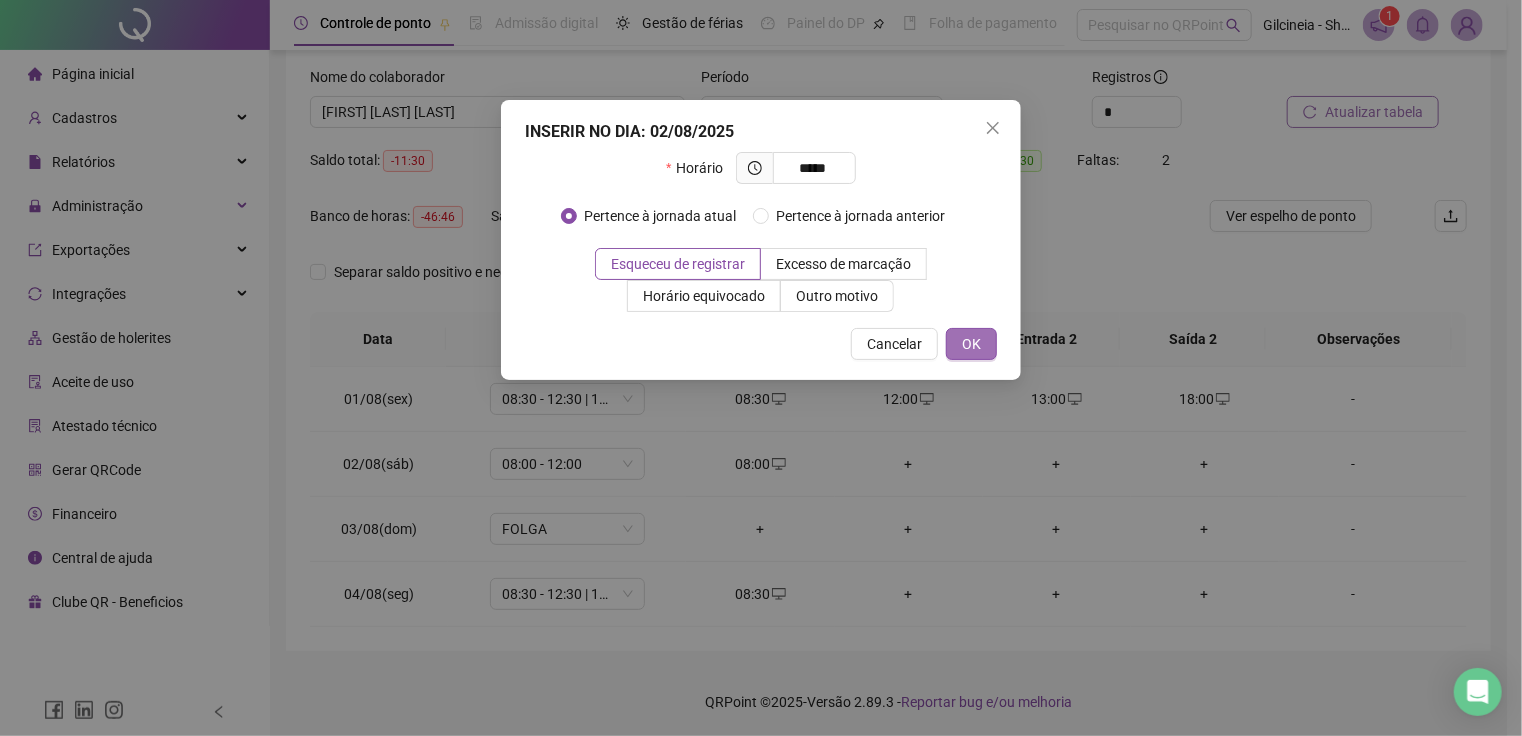 type on "*****" 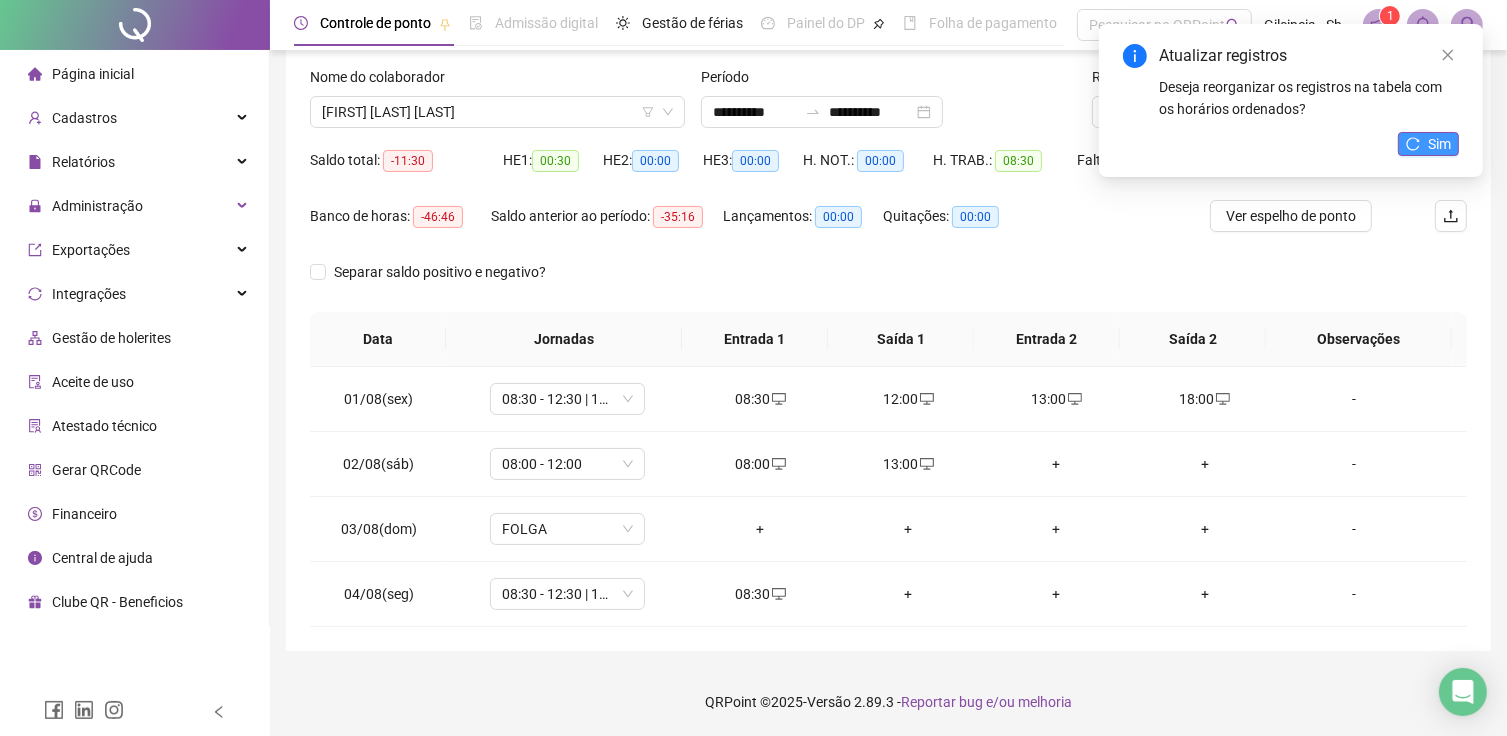 click on "Sim" at bounding box center [1439, 144] 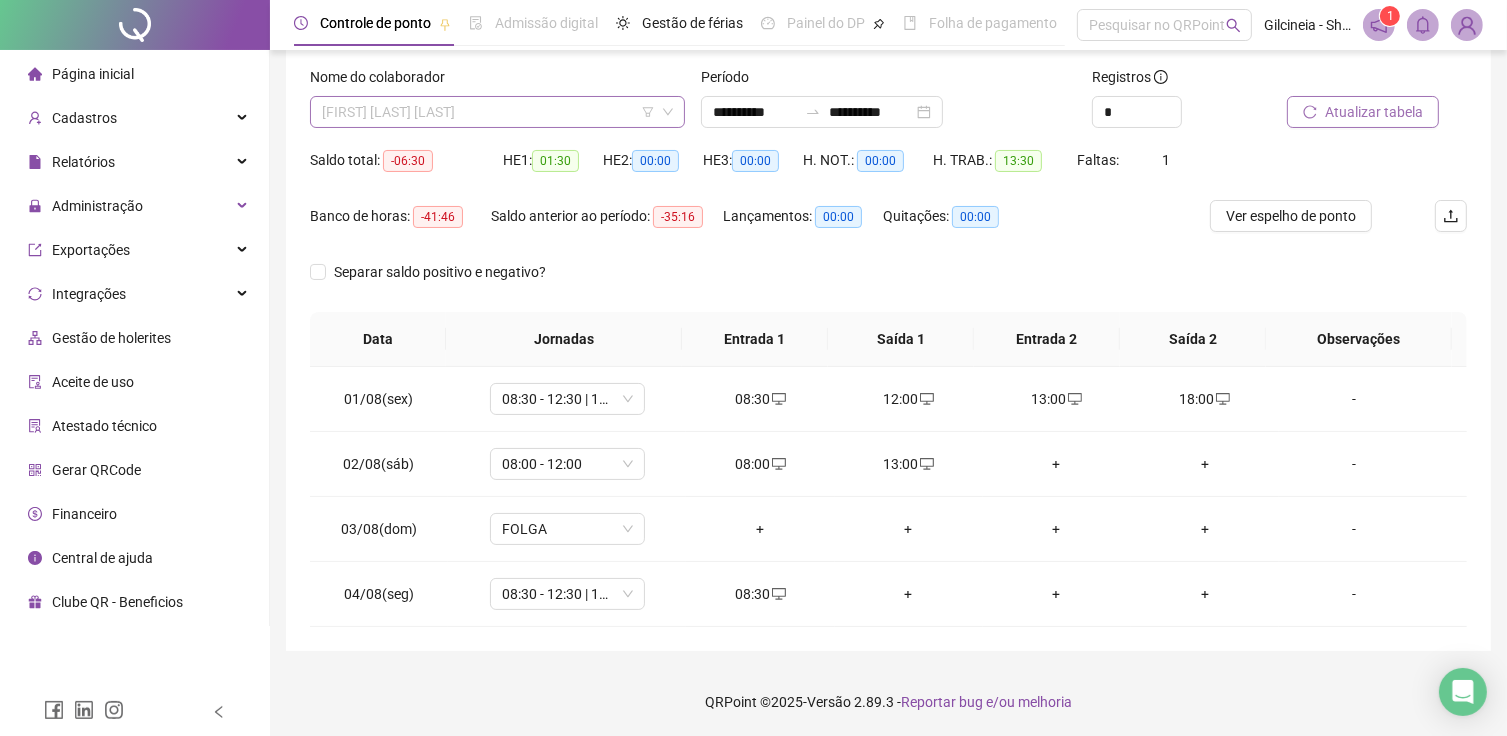 click on "[FIRST] [LAST] [LAST]" at bounding box center [497, 112] 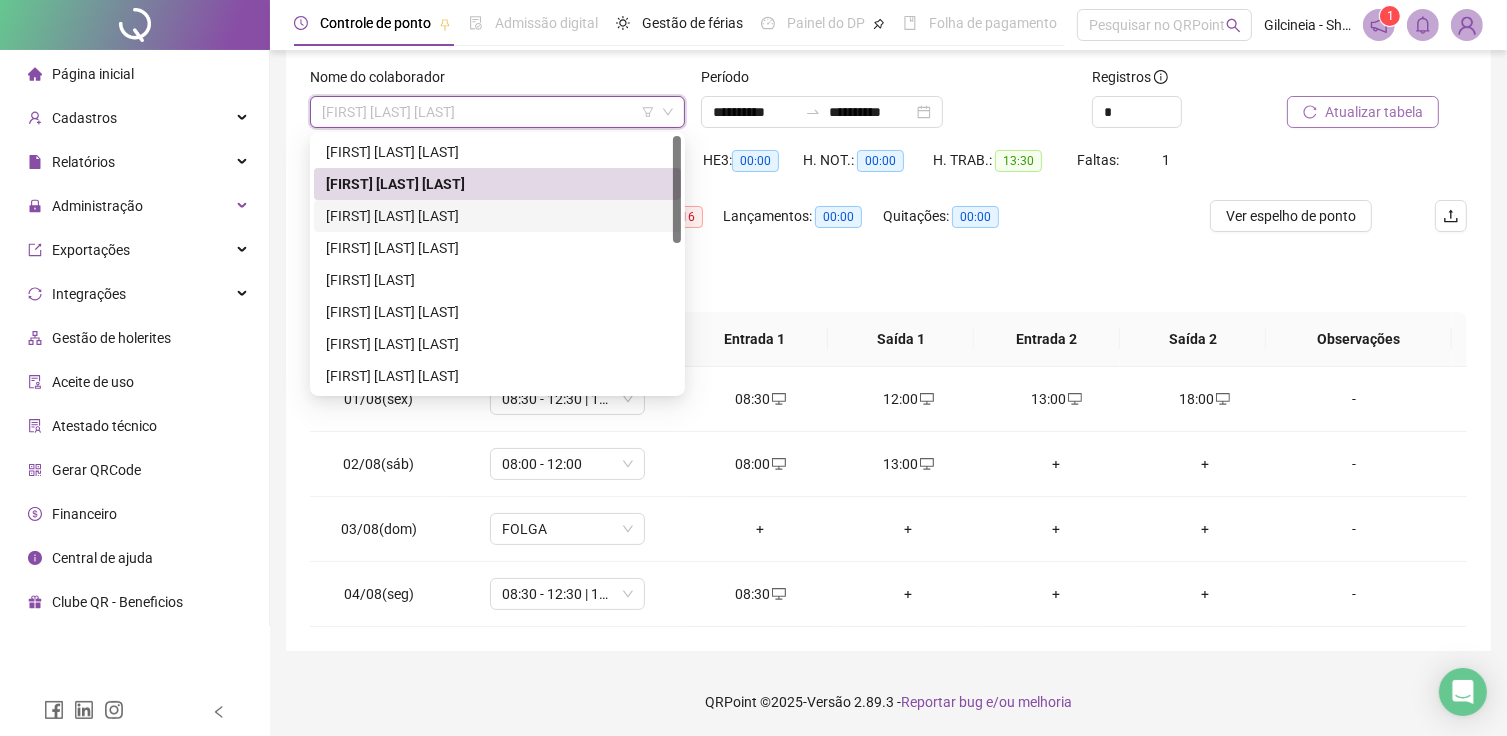 click on "[FIRST] [LAST] [LAST]" at bounding box center (497, 216) 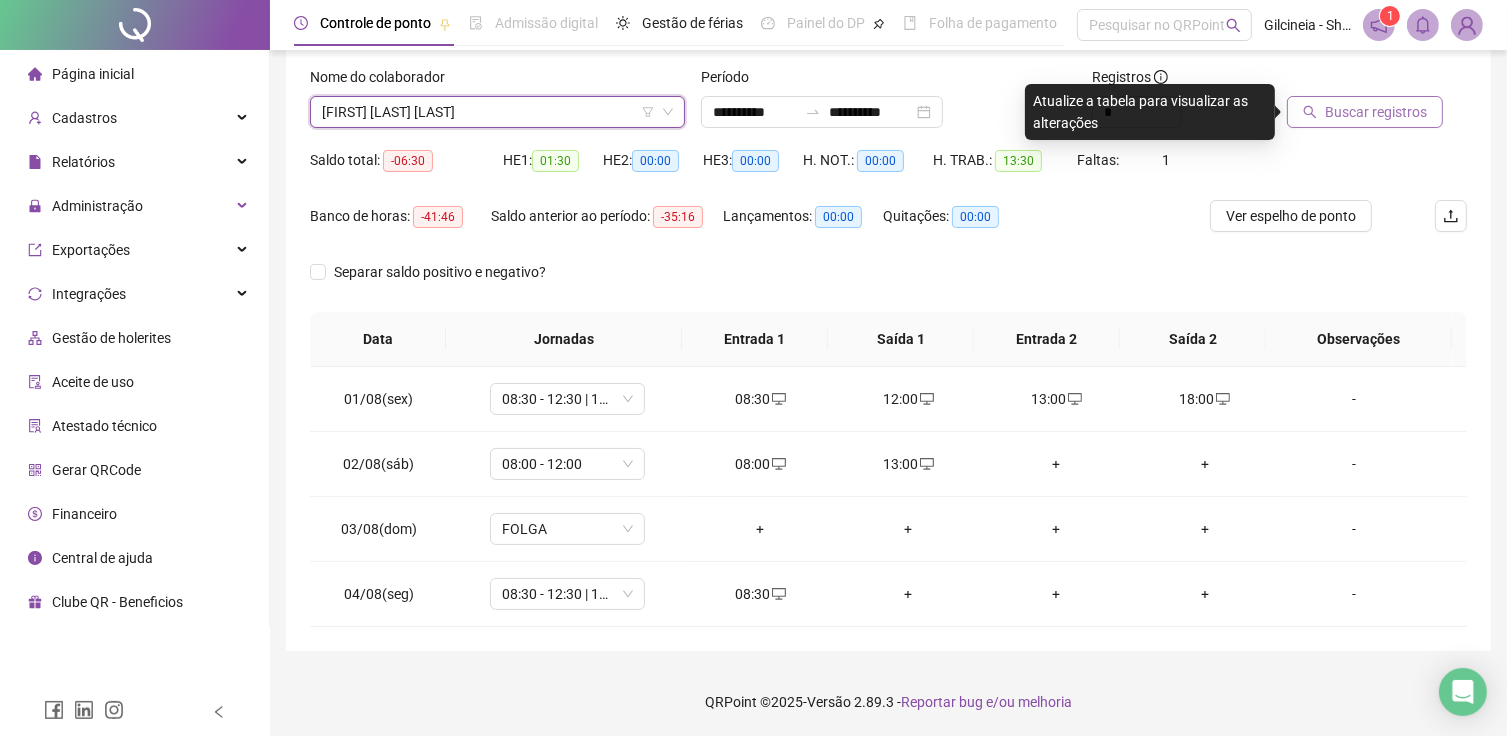 click on "Buscar registros" at bounding box center [1376, 112] 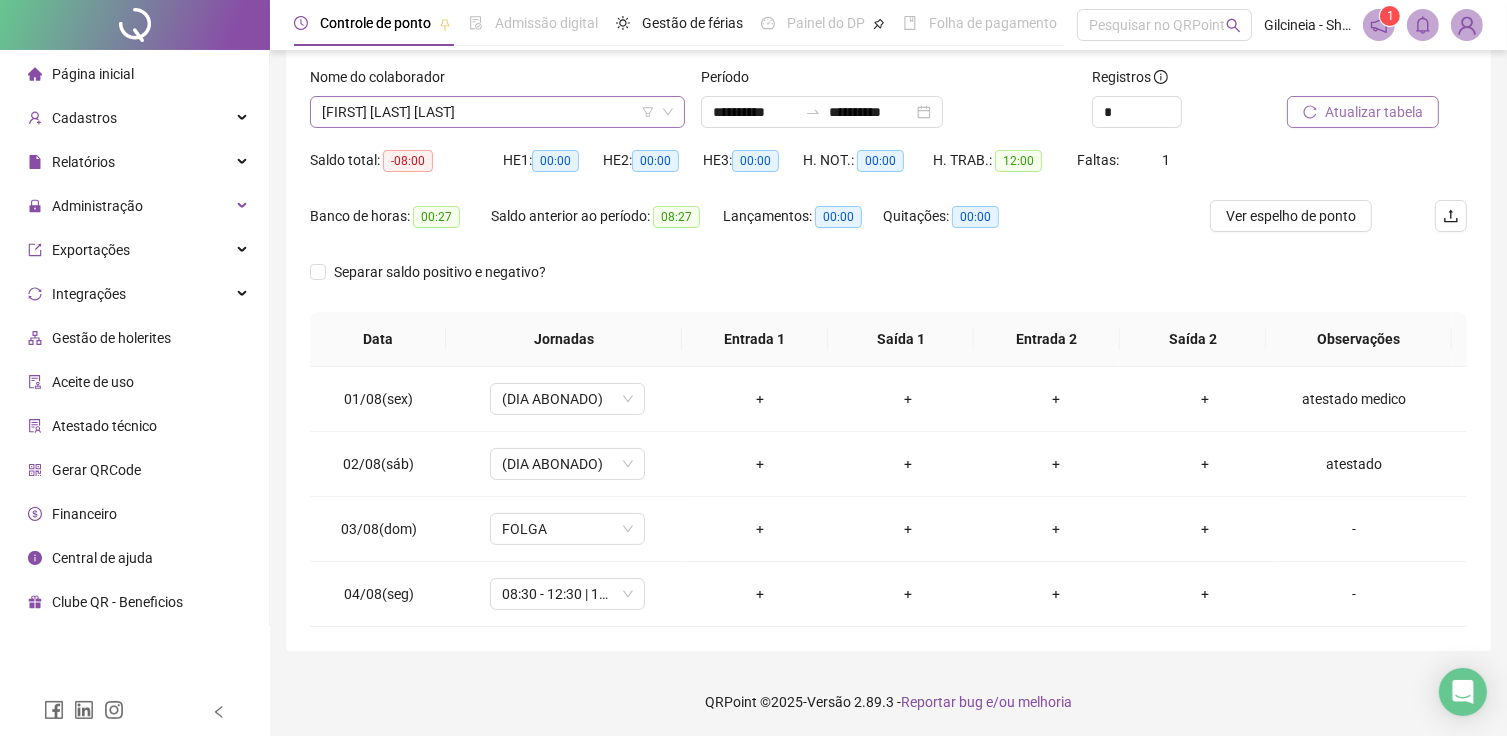 click on "[FIRST] [LAST] [LAST]" at bounding box center [497, 112] 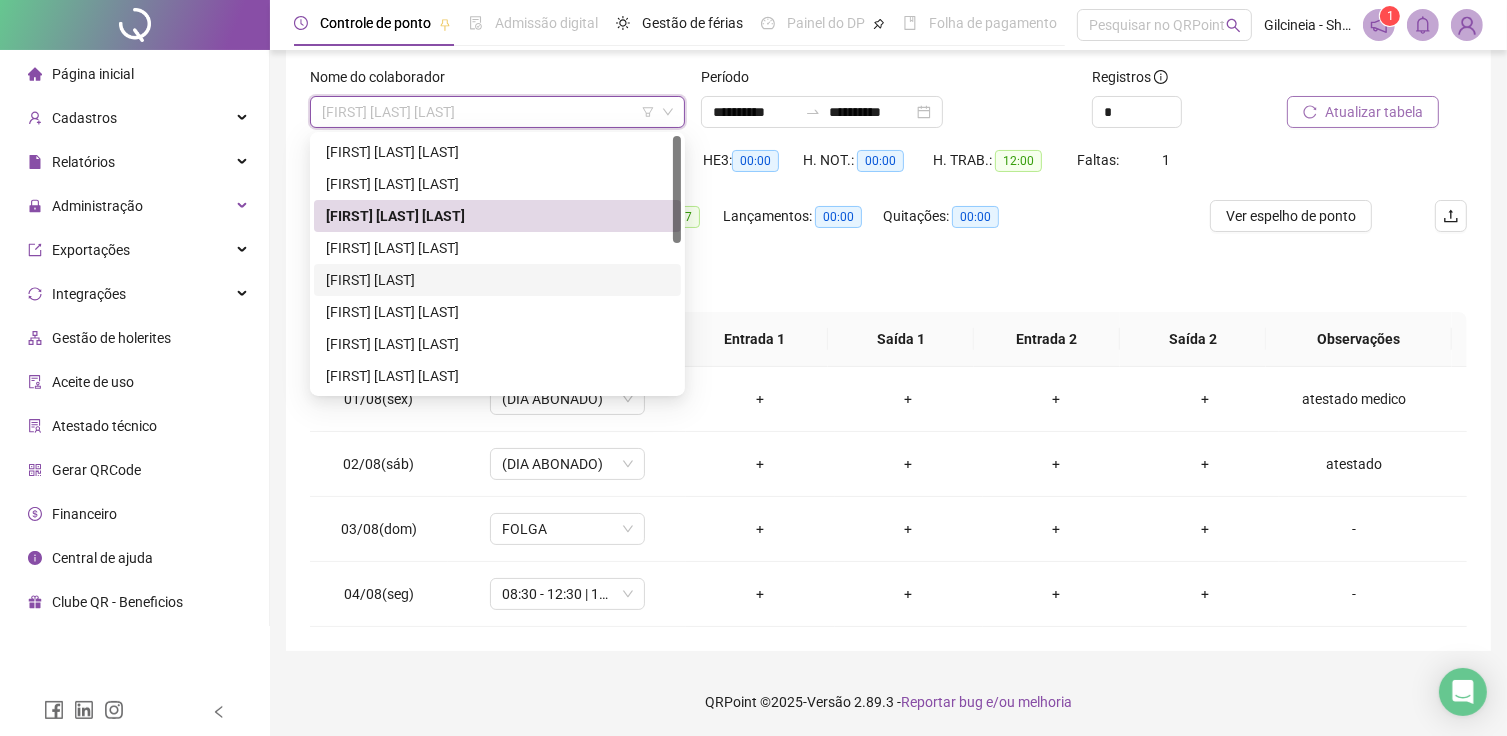 click on "[FIRST] [LAST]" at bounding box center [497, 280] 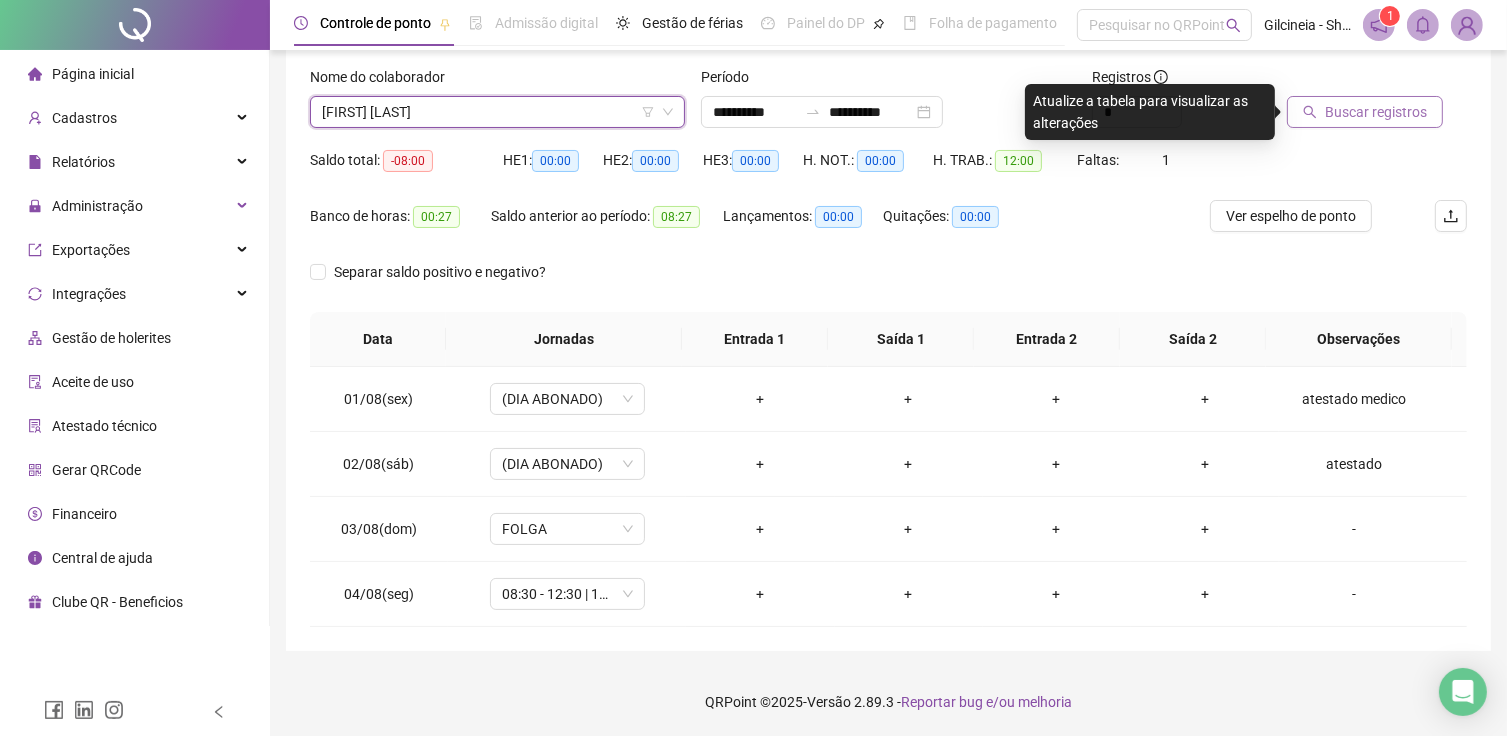 click on "Buscar registros" at bounding box center [1376, 112] 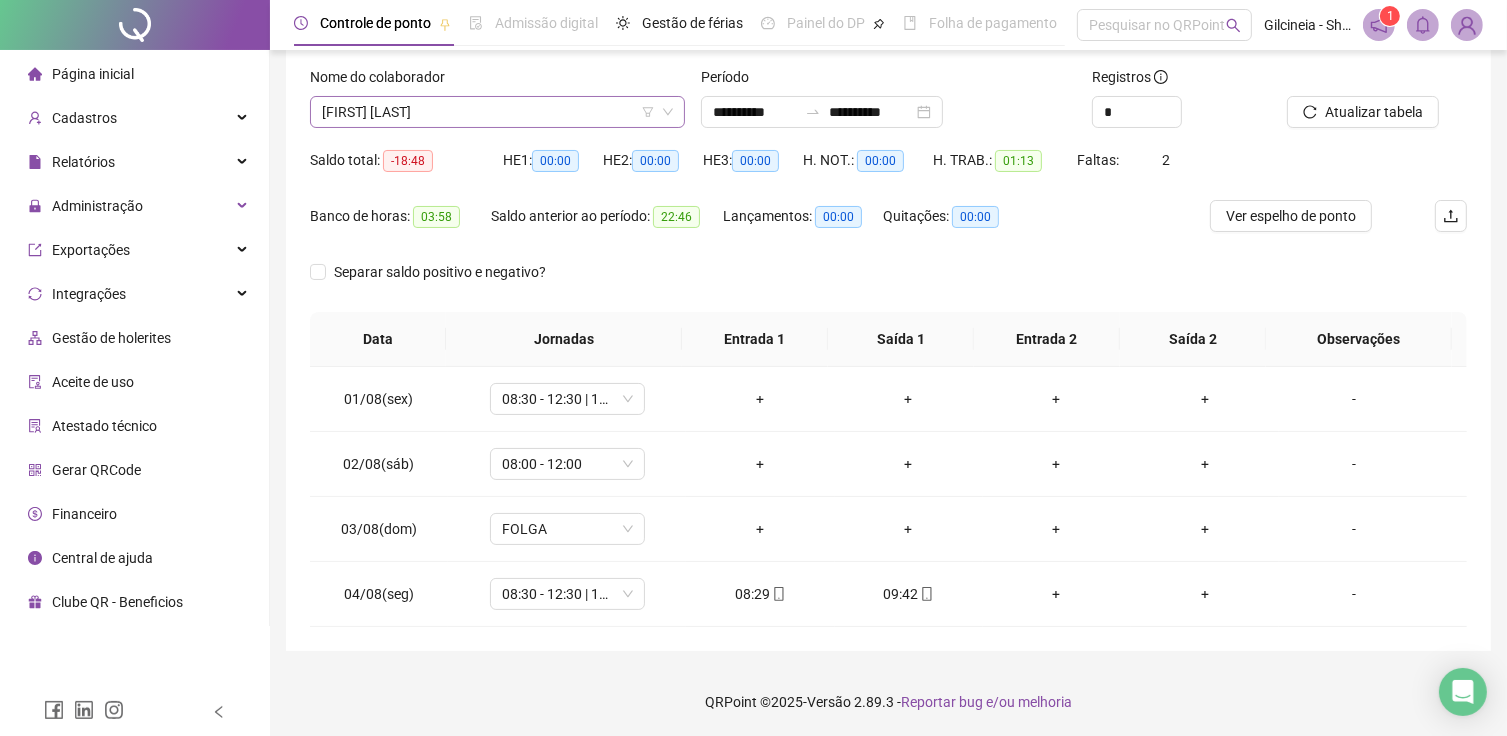 click on "[FIRST] [LAST]" at bounding box center (497, 112) 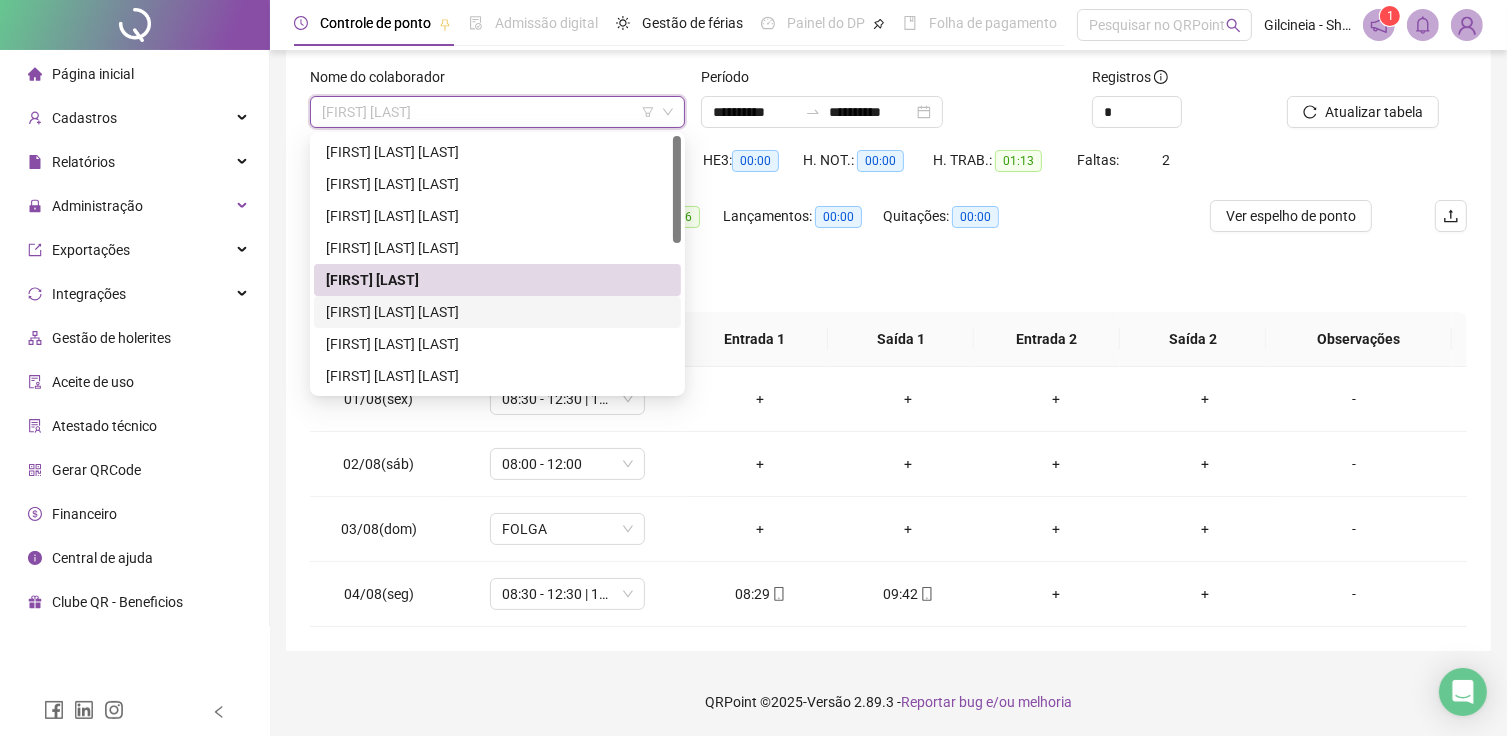 click on "[FIRST] [LAST] [LAST]" at bounding box center [497, 312] 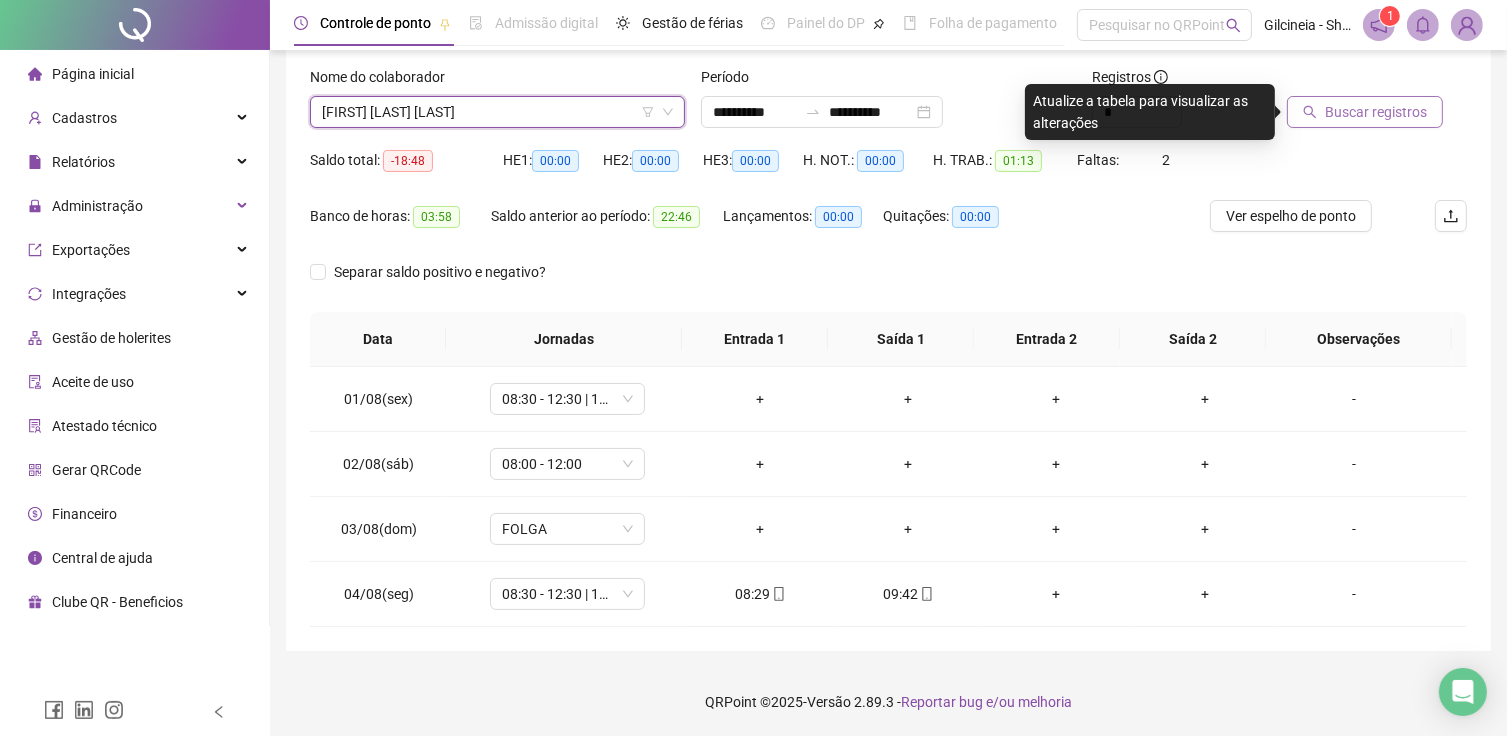 click on "Buscar registros" at bounding box center [1376, 112] 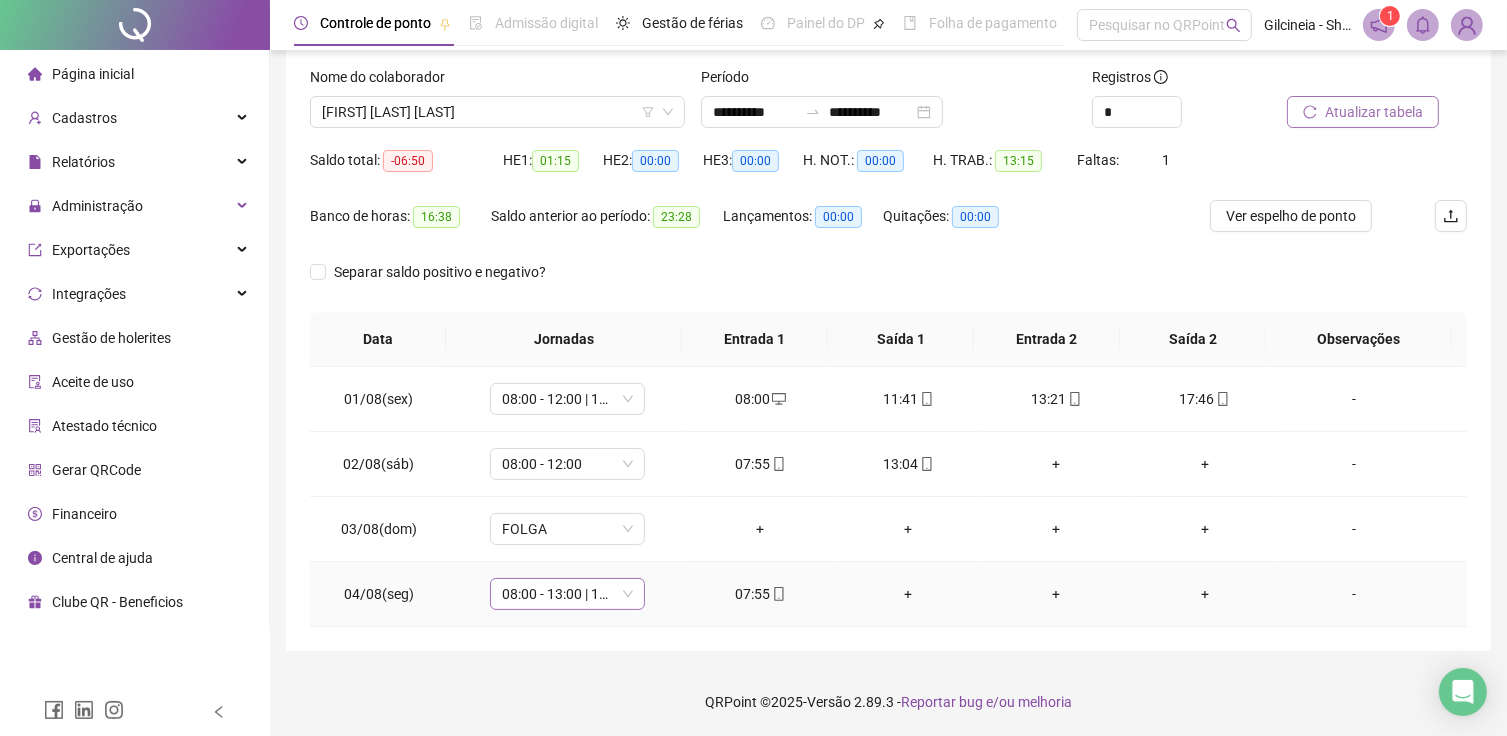 click on "08:00 - 13:00 | 14:00 - 17:00" at bounding box center (567, 594) 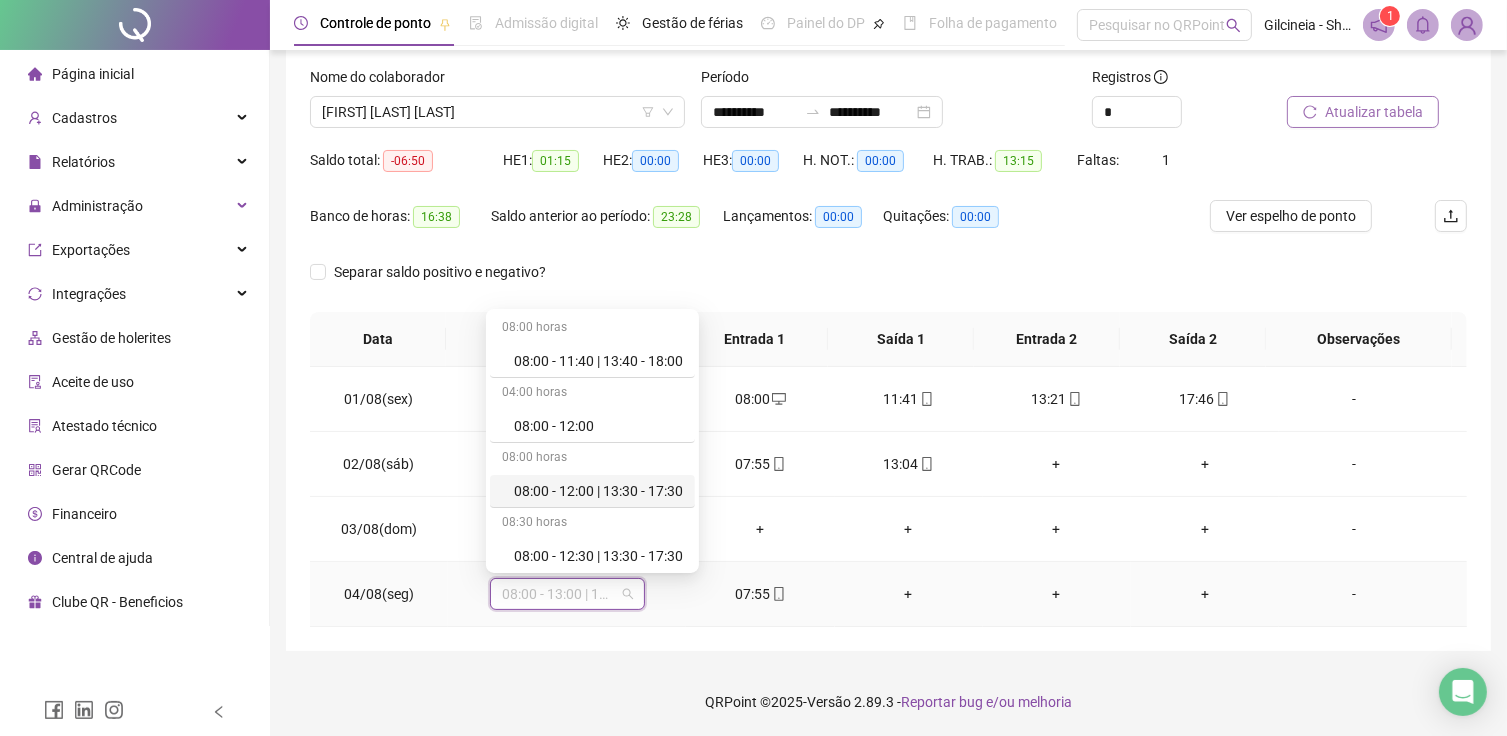 click on "08:00 - 12:00 | 13:30 - 17:30" at bounding box center (598, 491) 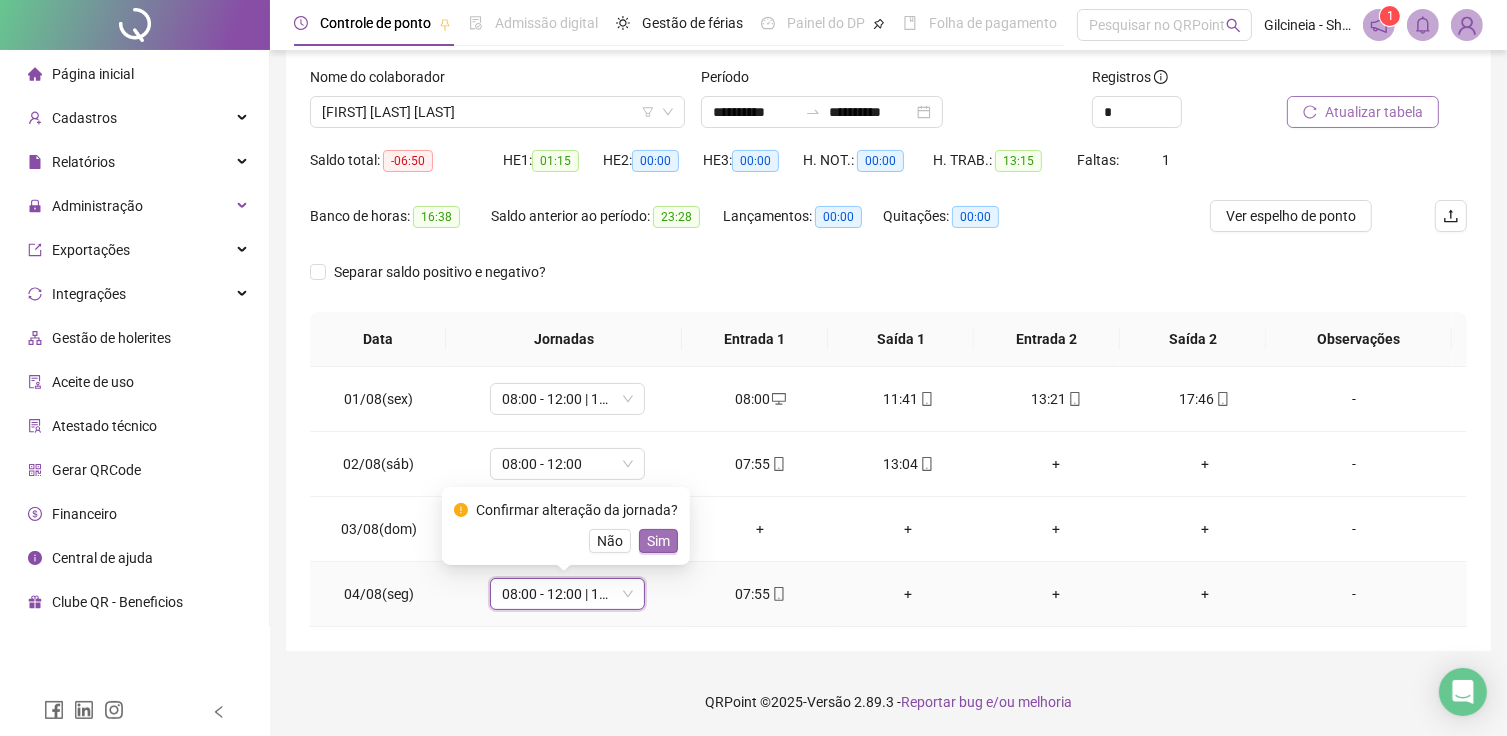 click on "Sim" at bounding box center (658, 541) 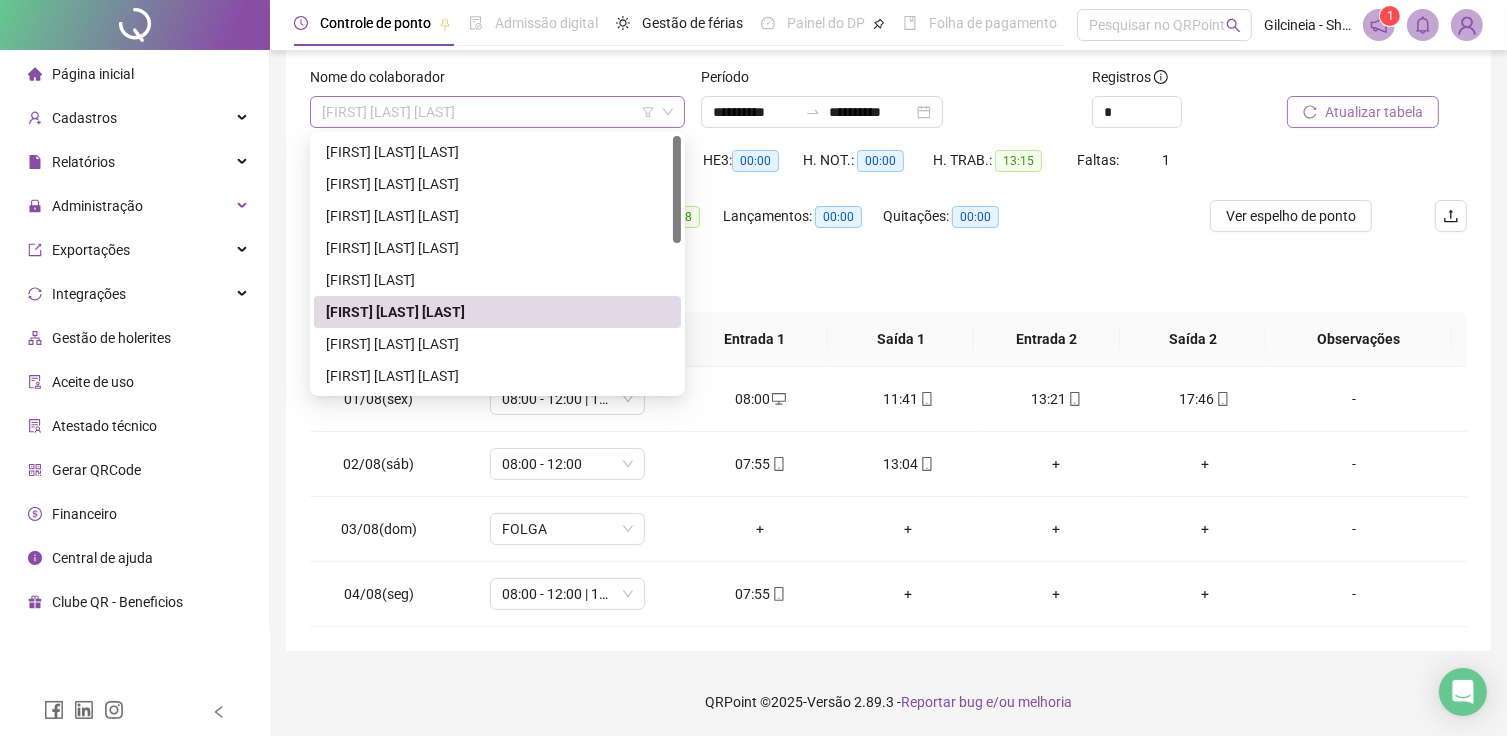 click on "[FIRST] [LAST] [LAST]" at bounding box center (497, 112) 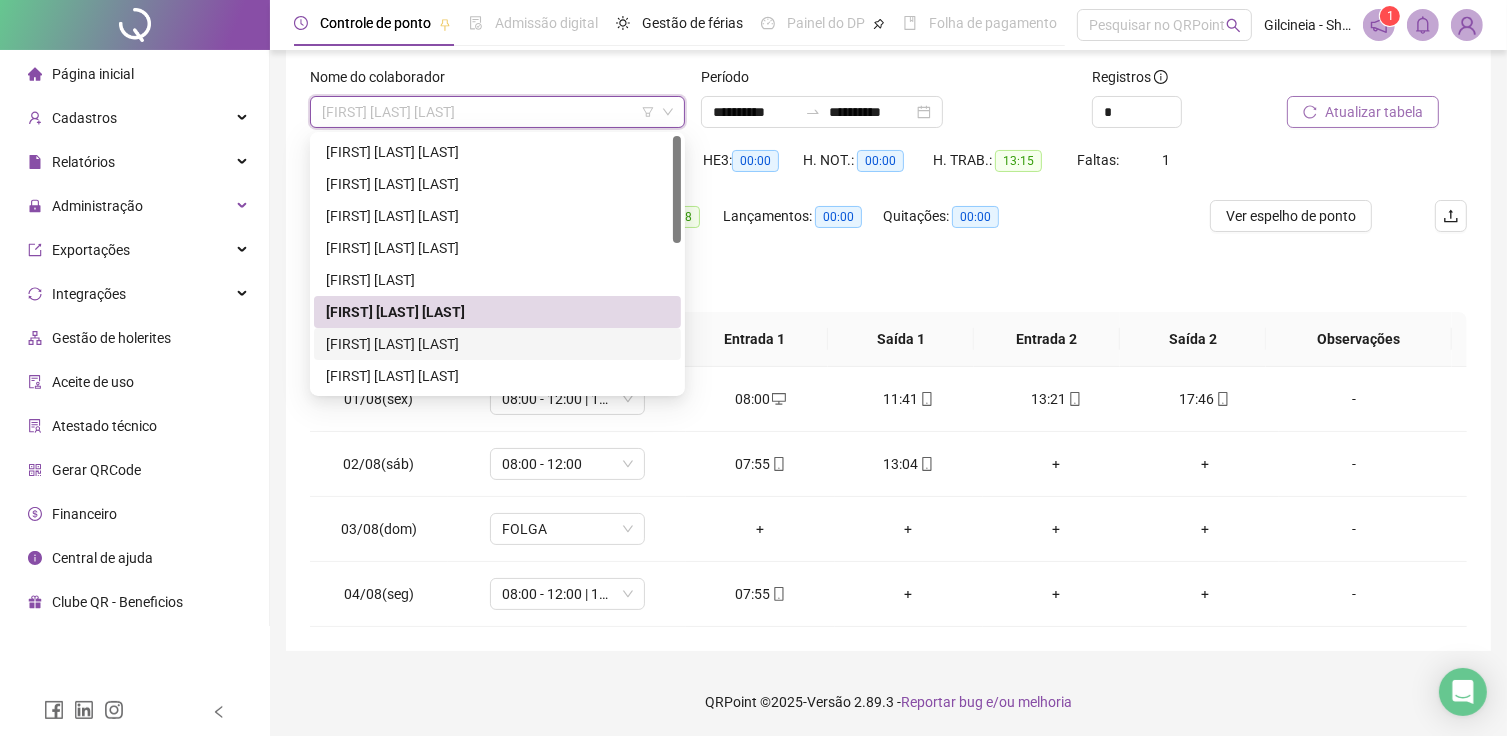 click on "[FIRST] [LAST] [LAST]" at bounding box center [497, 344] 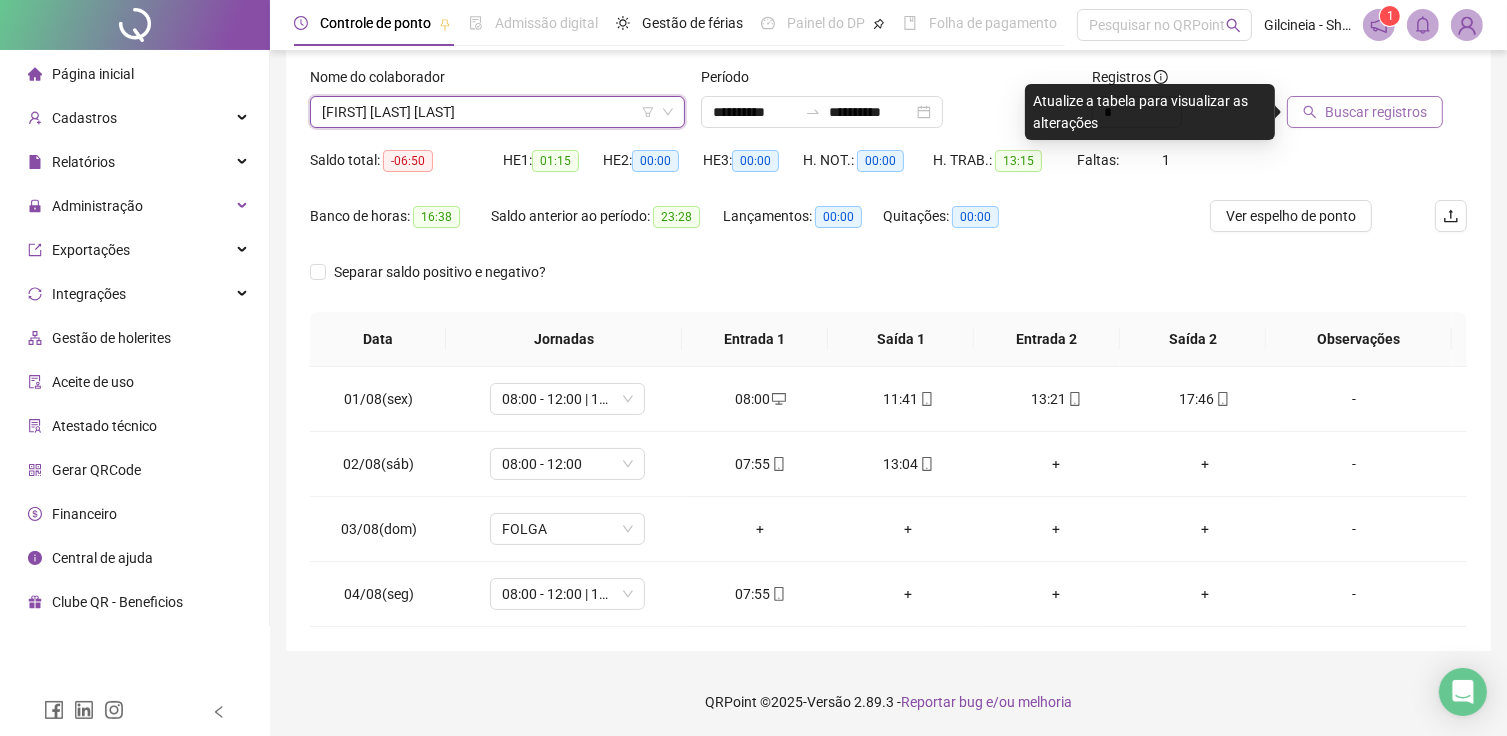 click on "Buscar registros" at bounding box center [1377, 105] 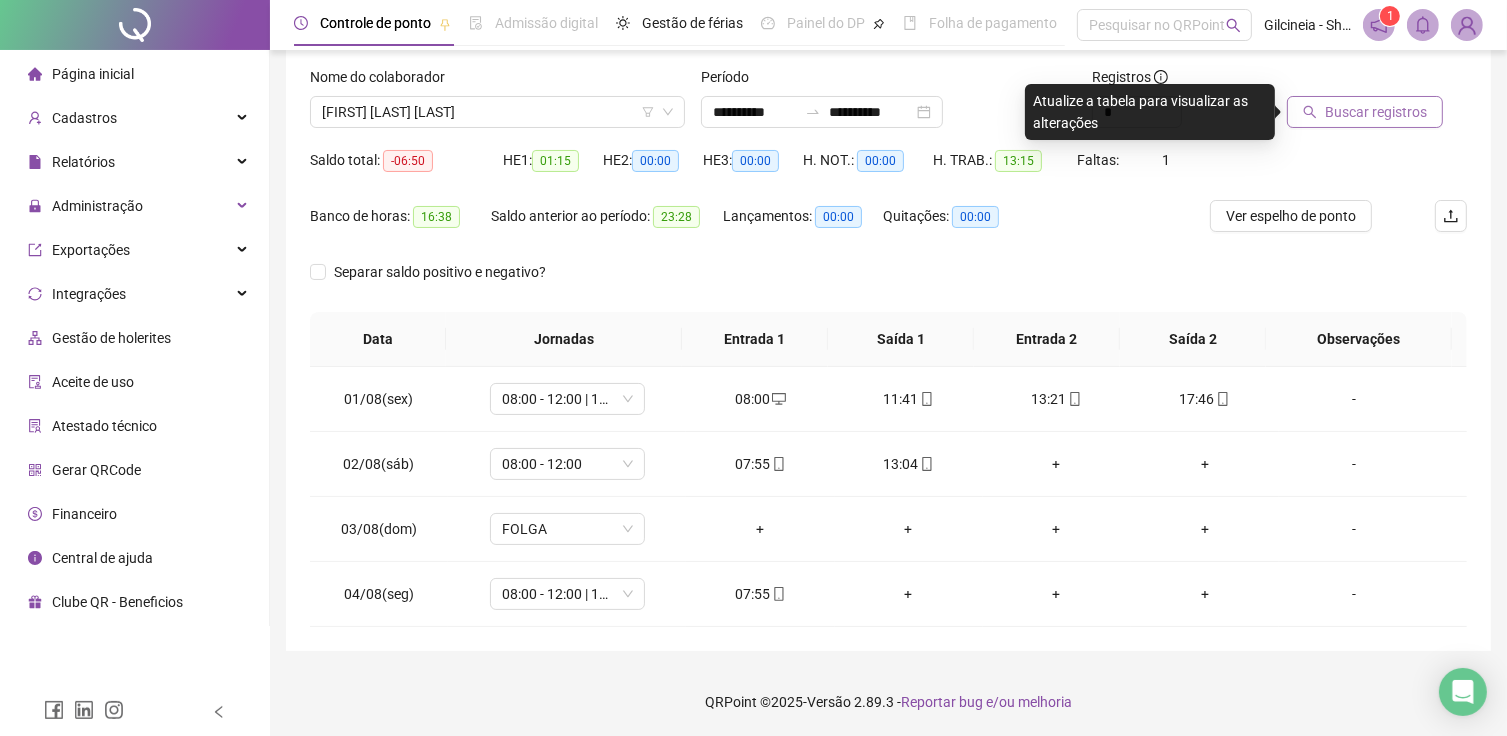 click on "Buscar registros" at bounding box center [1376, 112] 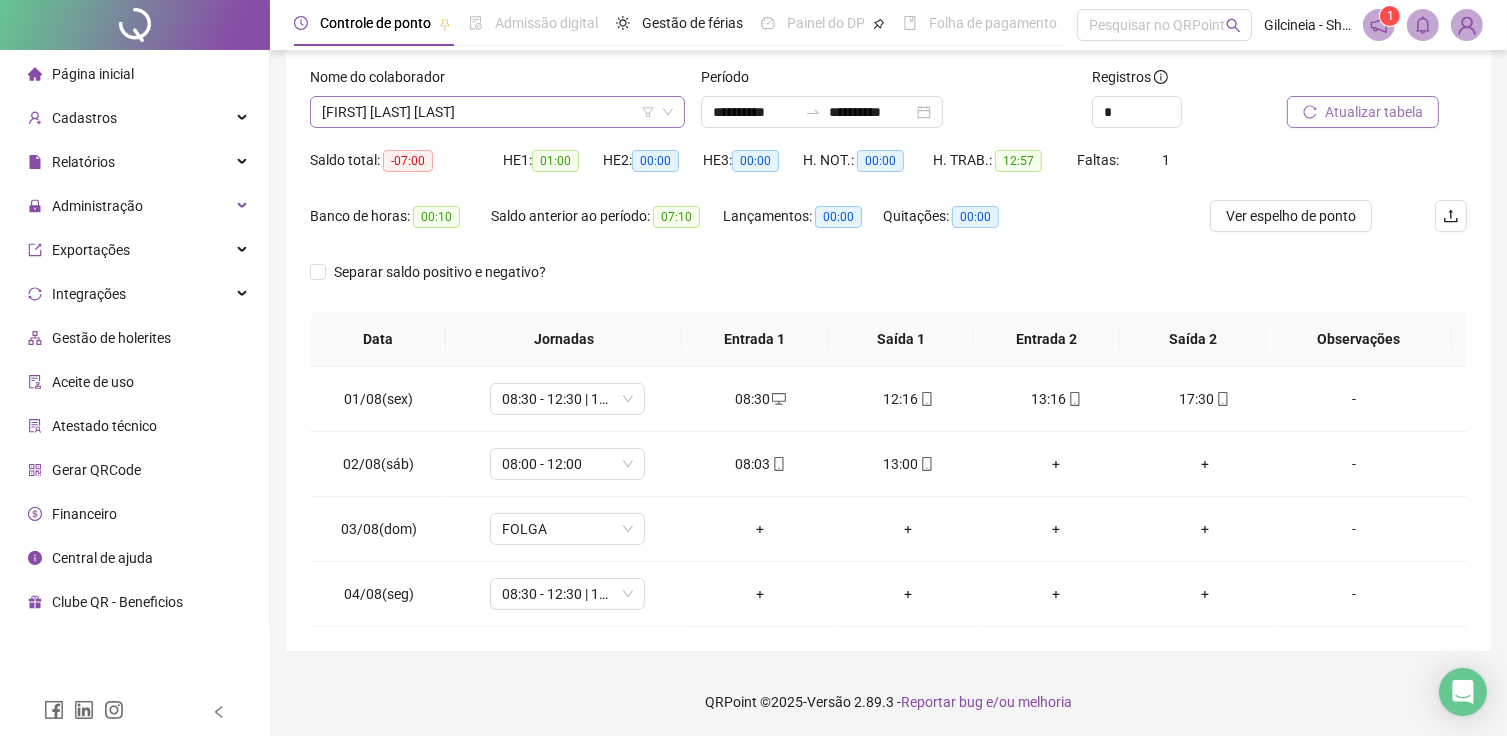 click on "[FIRST] [LAST] [LAST]" at bounding box center [497, 112] 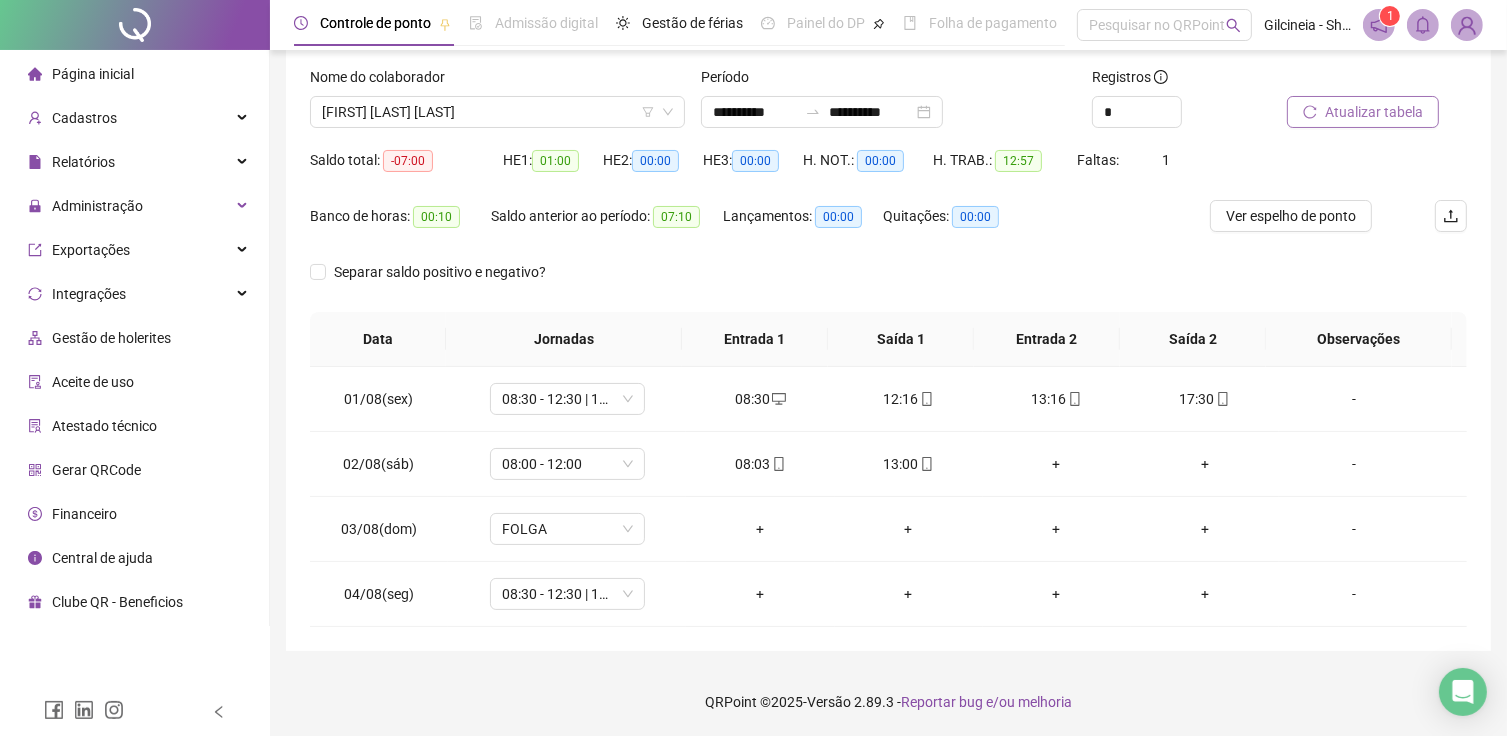 click on "**********" at bounding box center (888, 309) 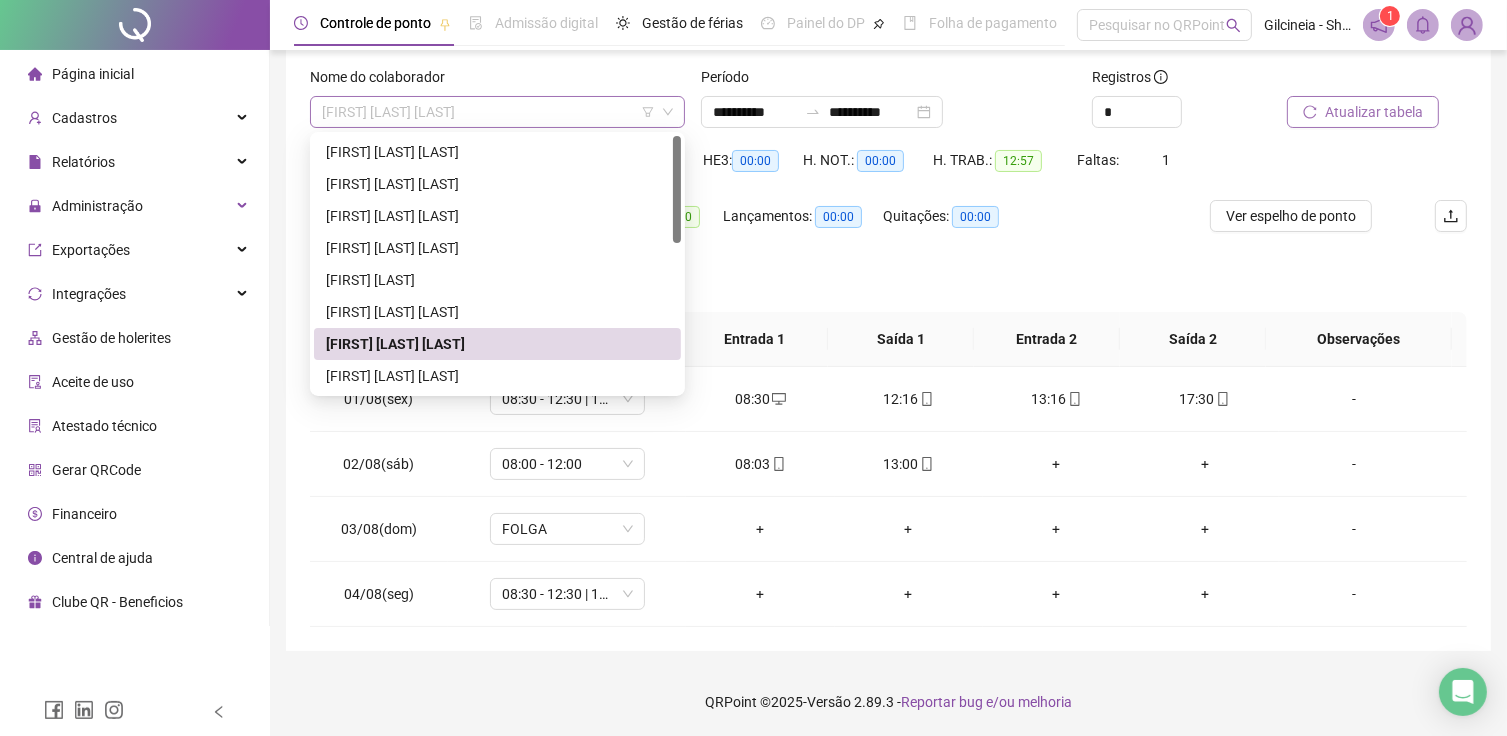 click on "[FIRST] [LAST] [LAST]" at bounding box center [497, 112] 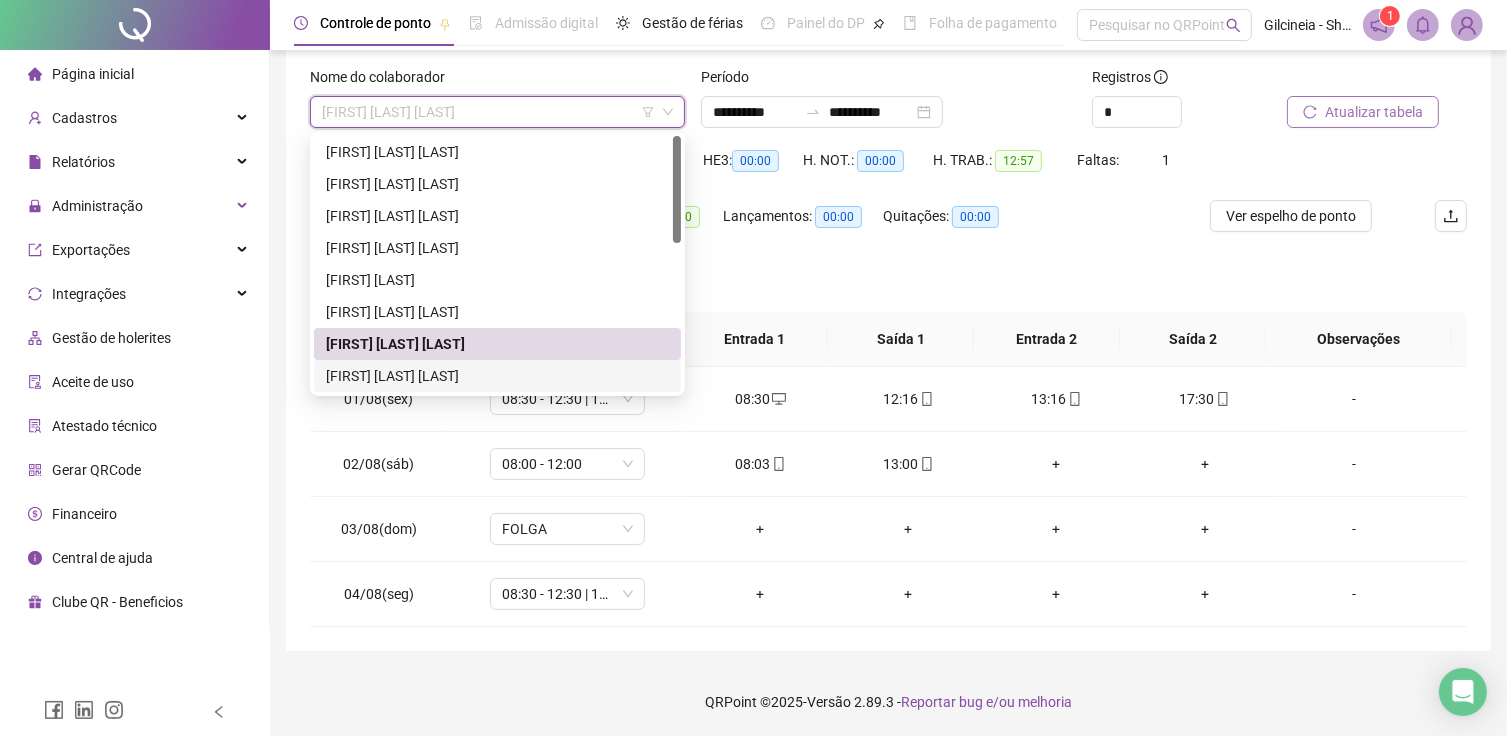 click on "[FIRST] [LAST] [LAST]" at bounding box center [497, 376] 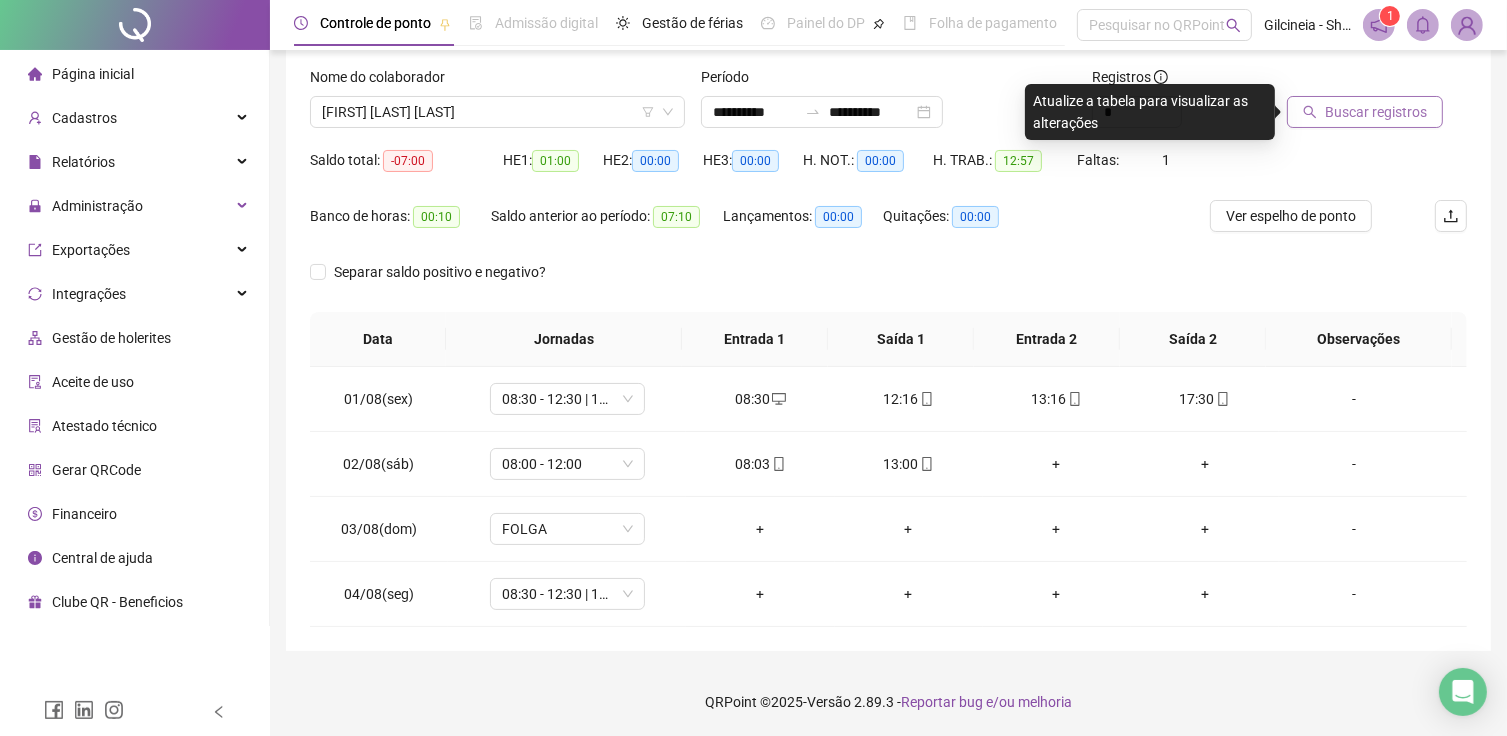 click on "Buscar registros" at bounding box center (1376, 112) 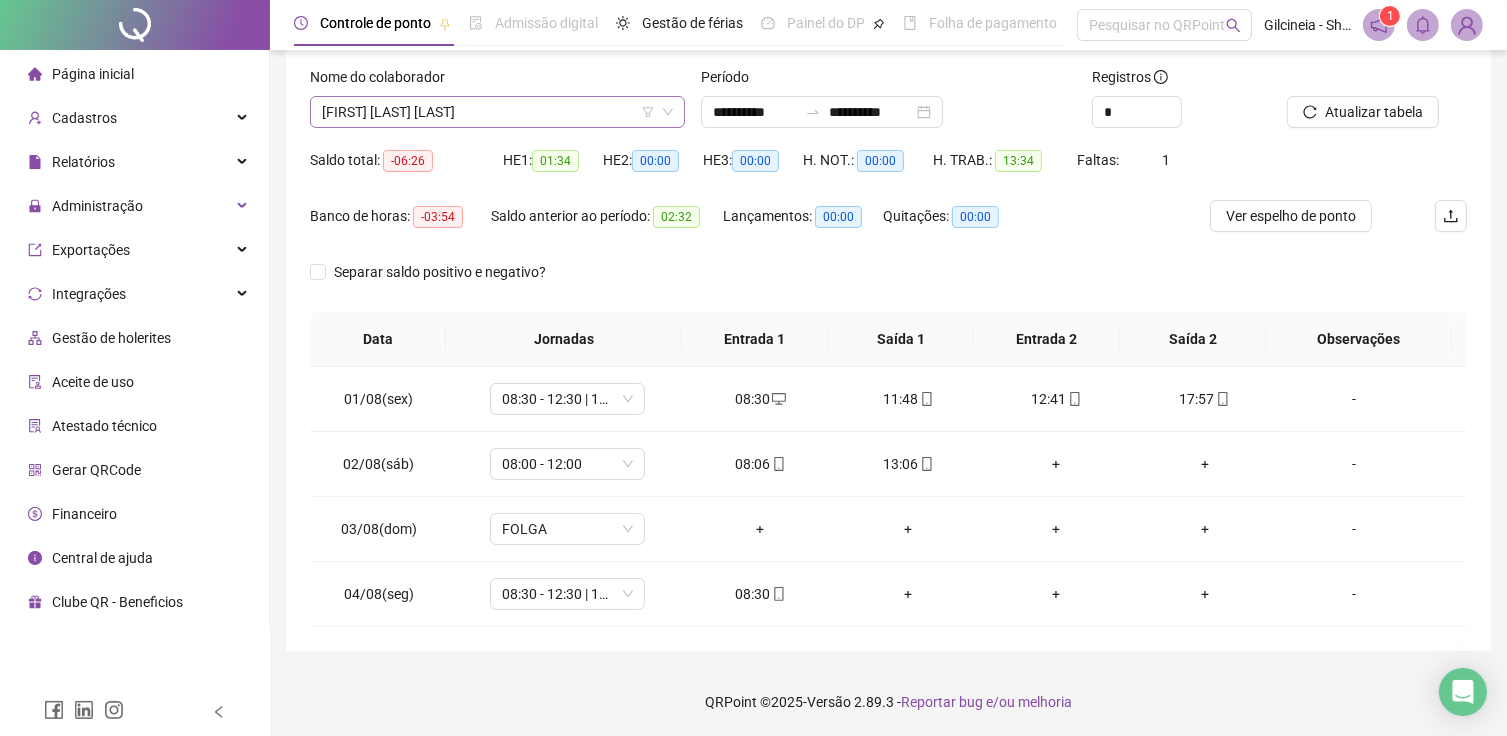 click on "[FIRST] [LAST] [LAST]" at bounding box center (497, 112) 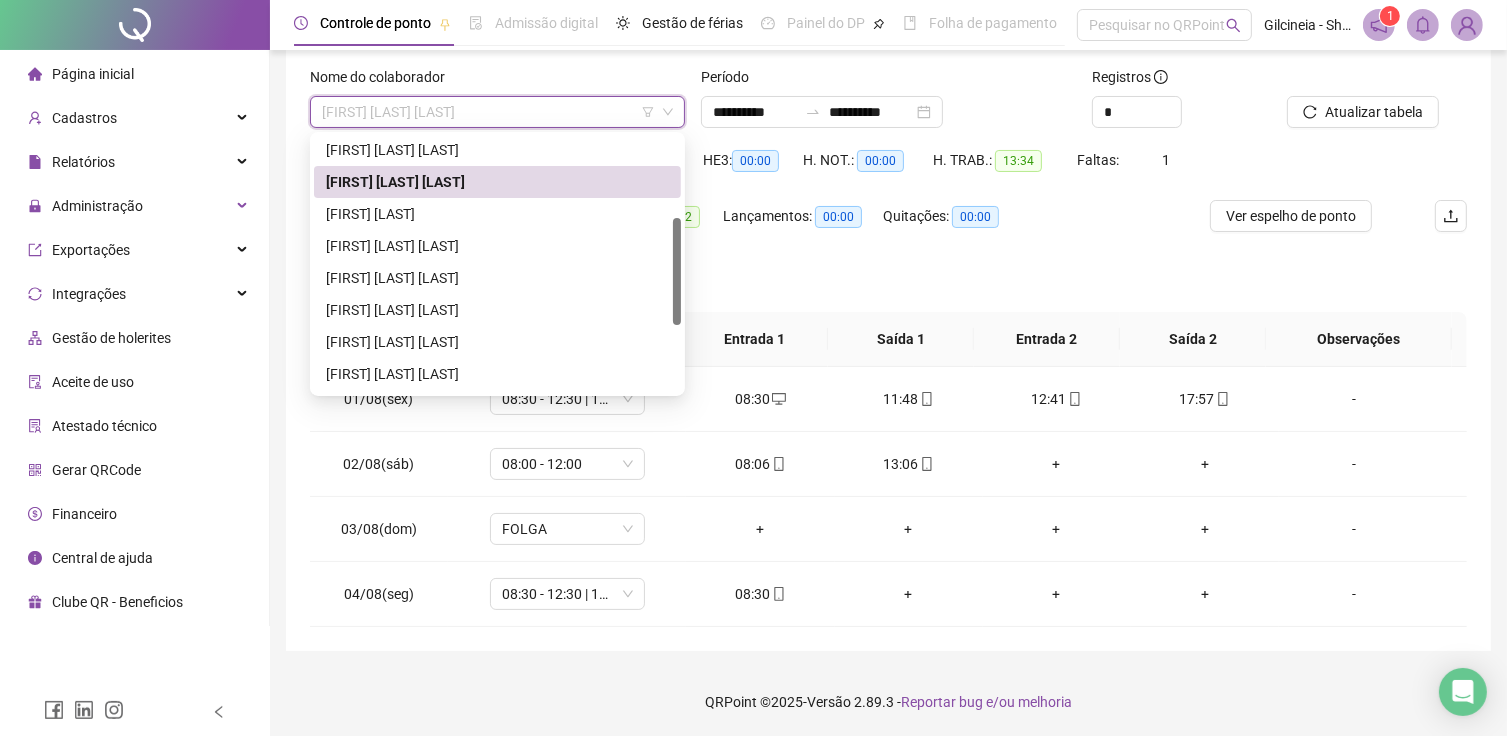 drag, startPoint x: 675, startPoint y: 193, endPoint x: 563, endPoint y: 248, distance: 124.7758 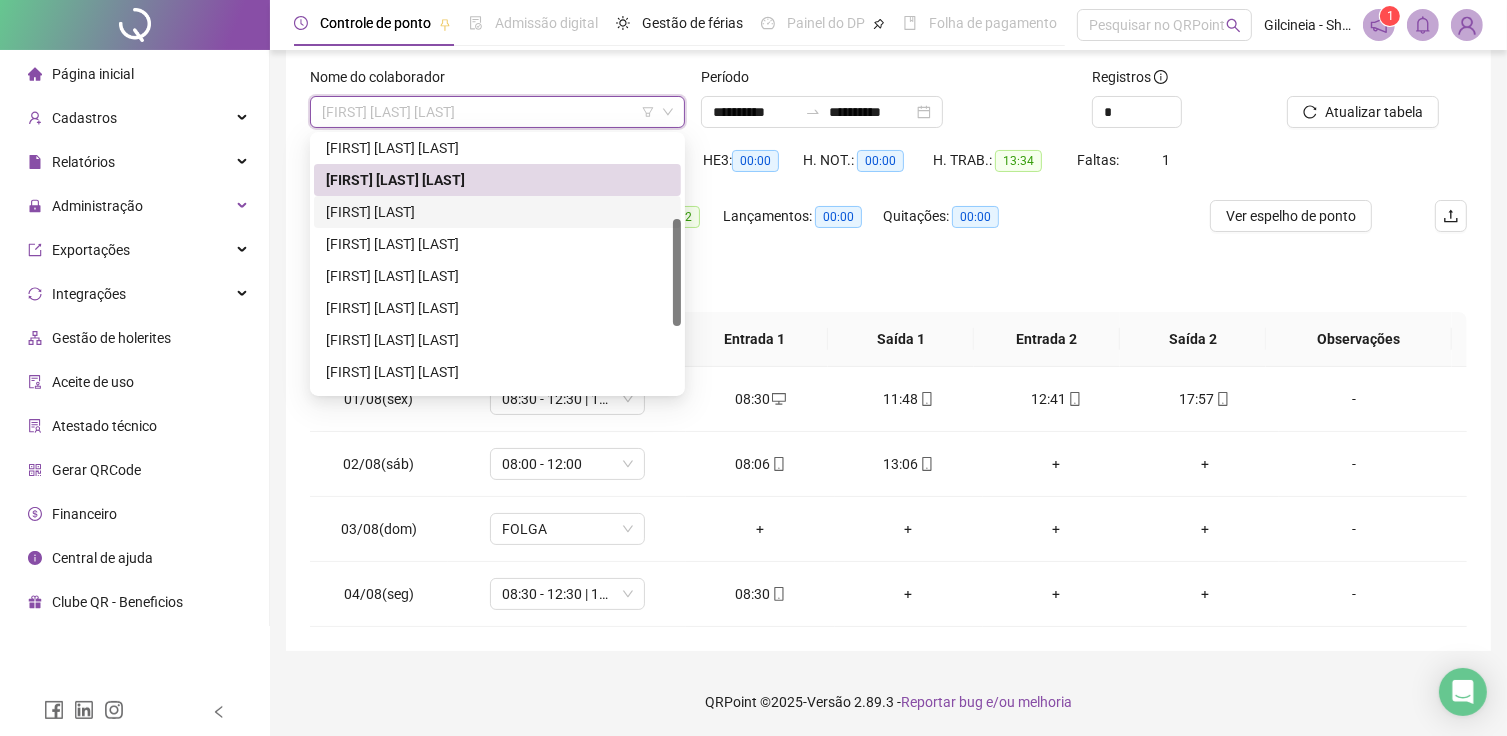 click on "[FIRST] [LAST]" at bounding box center [497, 212] 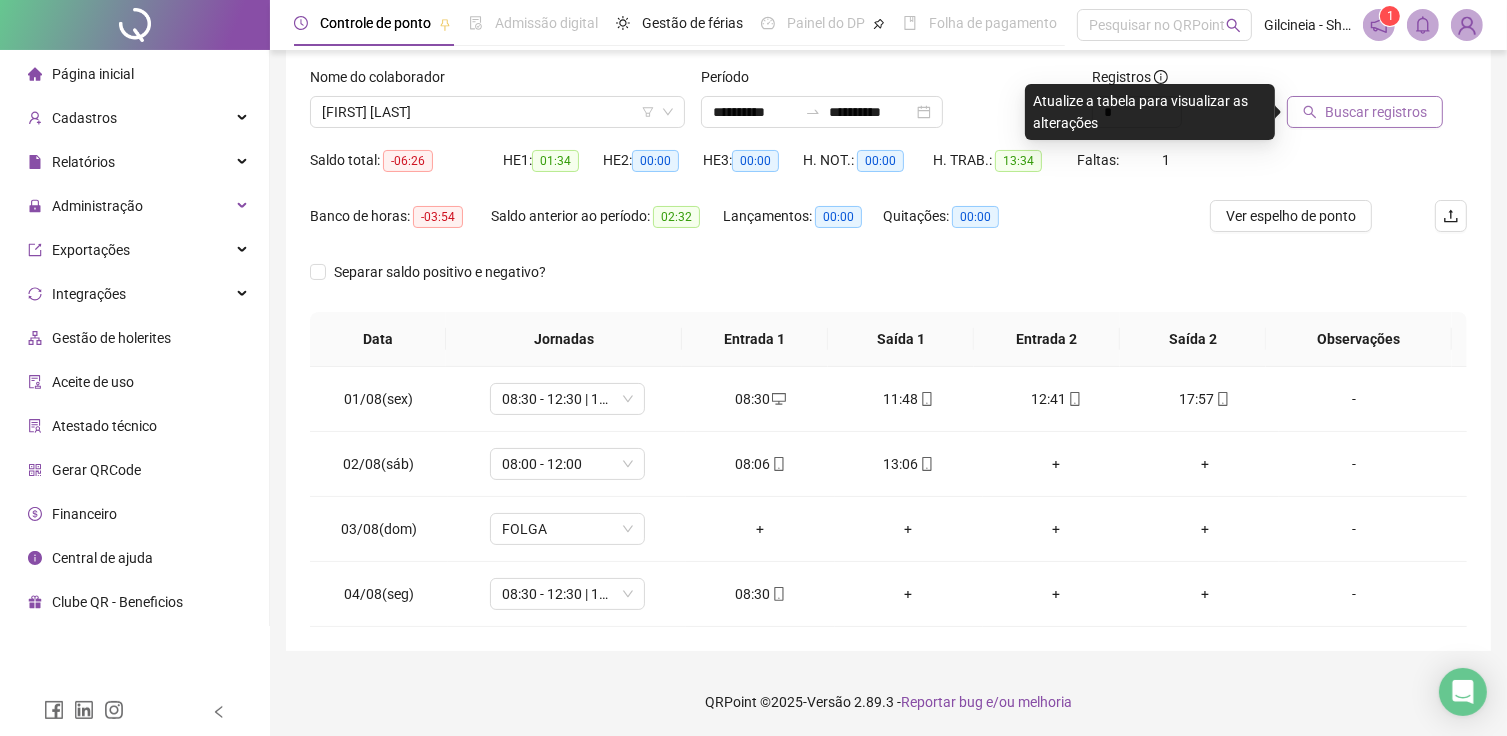 click on "Buscar registros" at bounding box center [1376, 112] 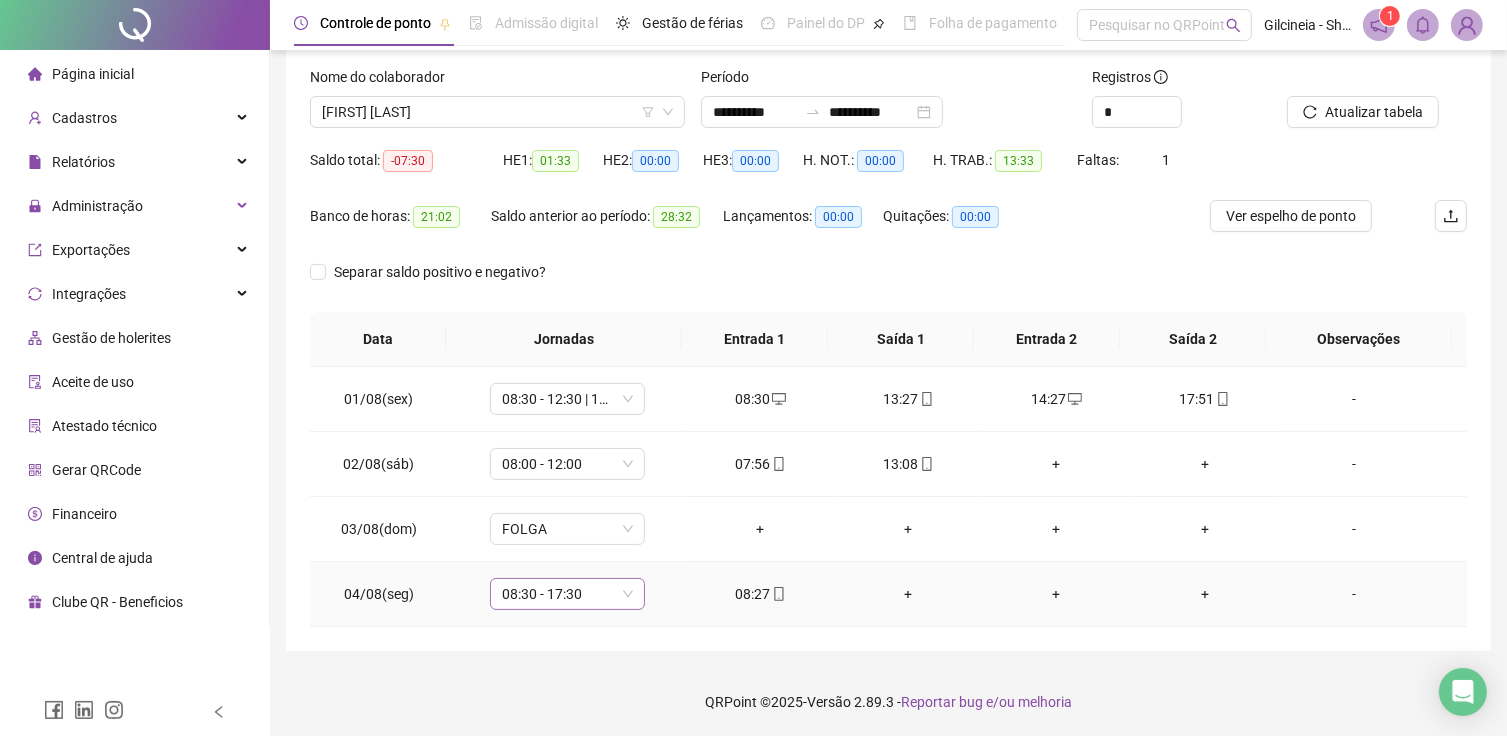 click on "08:30 - 17:30" at bounding box center (567, 594) 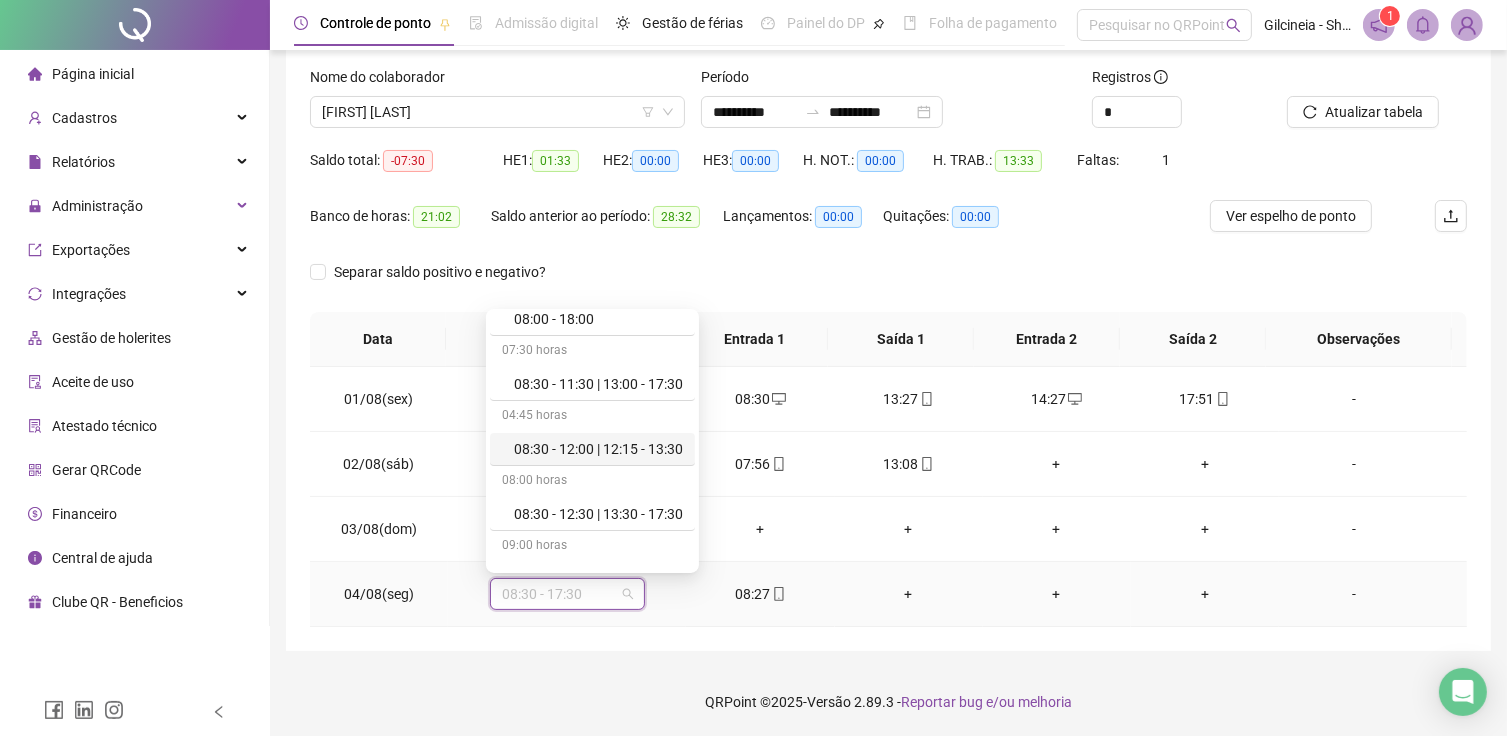 scroll, scrollTop: 600, scrollLeft: 0, axis: vertical 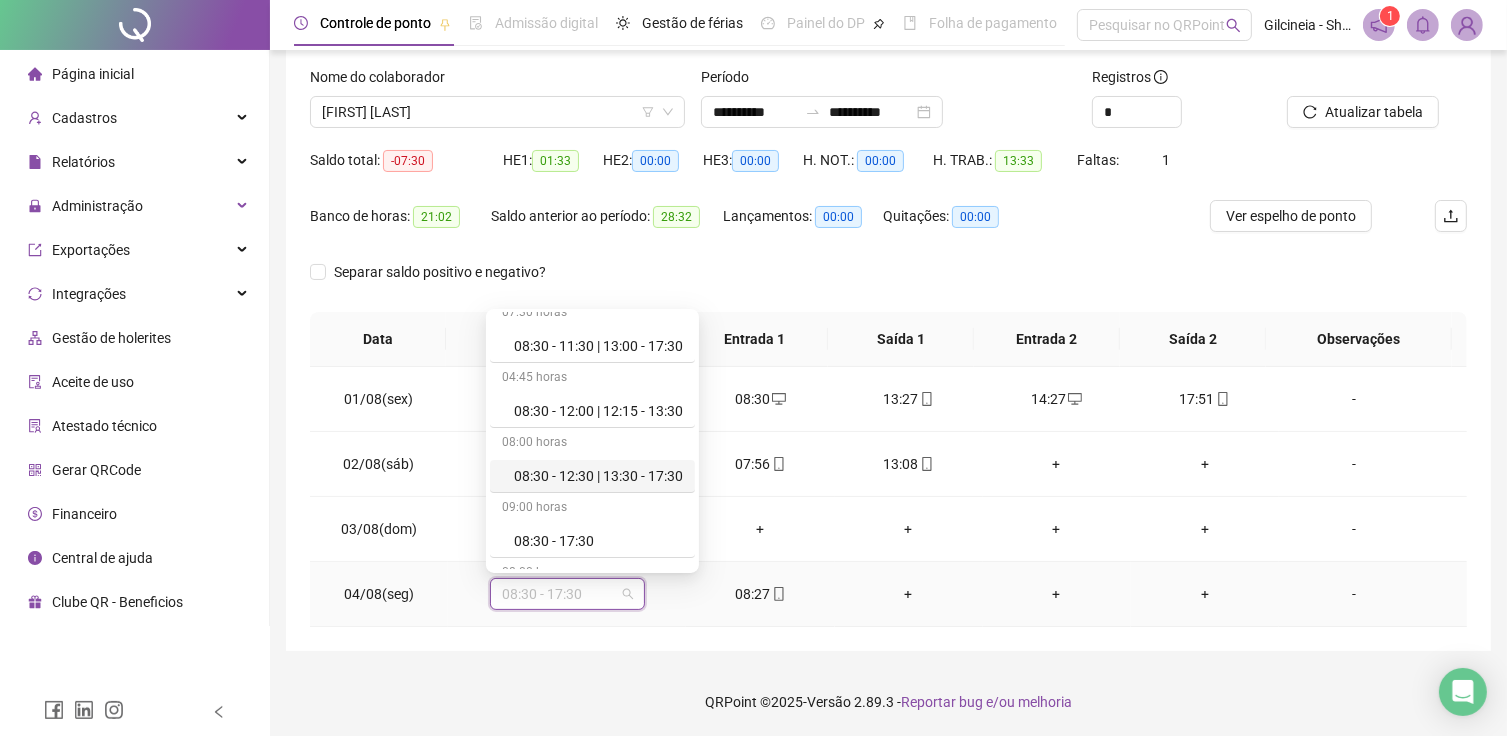 click on "08:30 - 12:30 | 13:30 - 17:30" at bounding box center [598, 476] 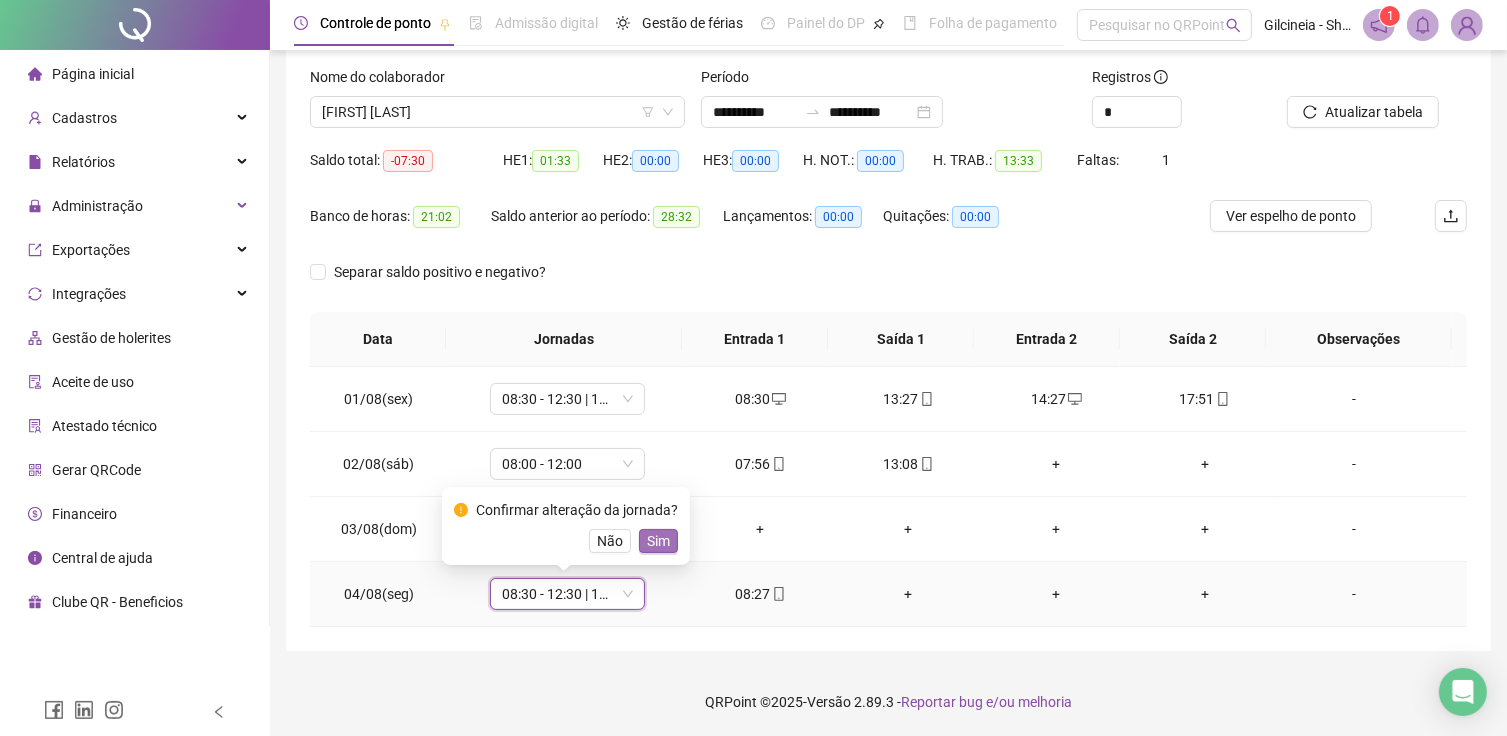 click on "Sim" at bounding box center (658, 541) 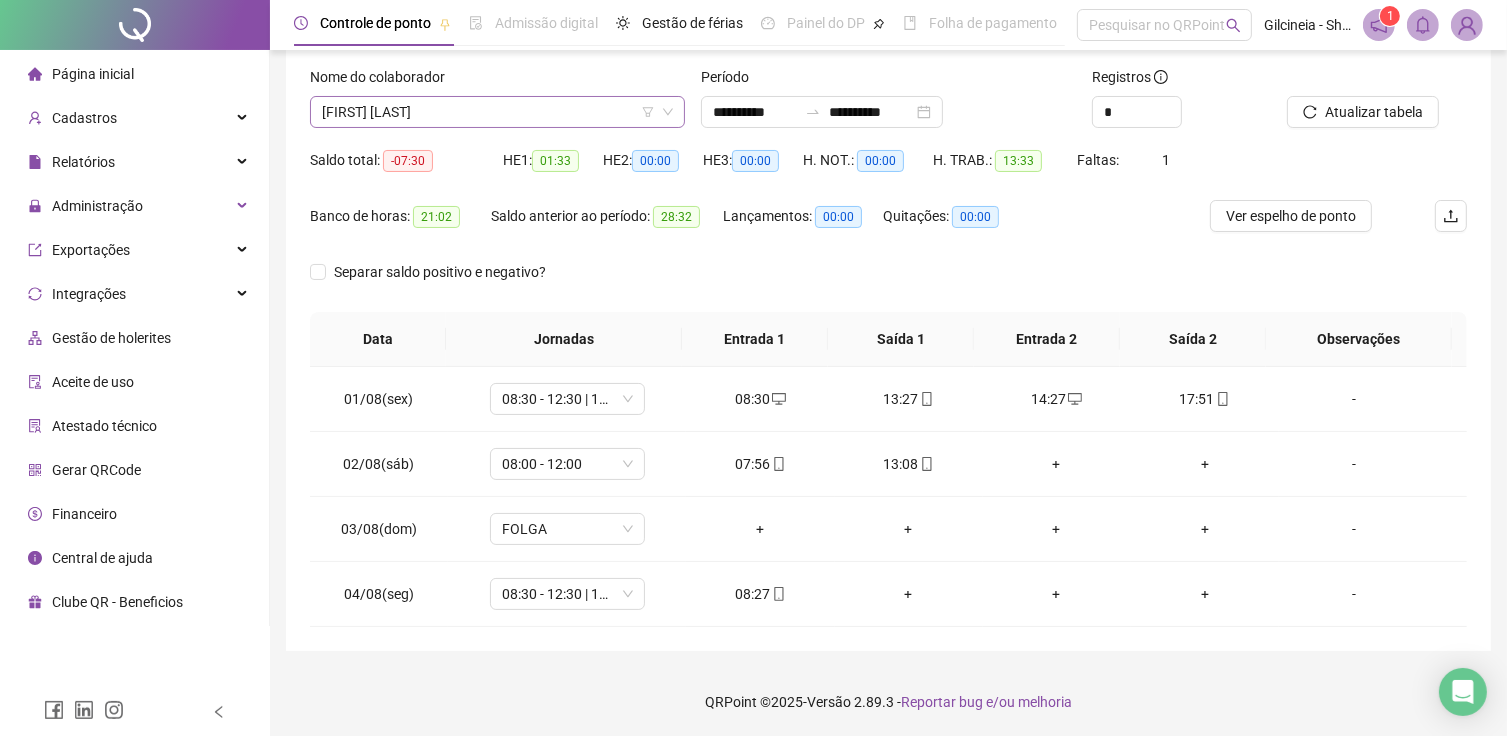 click on "[FIRST] [LAST]" at bounding box center [497, 112] 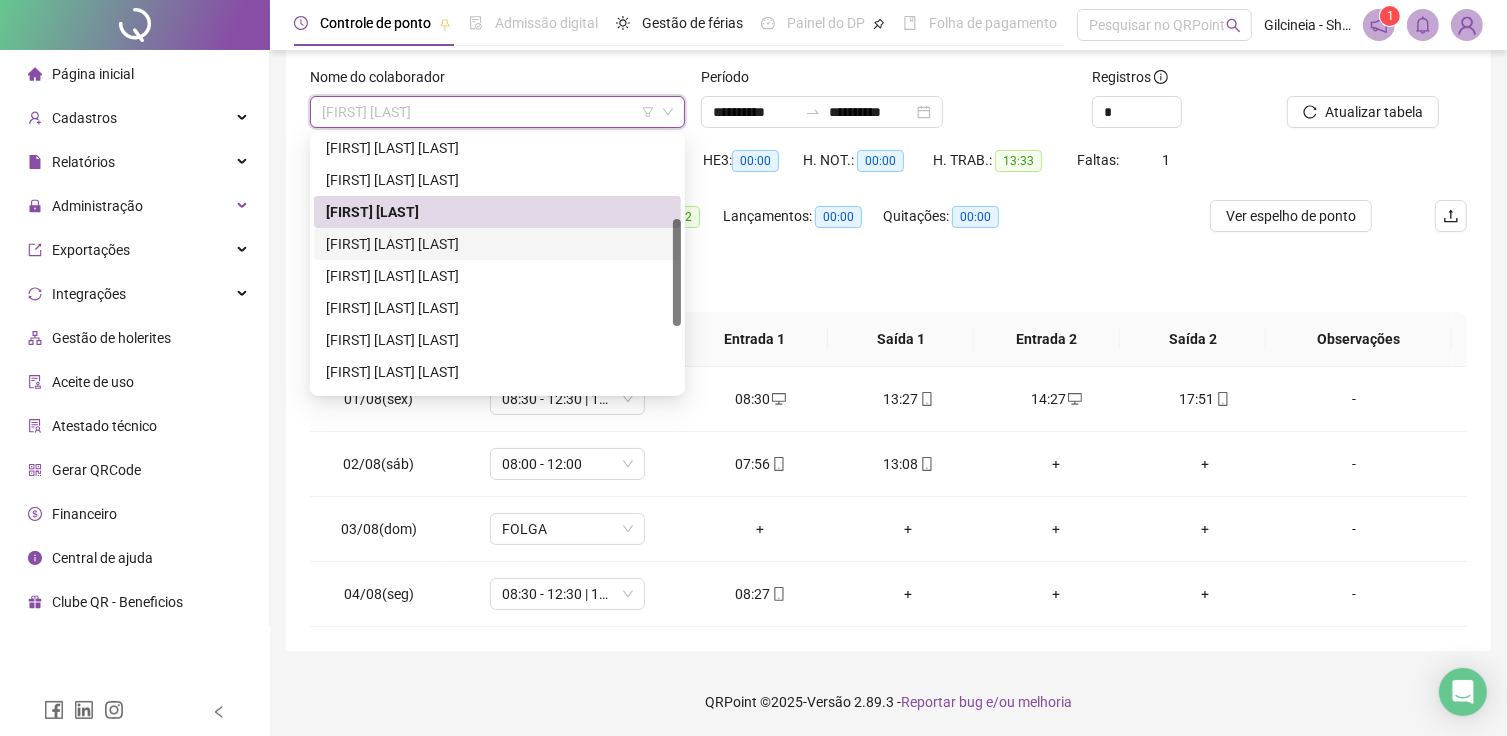 click on "[FIRST] [LAST] [LAST]" at bounding box center [497, 244] 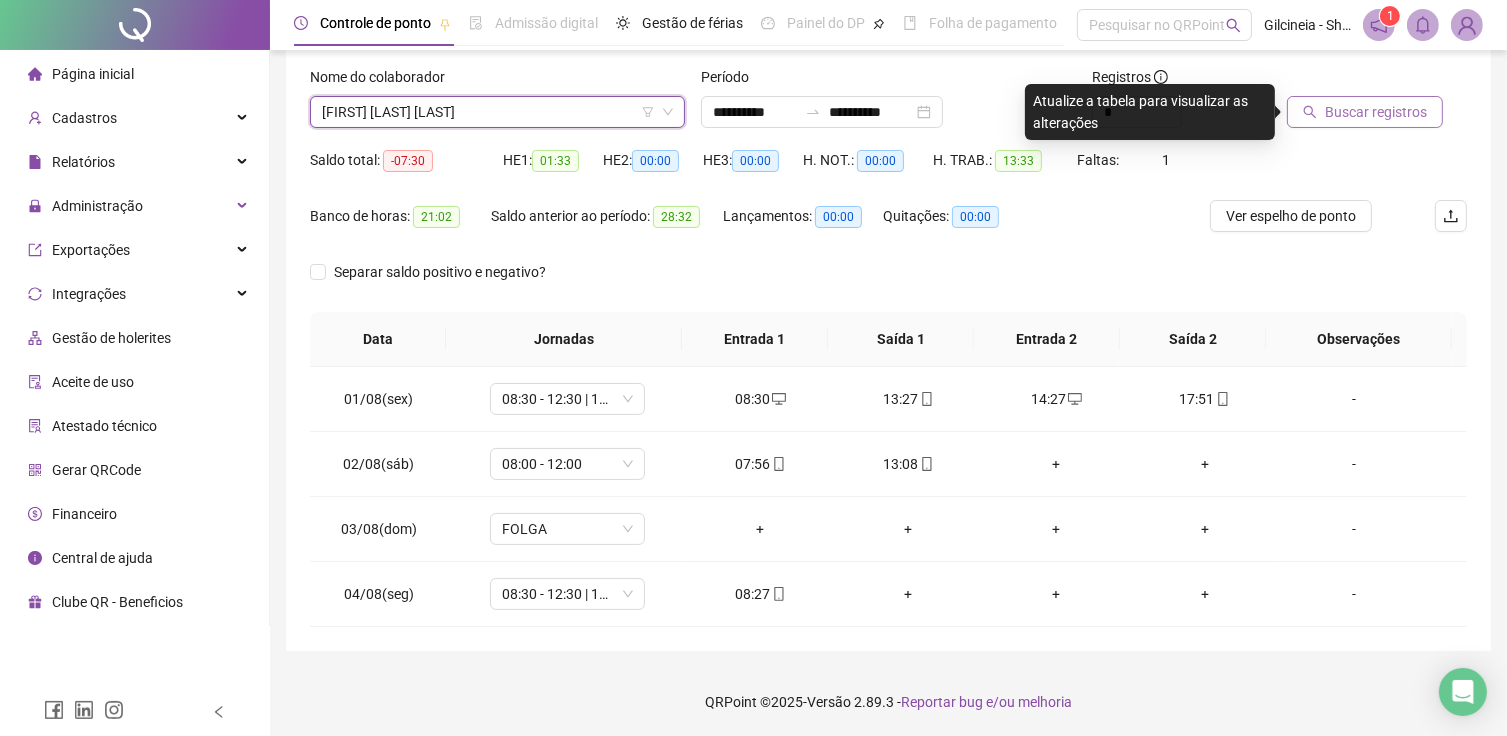 click on "Buscar registros" at bounding box center [1365, 112] 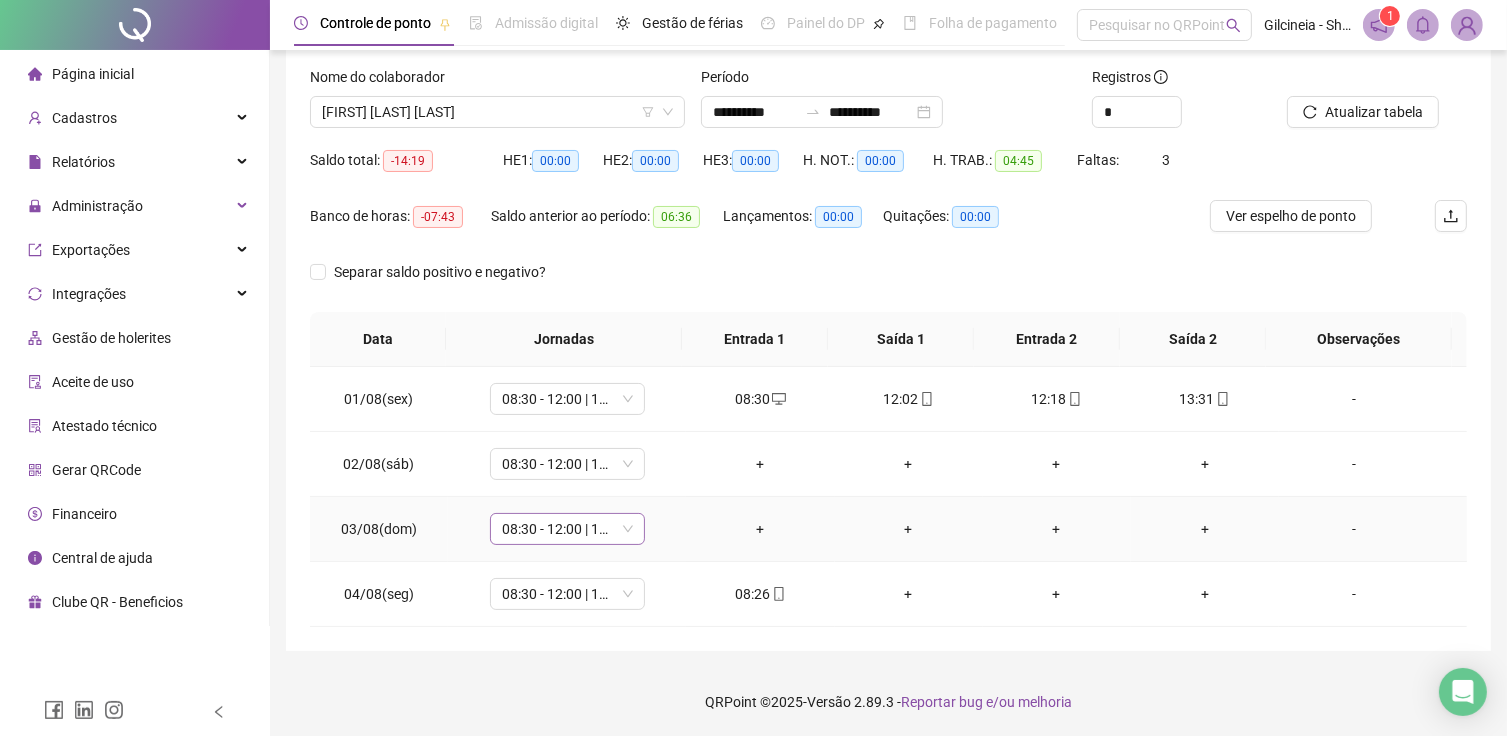 click on "08:30 - 12:00 | 12:15 - 13:30" at bounding box center [567, 529] 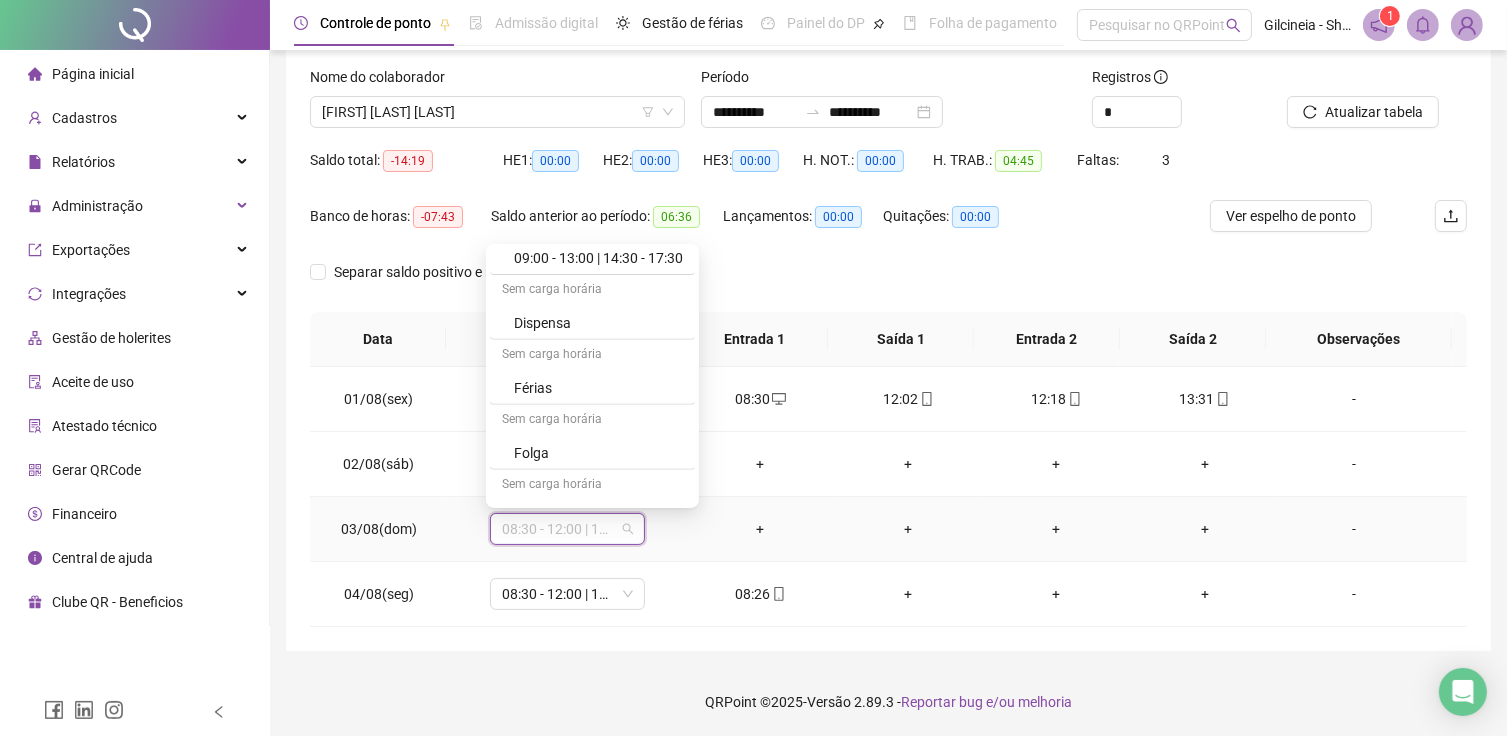 scroll, scrollTop: 960, scrollLeft: 0, axis: vertical 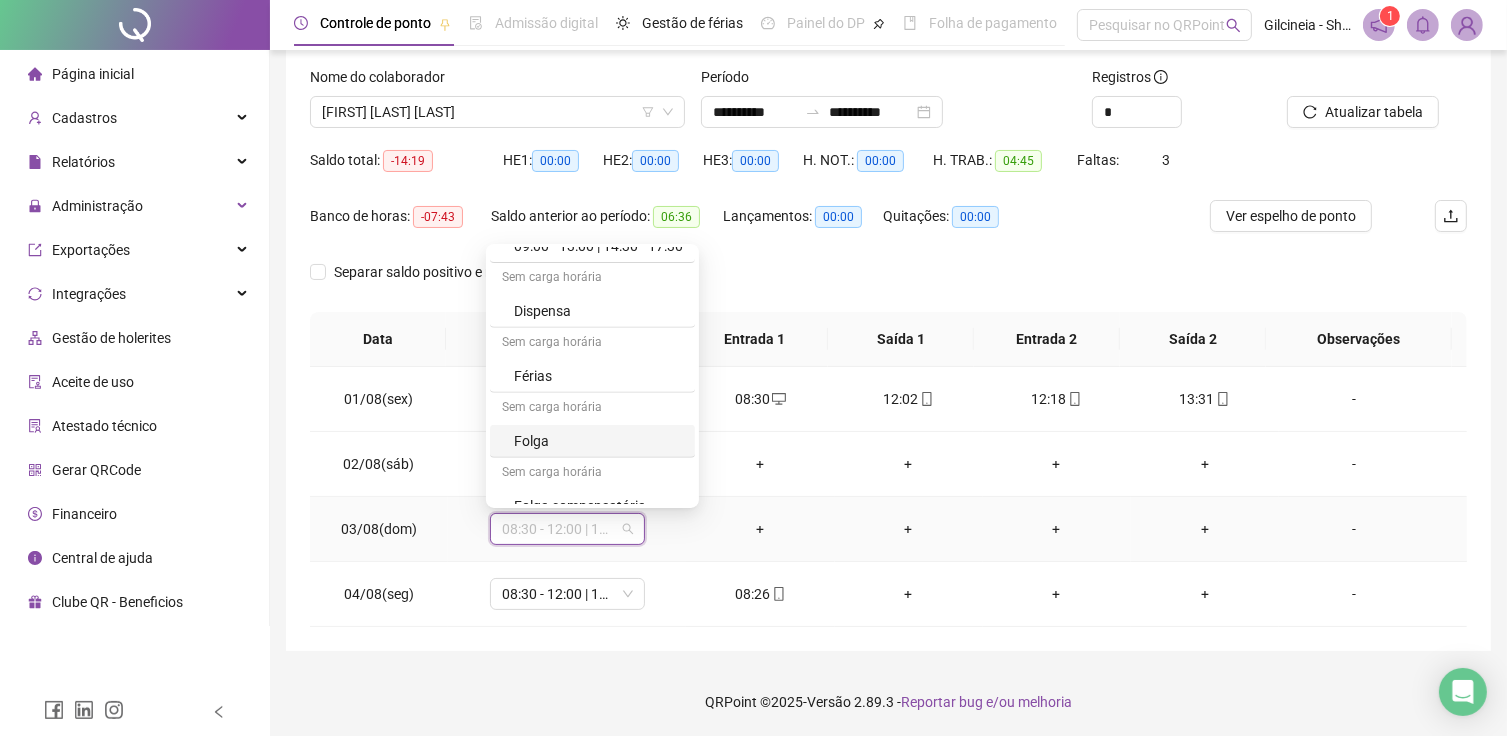 click on "Folga" at bounding box center [598, 441] 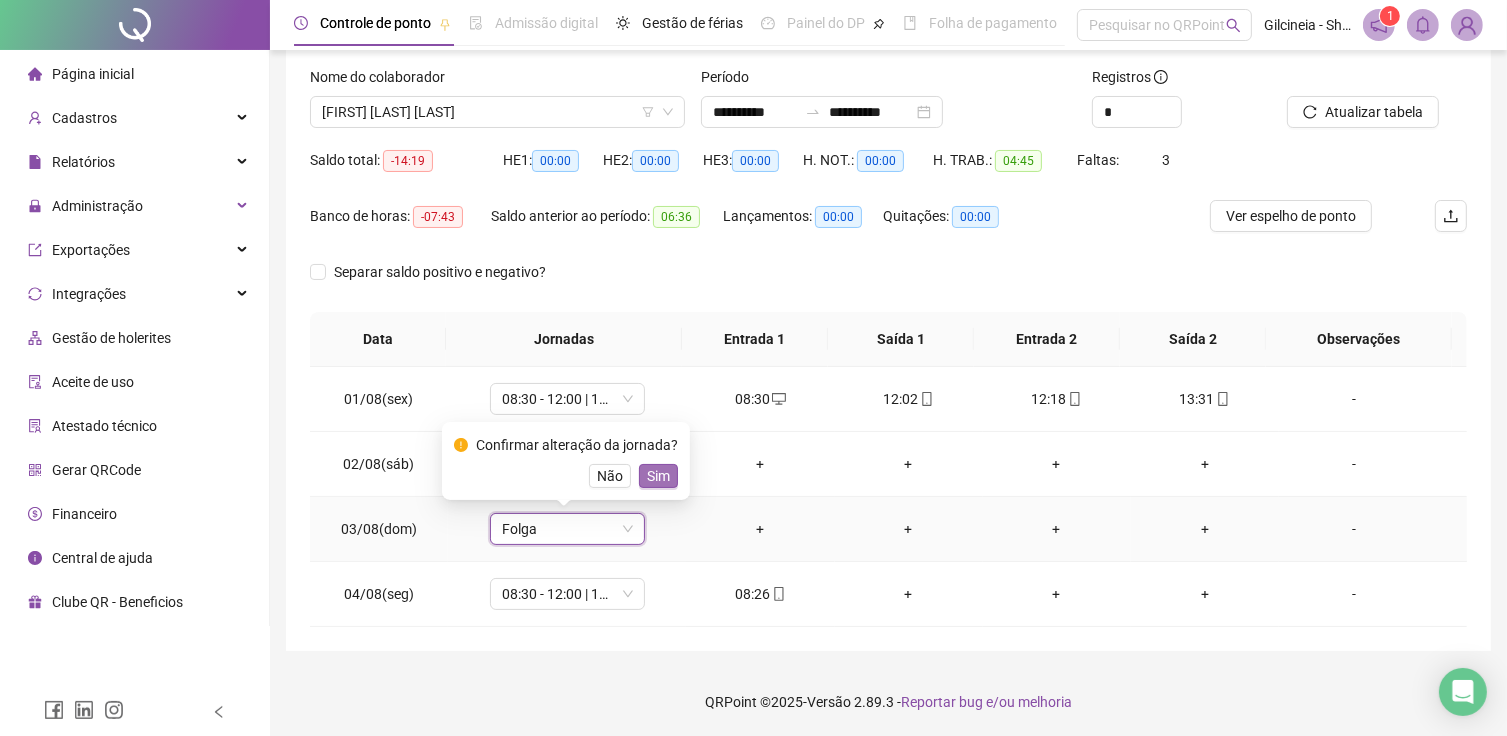 click on "Sim" at bounding box center (658, 476) 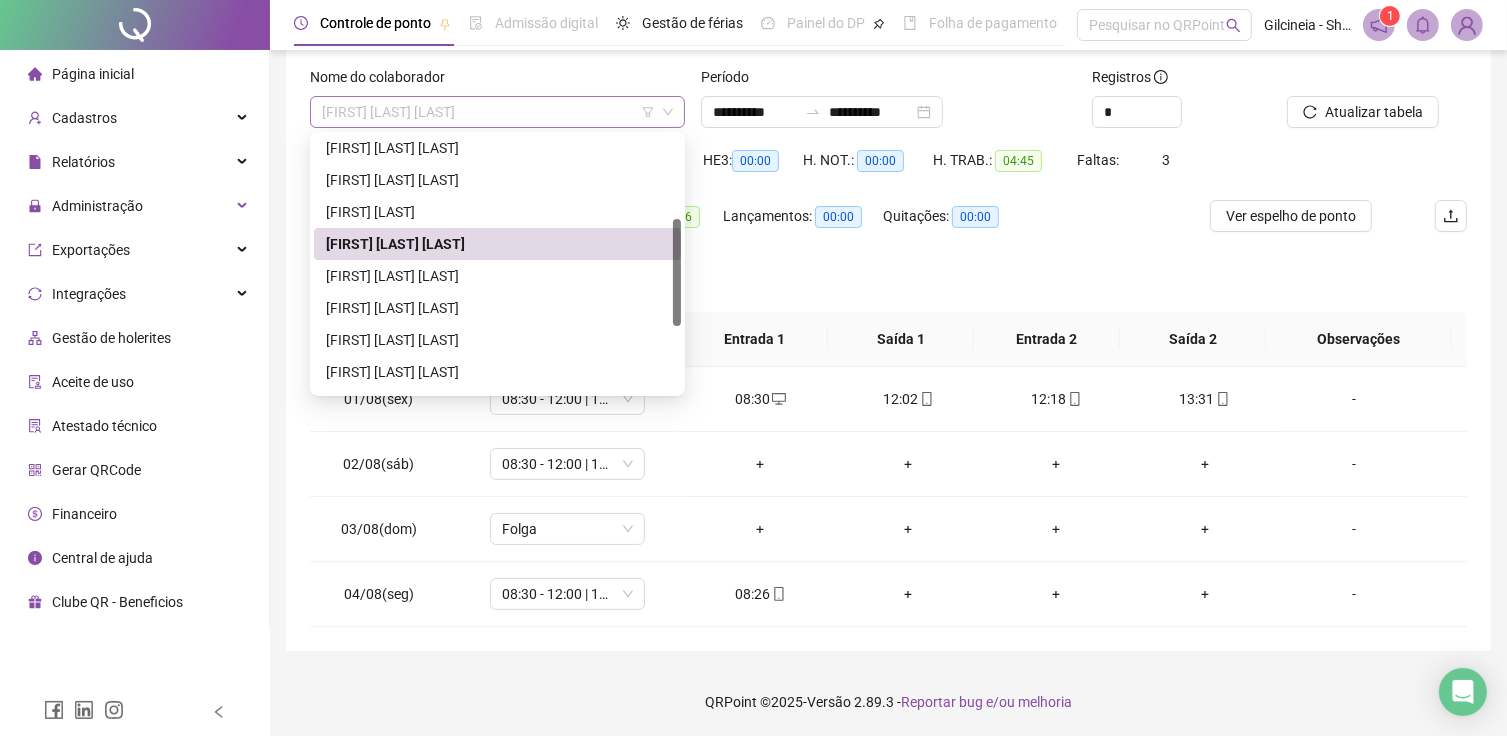 click on "[FIRST] [LAST] [LAST]" at bounding box center [497, 112] 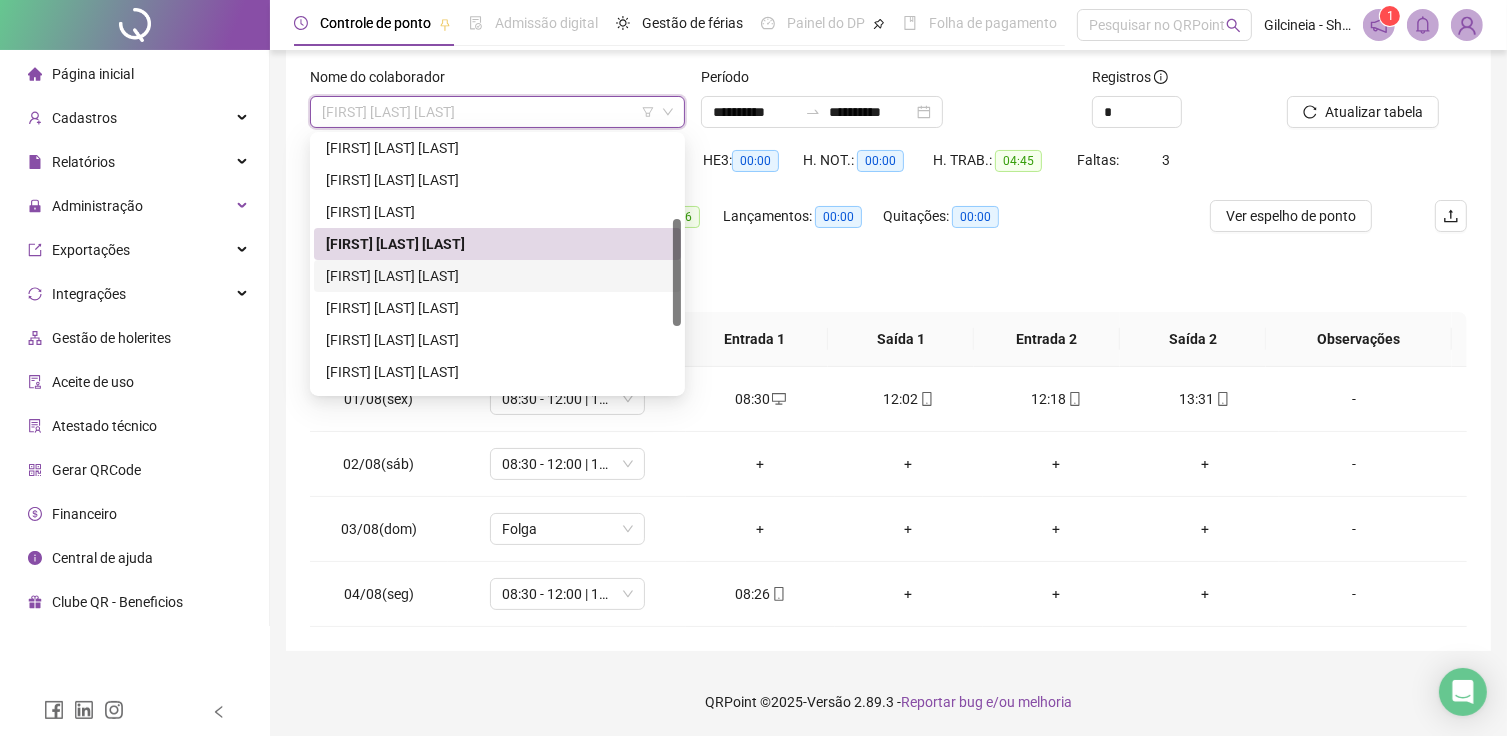 click on "[FIRST] [LAST] [LAST]" at bounding box center (497, 276) 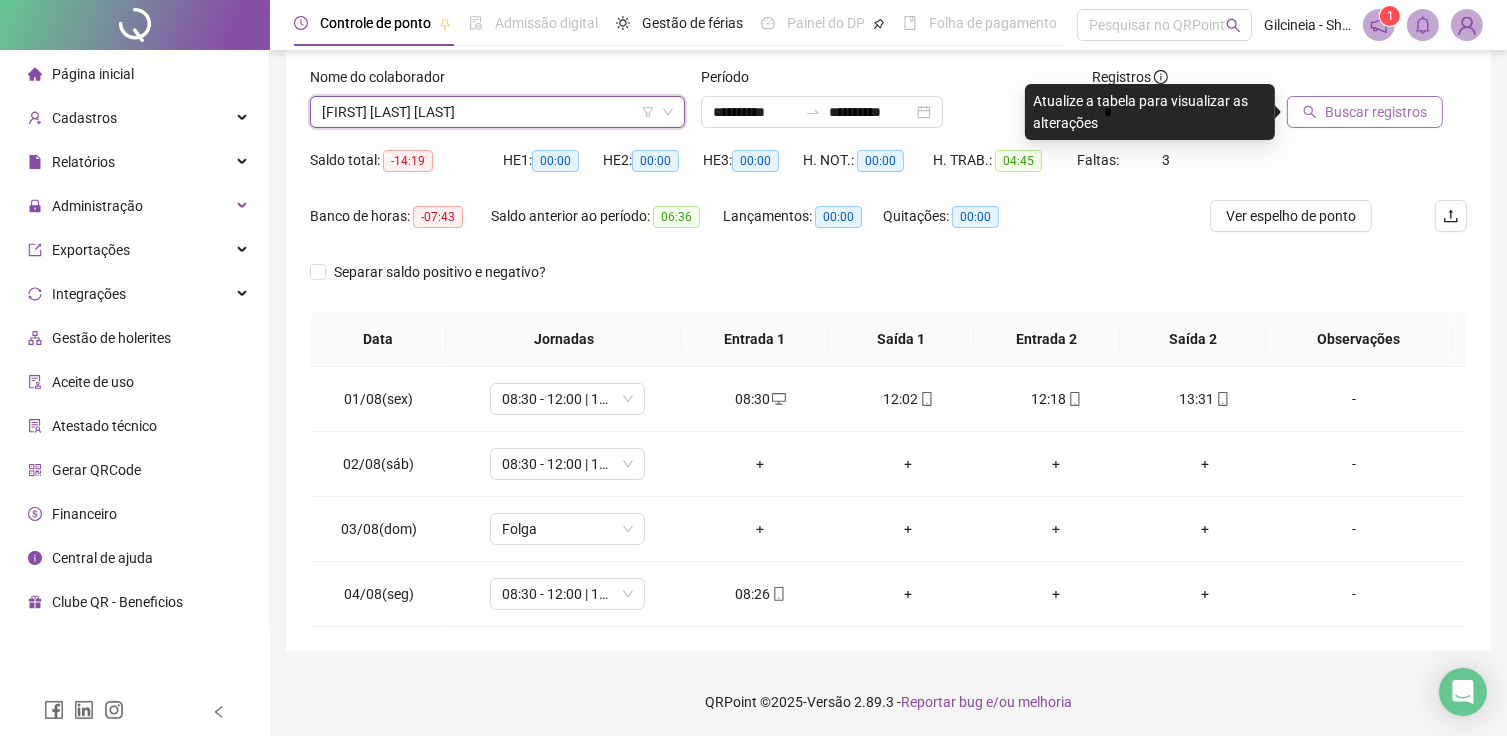 click on "Buscar registros" at bounding box center [1365, 112] 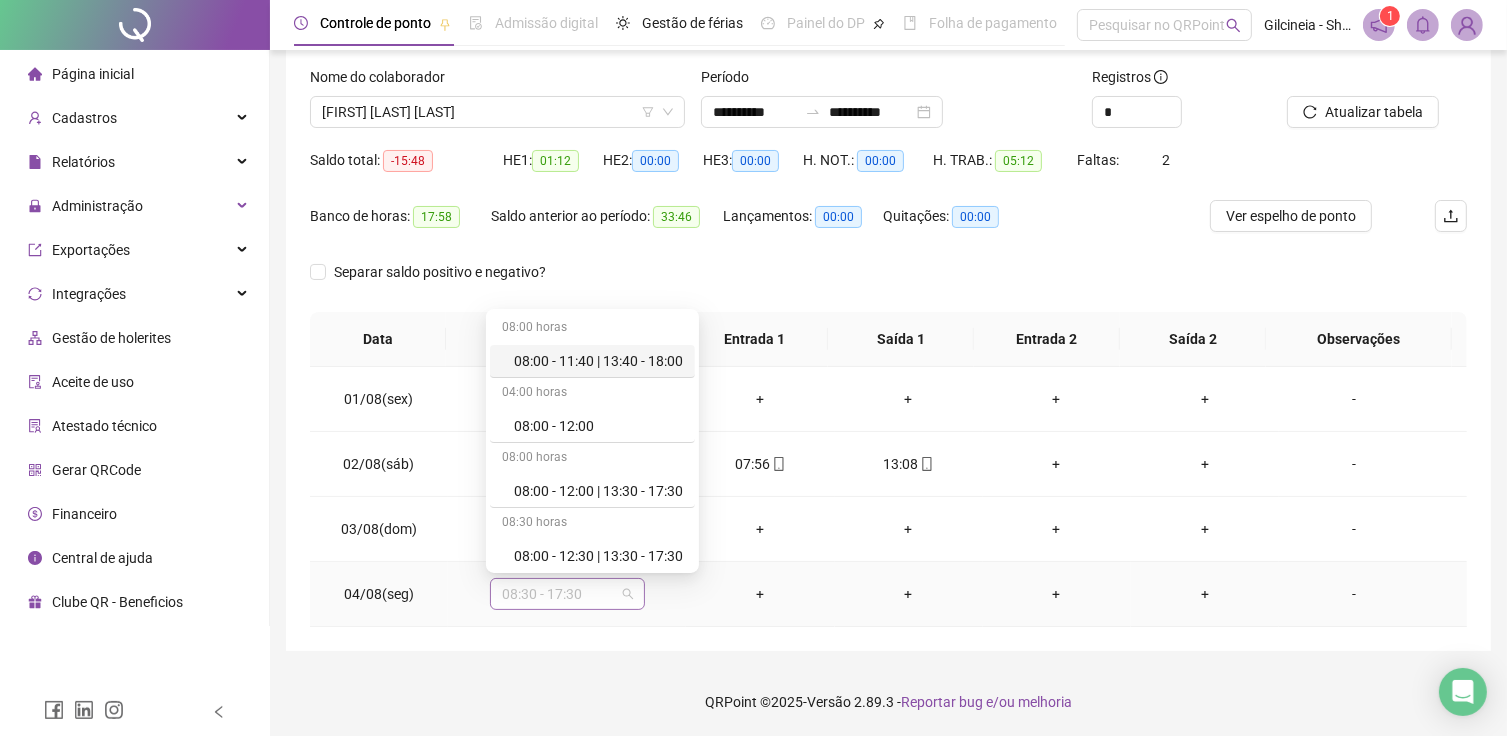 click on "08:30 - 17:30" at bounding box center (567, 594) 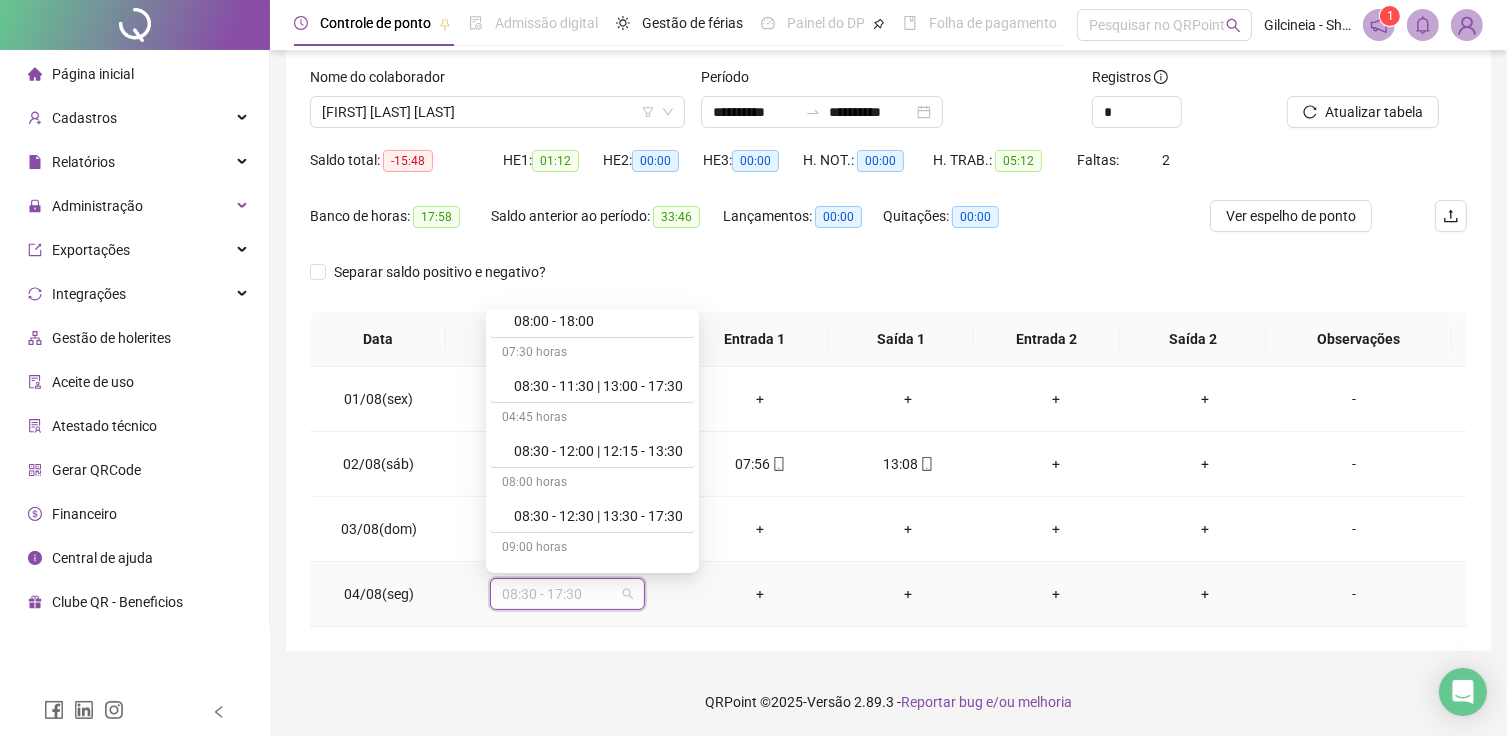 scroll, scrollTop: 600, scrollLeft: 0, axis: vertical 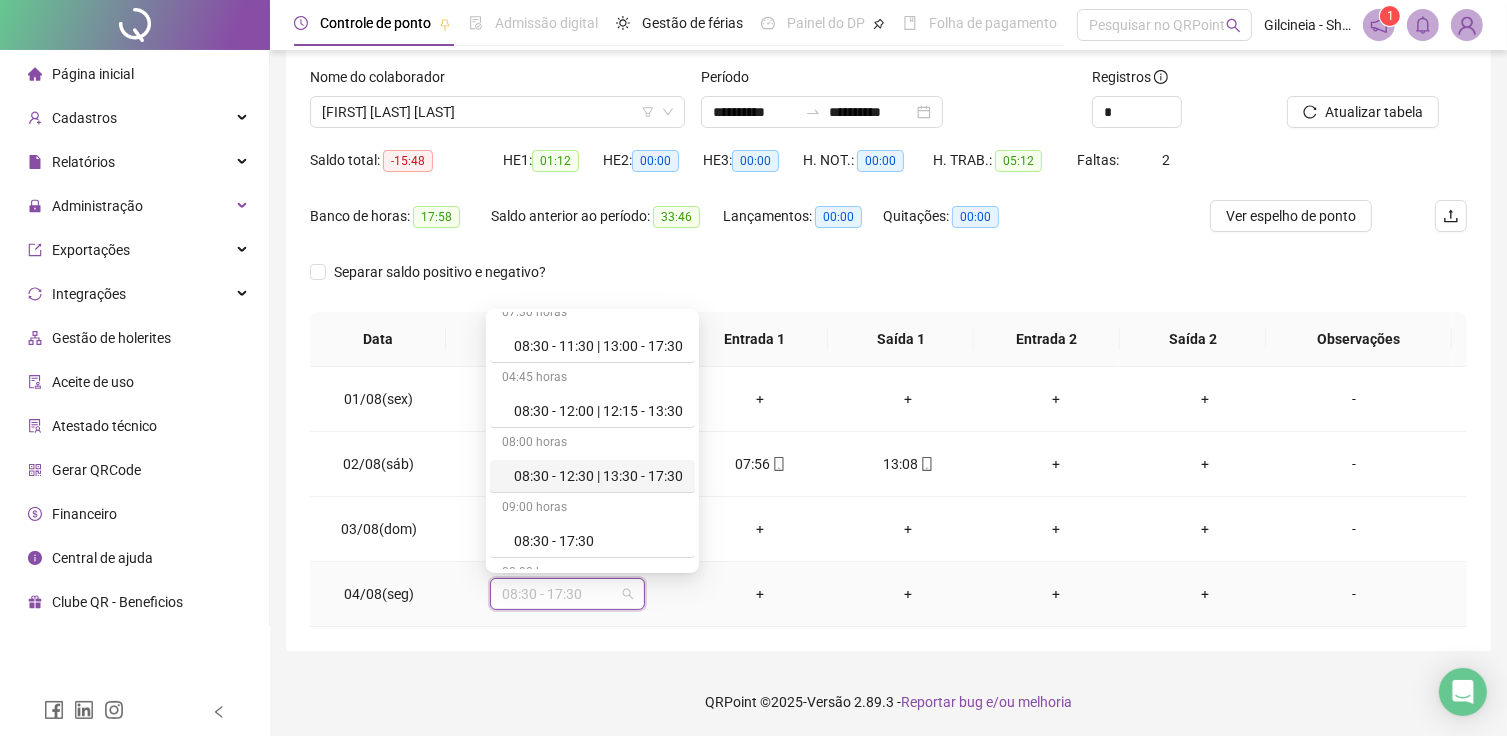 click on "08:30 - 12:30 | 13:30 - 17:30" at bounding box center (598, 476) 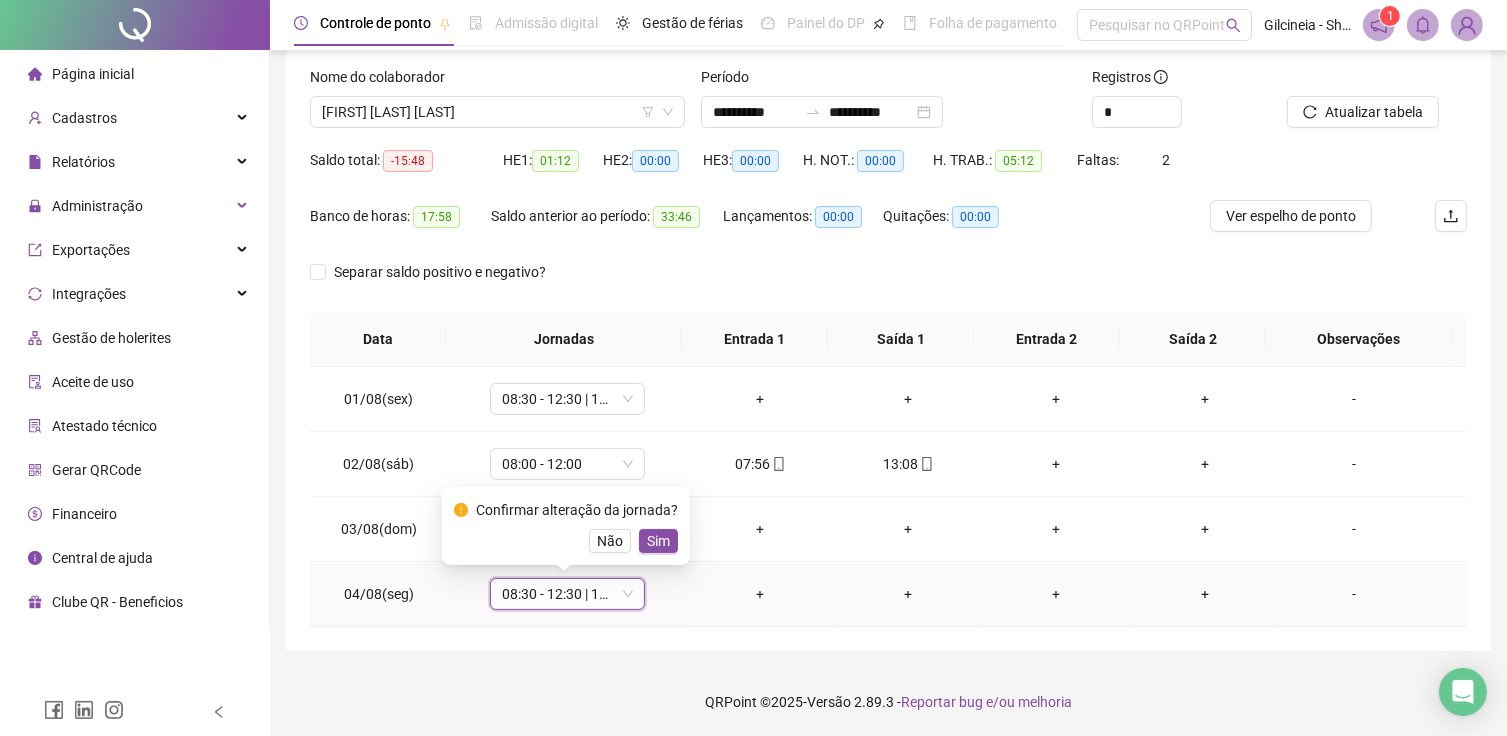 click on "Sim" at bounding box center (658, 541) 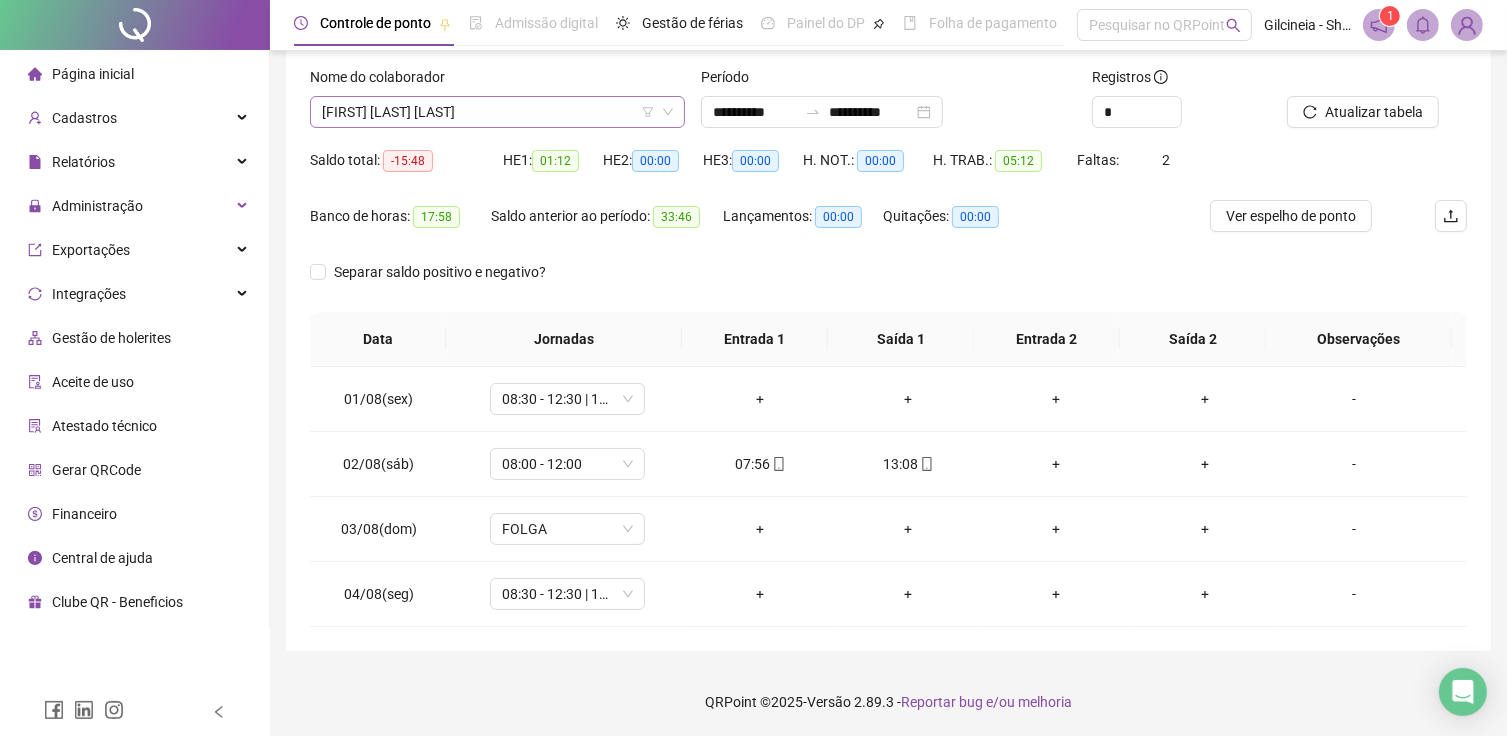 click on "[FIRST] [LAST] [LAST]" at bounding box center [497, 112] 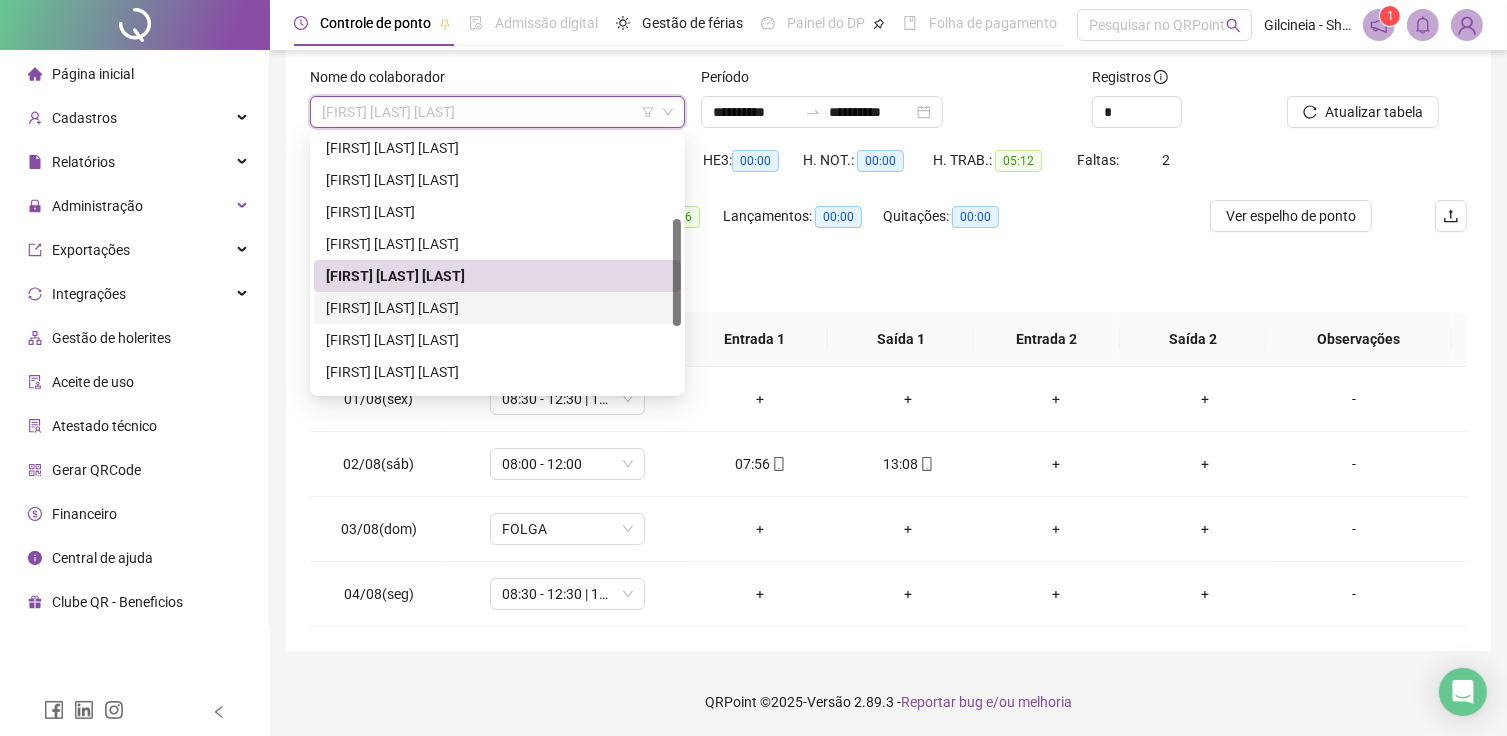 drag, startPoint x: 523, startPoint y: 311, endPoint x: 644, endPoint y: 286, distance: 123.55566 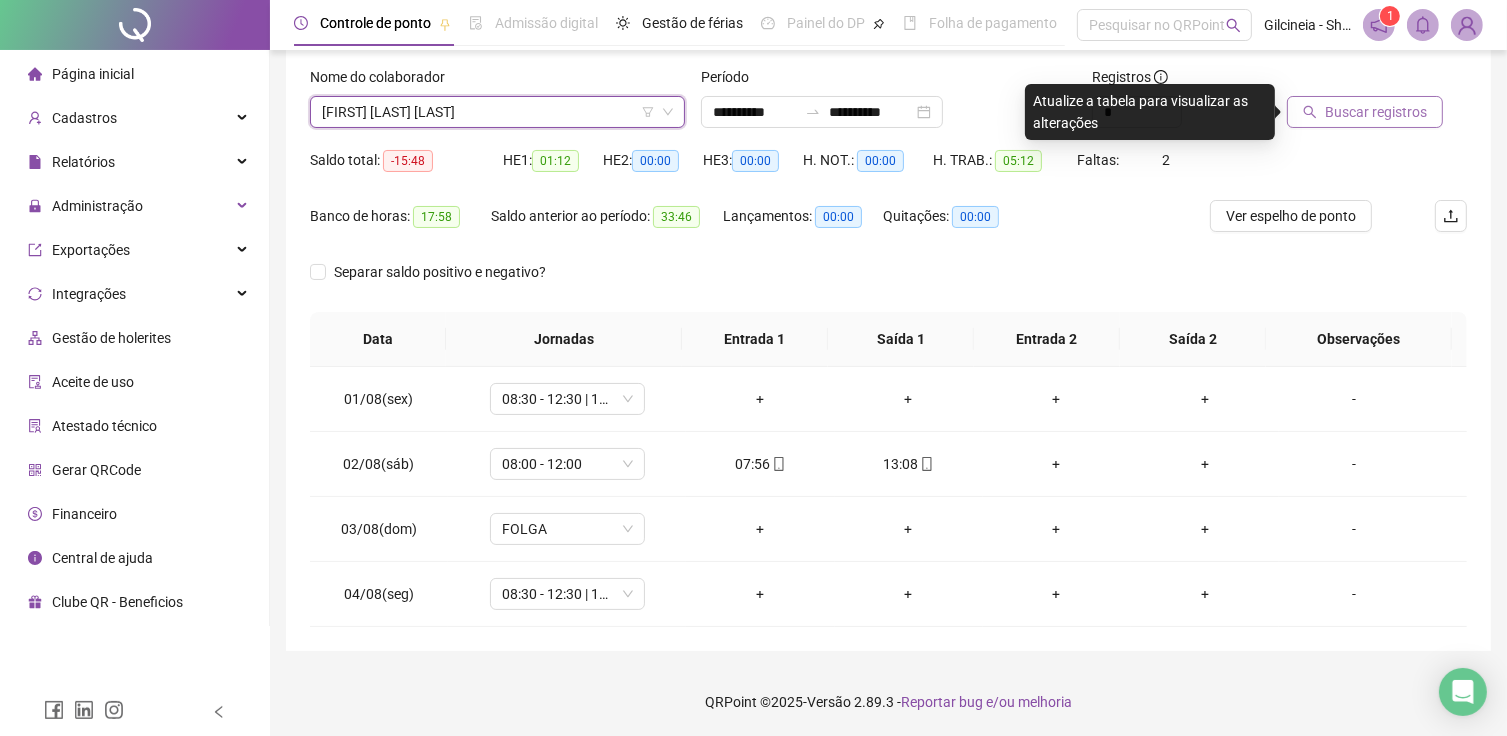 click on "Buscar registros" at bounding box center [1376, 112] 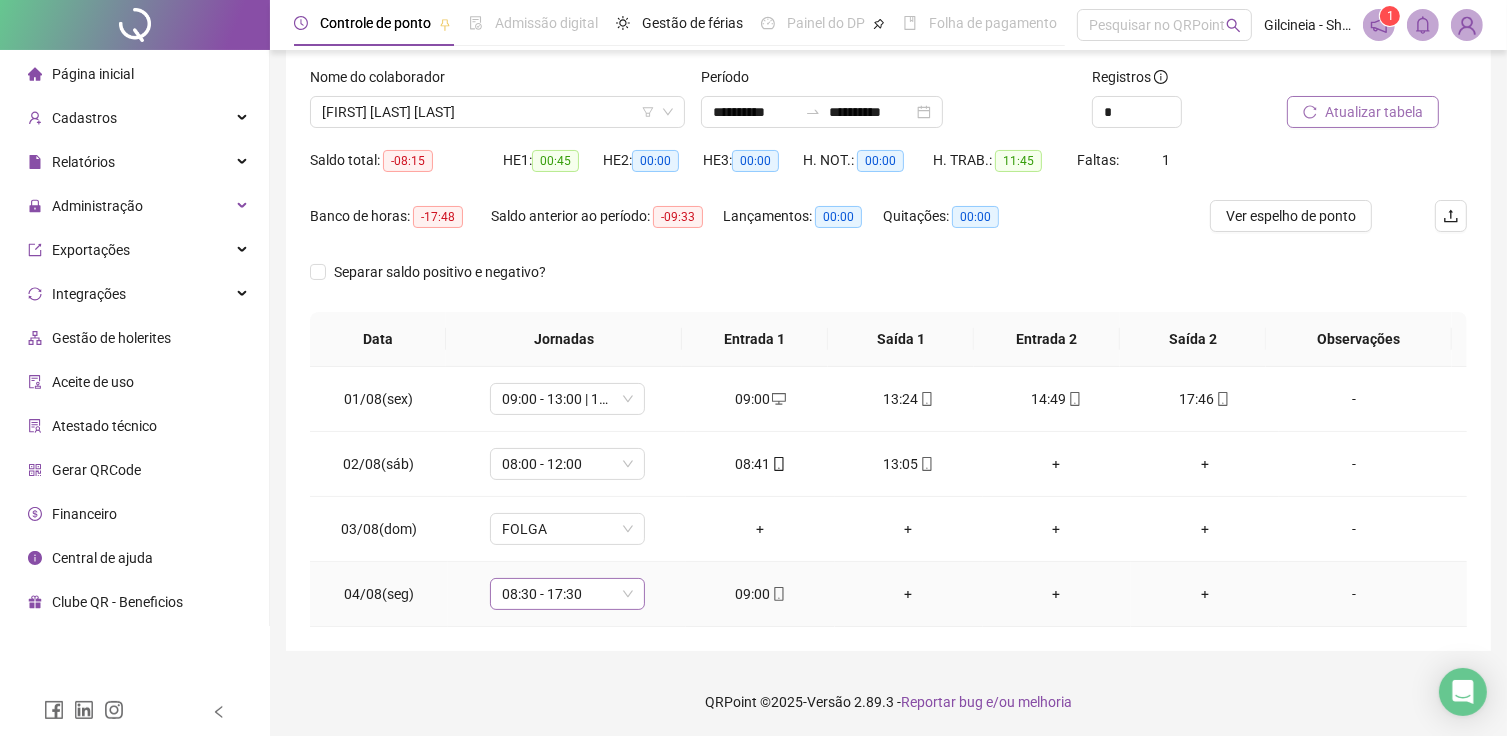 click on "08:30 - 17:30" at bounding box center (567, 594) 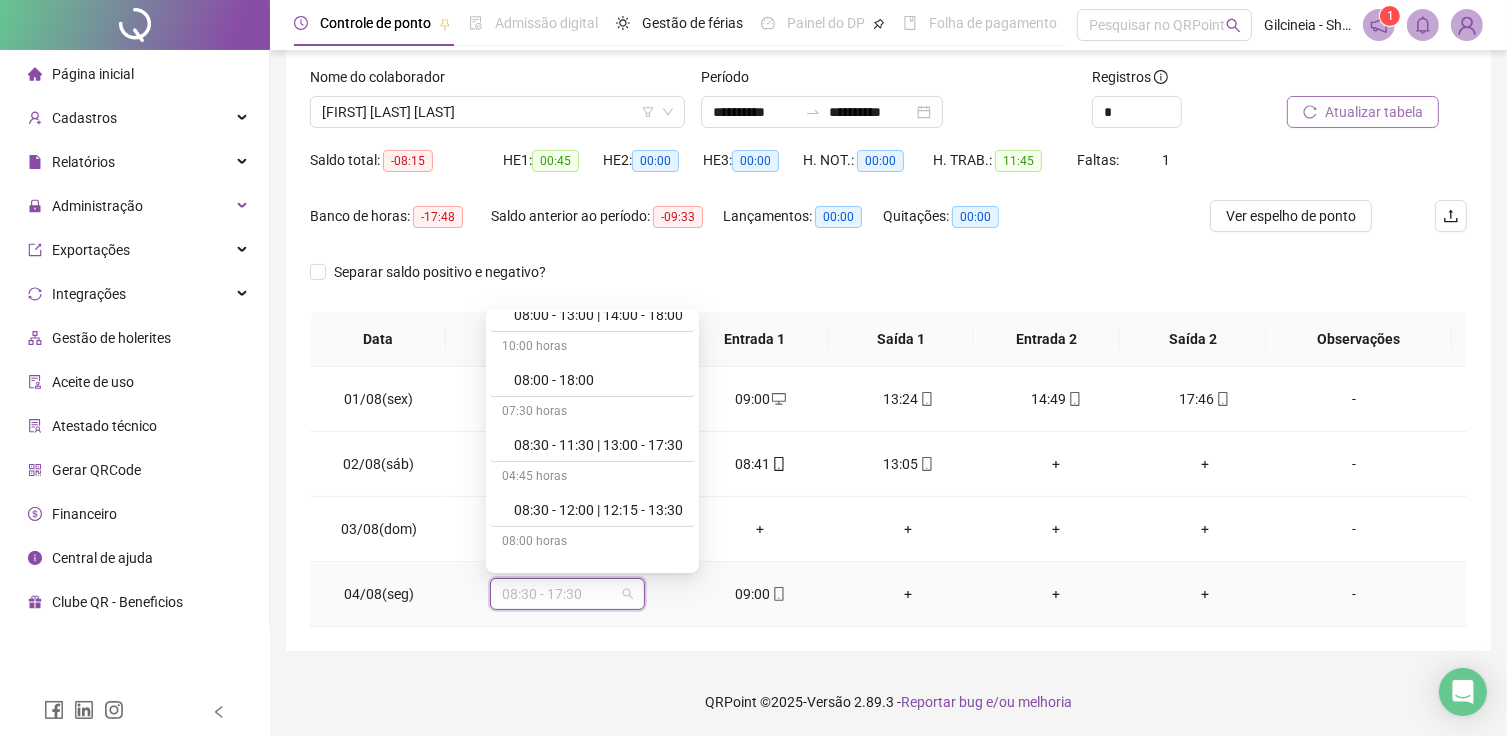 scroll, scrollTop: 520, scrollLeft: 0, axis: vertical 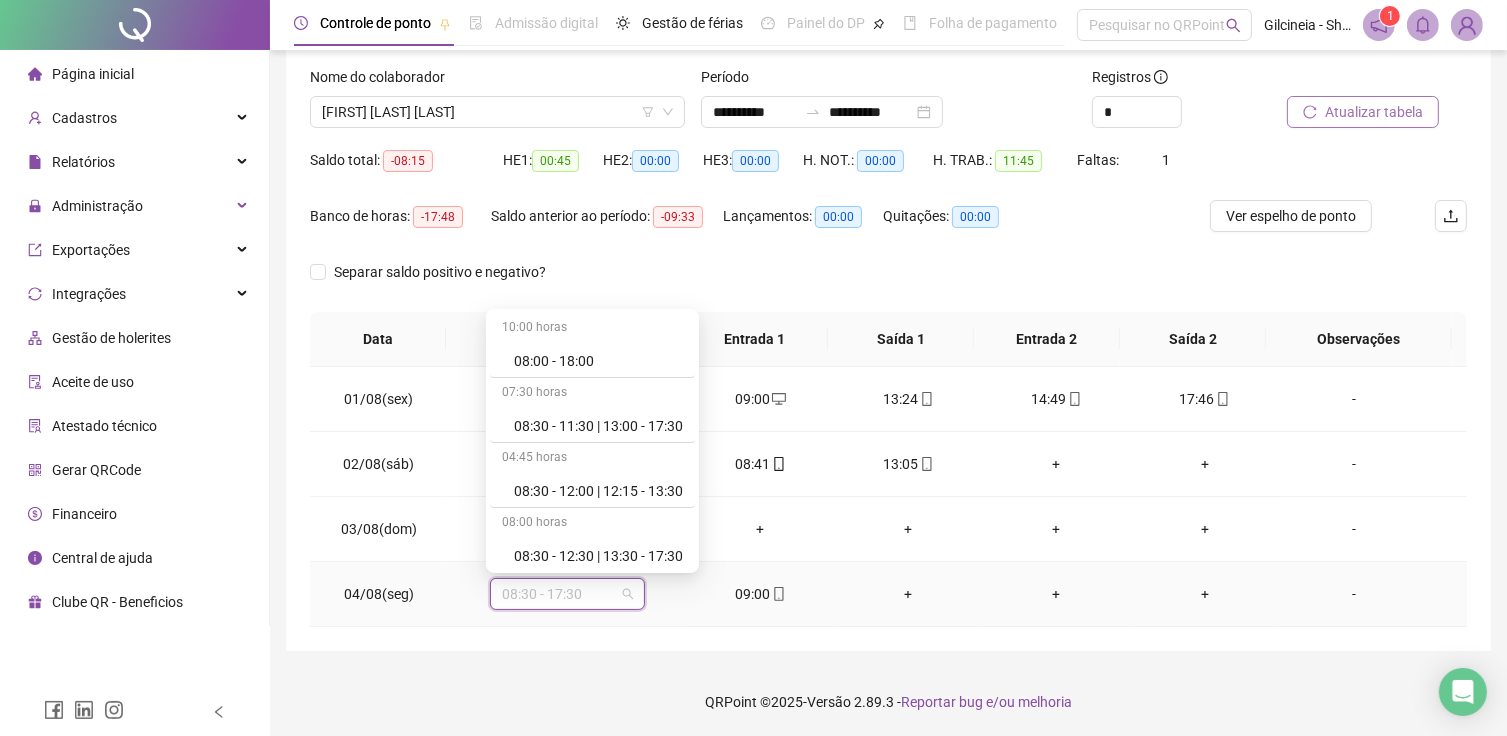 click on "08:00 horas 08:00 - 11:40 | 13:40 - 18:00 04:00 horas 08:00 - 12:00 08:00 horas 08:00 - 12:00 | 13:30 - 17:30 08:30 horas 08:00 - 12:30 | 13:30 - 17:30 08:00 horas 08:00 - 12:30 | 14:30 - 18:00 05:00 horas 08:00 - 13:00 08:00 horas 08:00 - 13:00 | 14:00 - 17:00 09:00 horas 08:00 - 13:00 | 14:00 - 18:00 10:00 horas 08:00 - 18:00 07:30 horas 08:30 - 11:30 | 13:00 - 17:30 04:45 horas 08:30 - 12:00 | 12:15 - 13:30 08:00 horas 08:30 - 12:30 | 13:30 - 17:30 09:00 horas 08:30 - 17:30 08:00 horas 09:00 - 12:00 | 13:00 - 18:00 07:00 horas 09:00 - 13:00 | 14:30 - 17:30 Sem carga horária Dispensa Sem carga horária Férias Sem carga horária Folga Sem carga horária Folga compensatória Sem carga horária Licença" at bounding box center (592, 441) 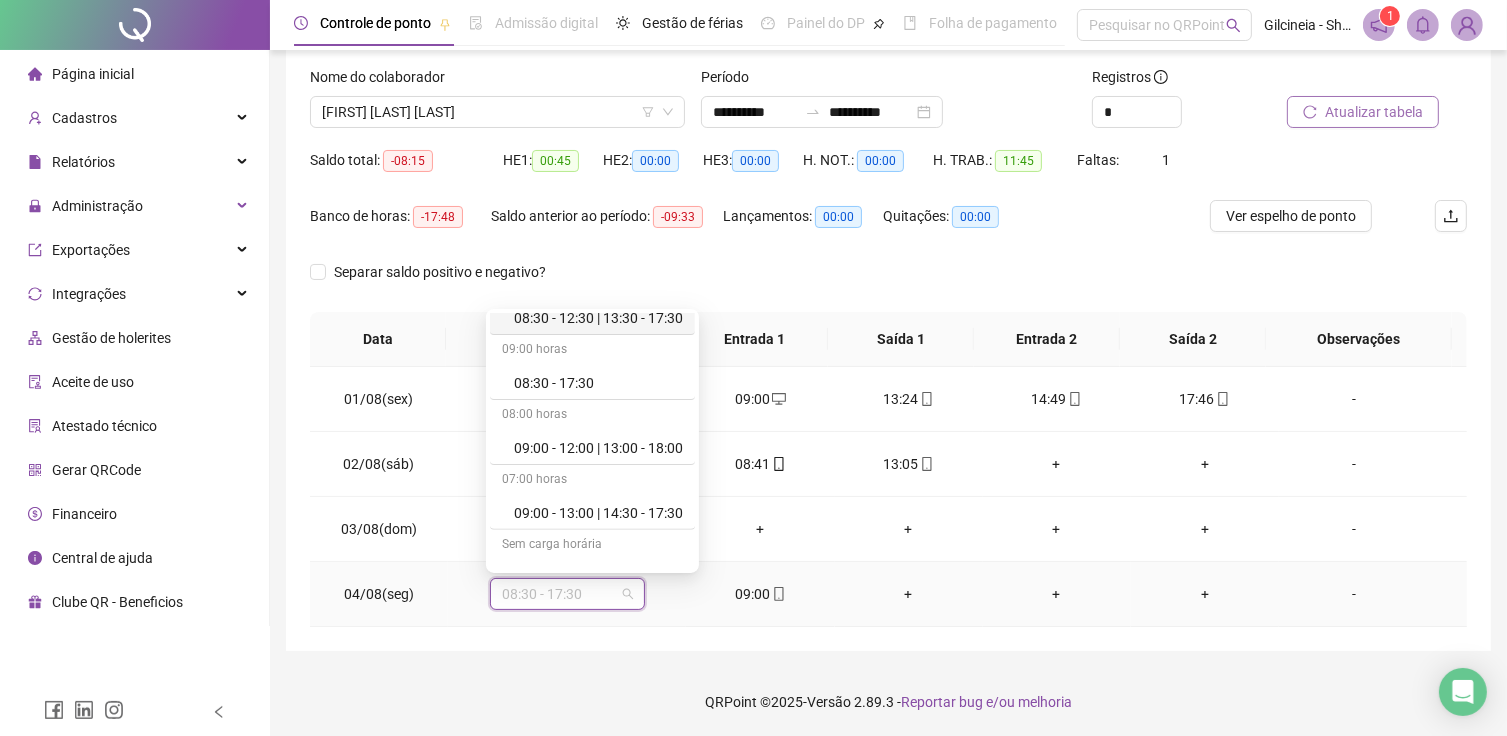 scroll, scrollTop: 800, scrollLeft: 0, axis: vertical 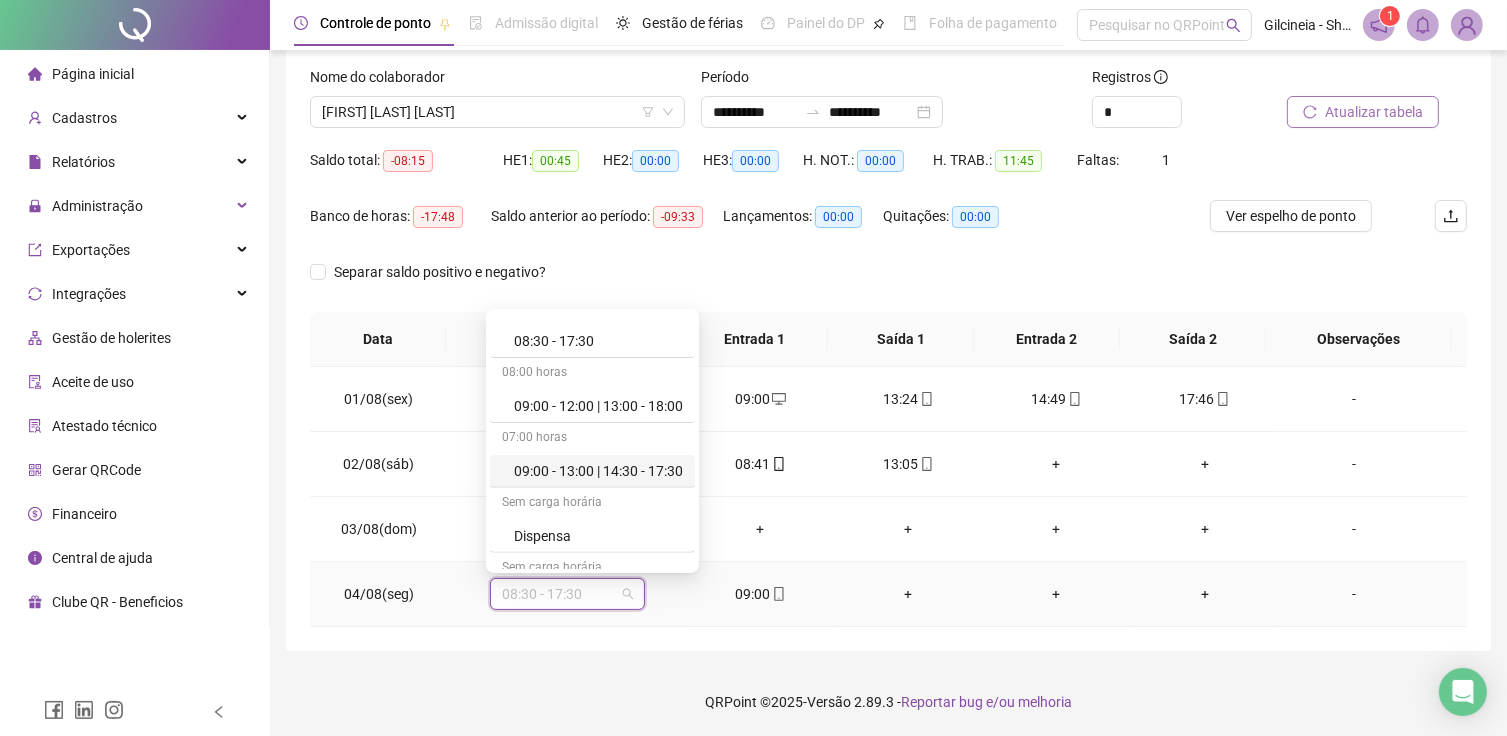 click on "09:00 - 13:00 | 14:30 - 17:30" at bounding box center (598, 471) 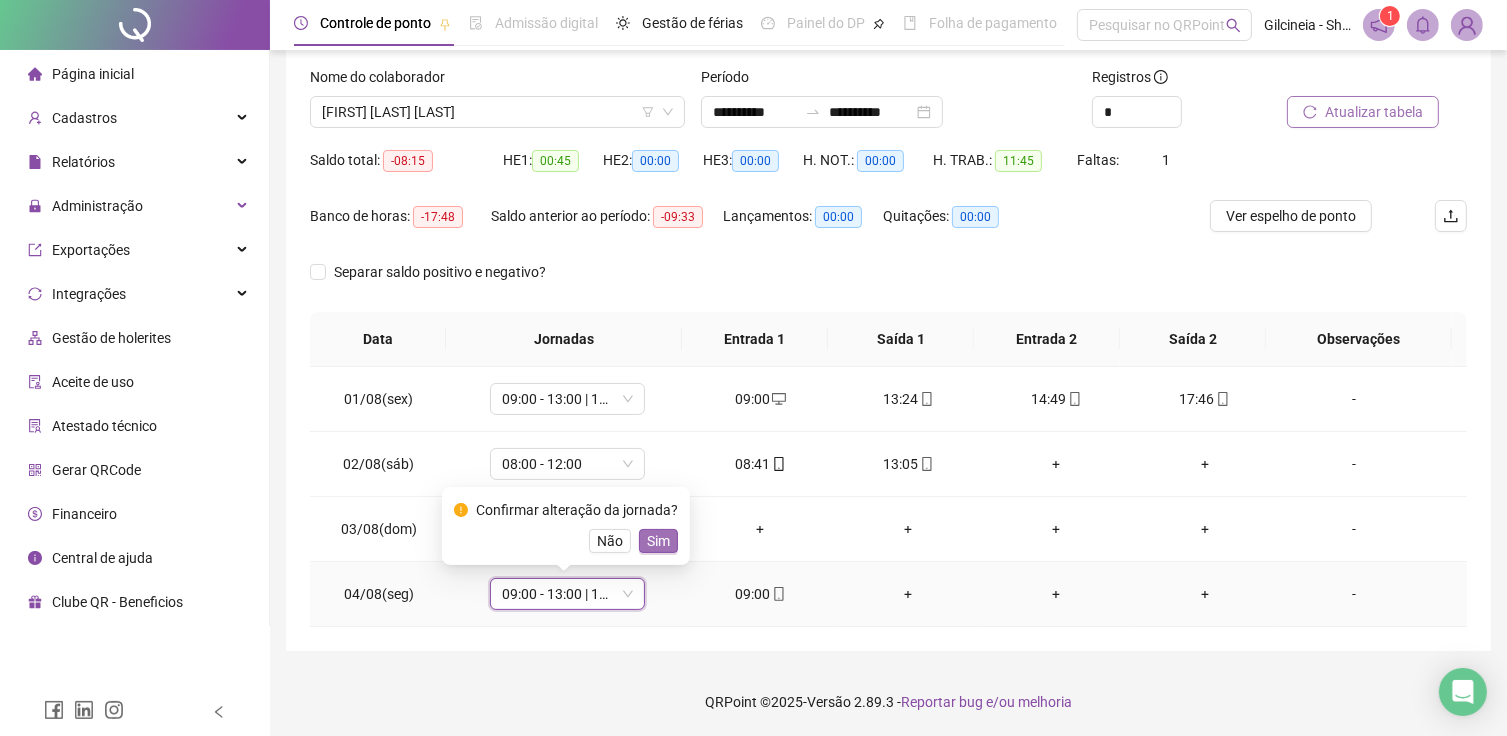 click on "Sim" at bounding box center [658, 541] 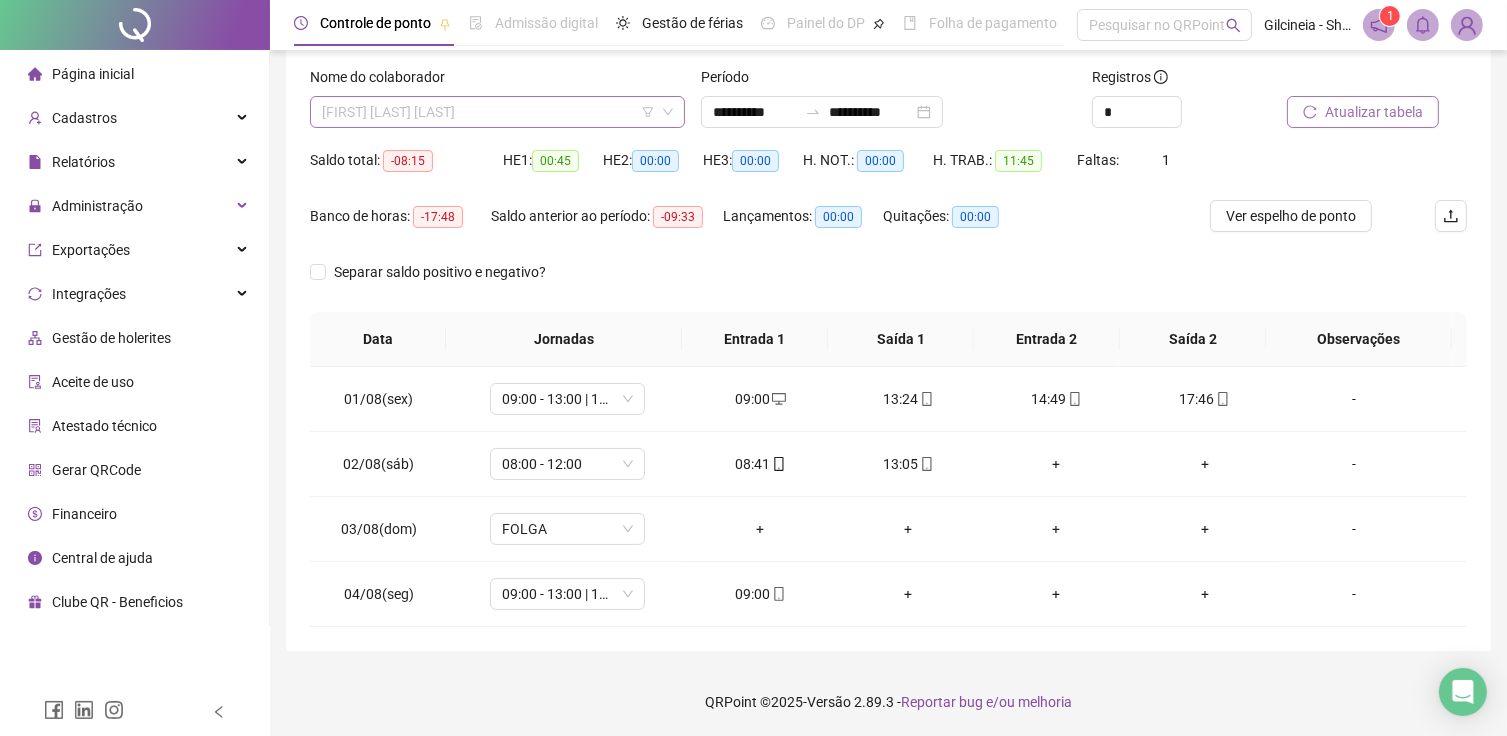 click on "[FIRST] [LAST] [LAST]" at bounding box center (497, 112) 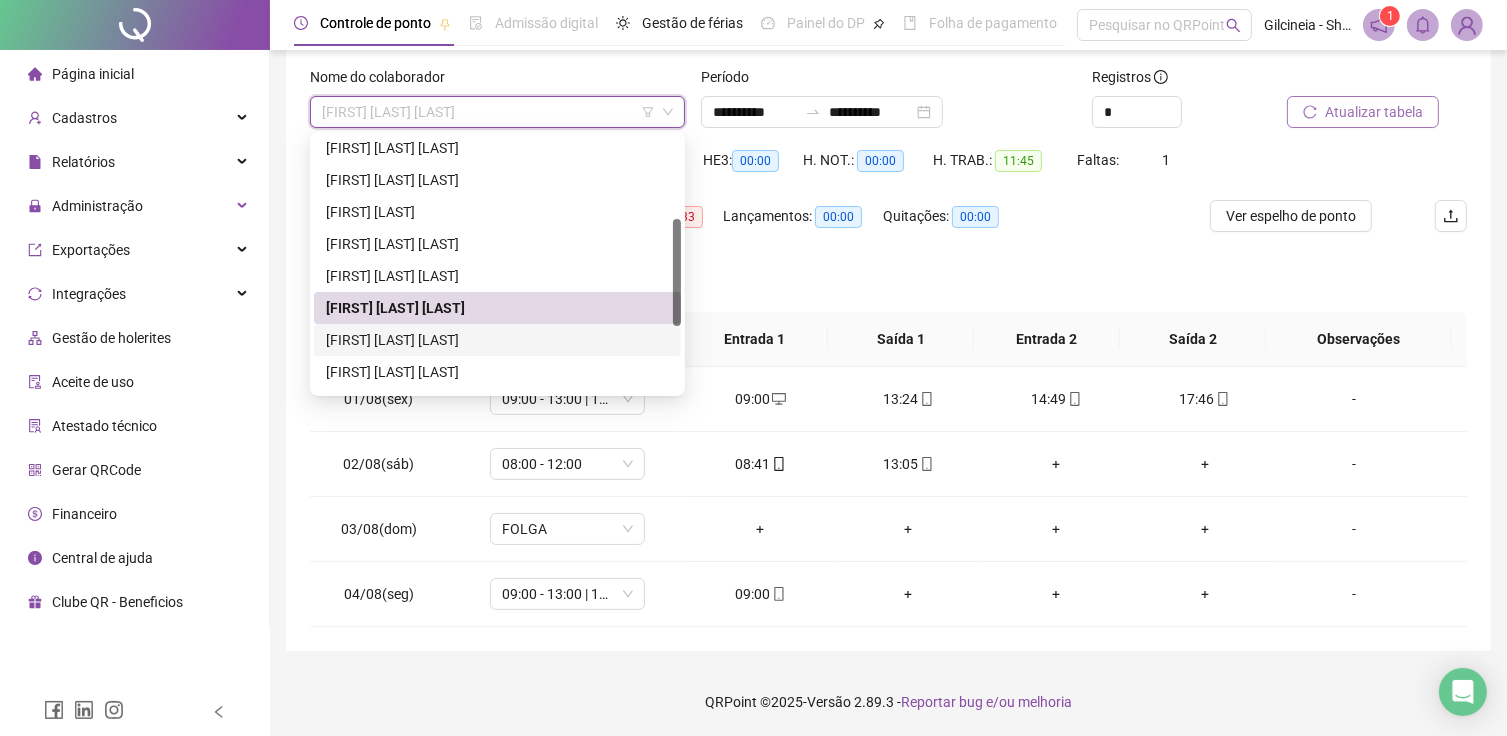 click on "[FIRST] [LAST] [LAST]" at bounding box center [497, 340] 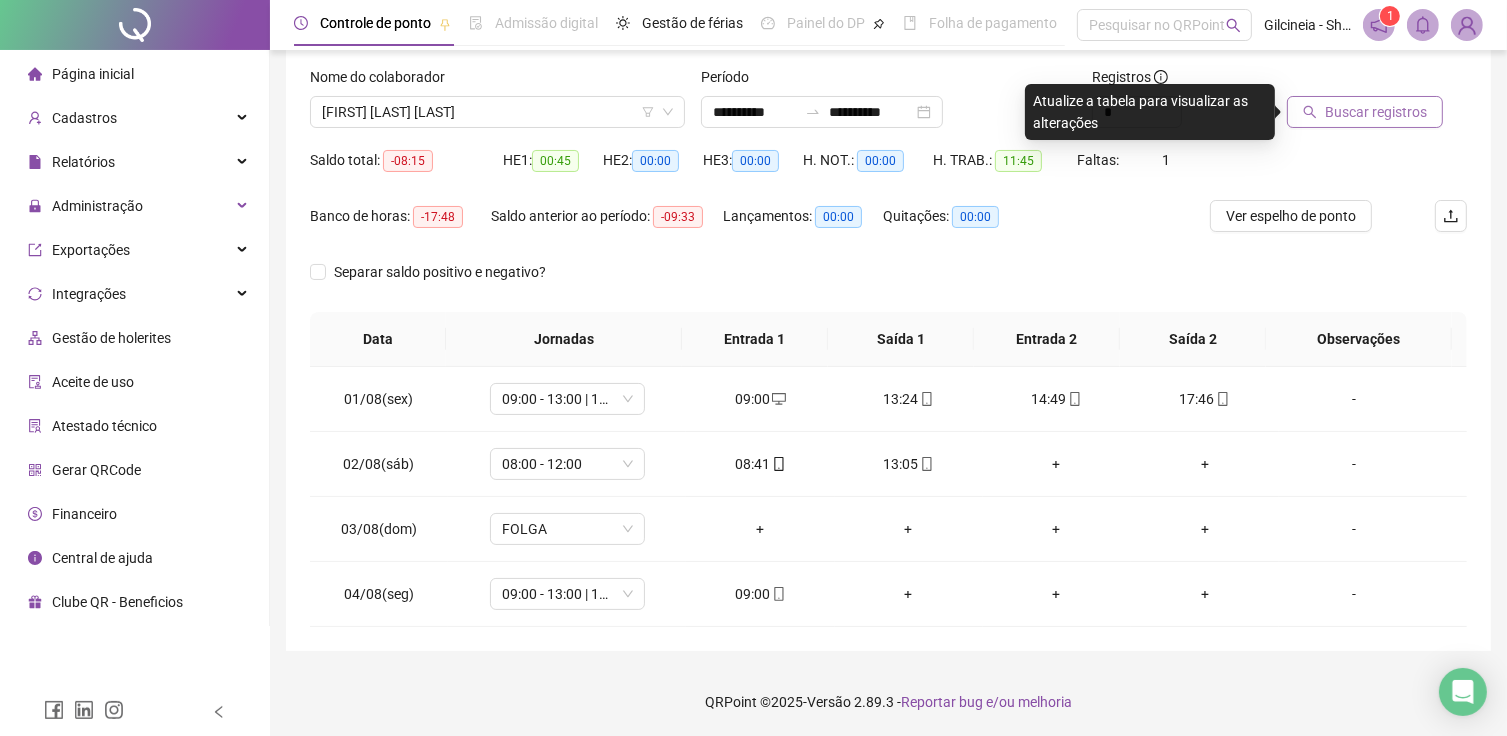 click on "Buscar registros" at bounding box center (1376, 112) 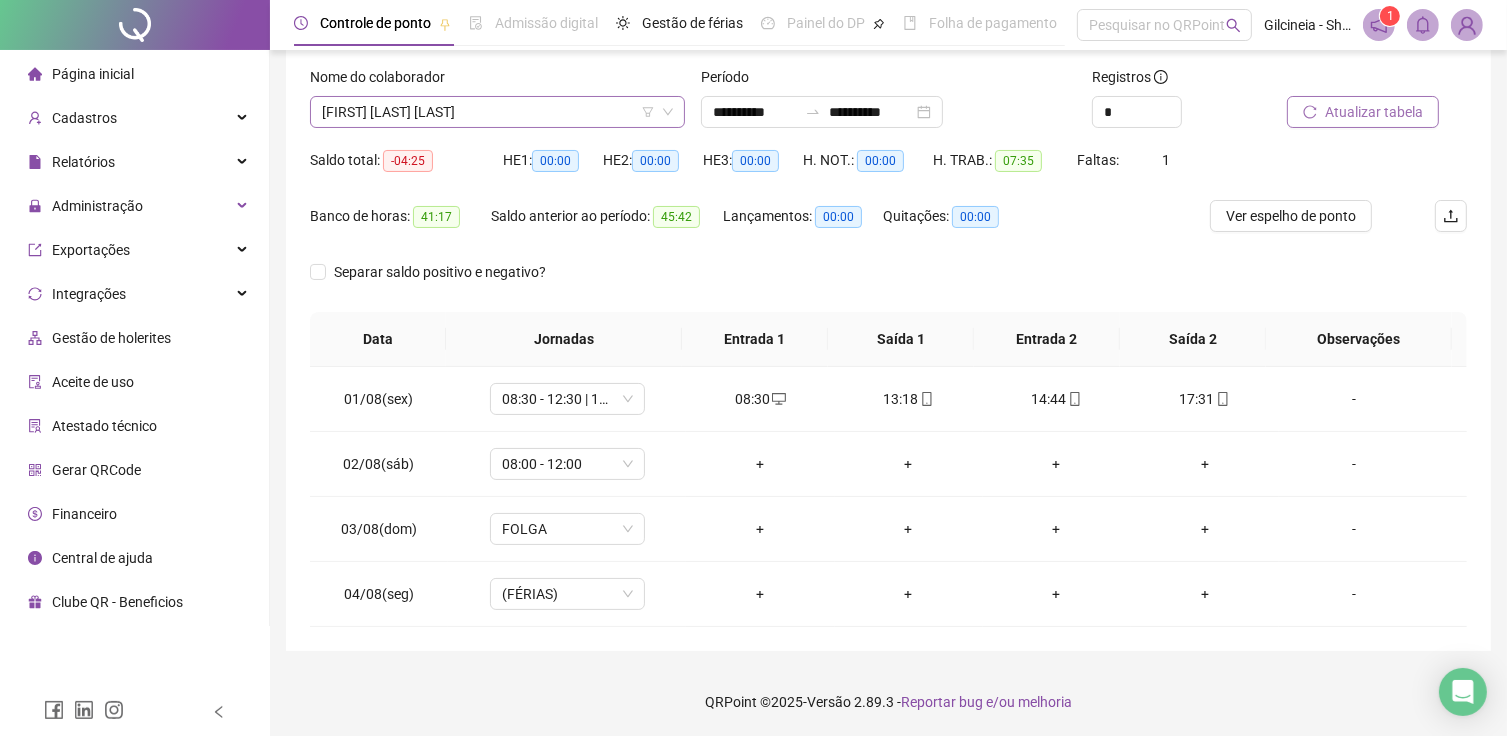 click on "[FIRST] [LAST] [LAST]" at bounding box center [497, 112] 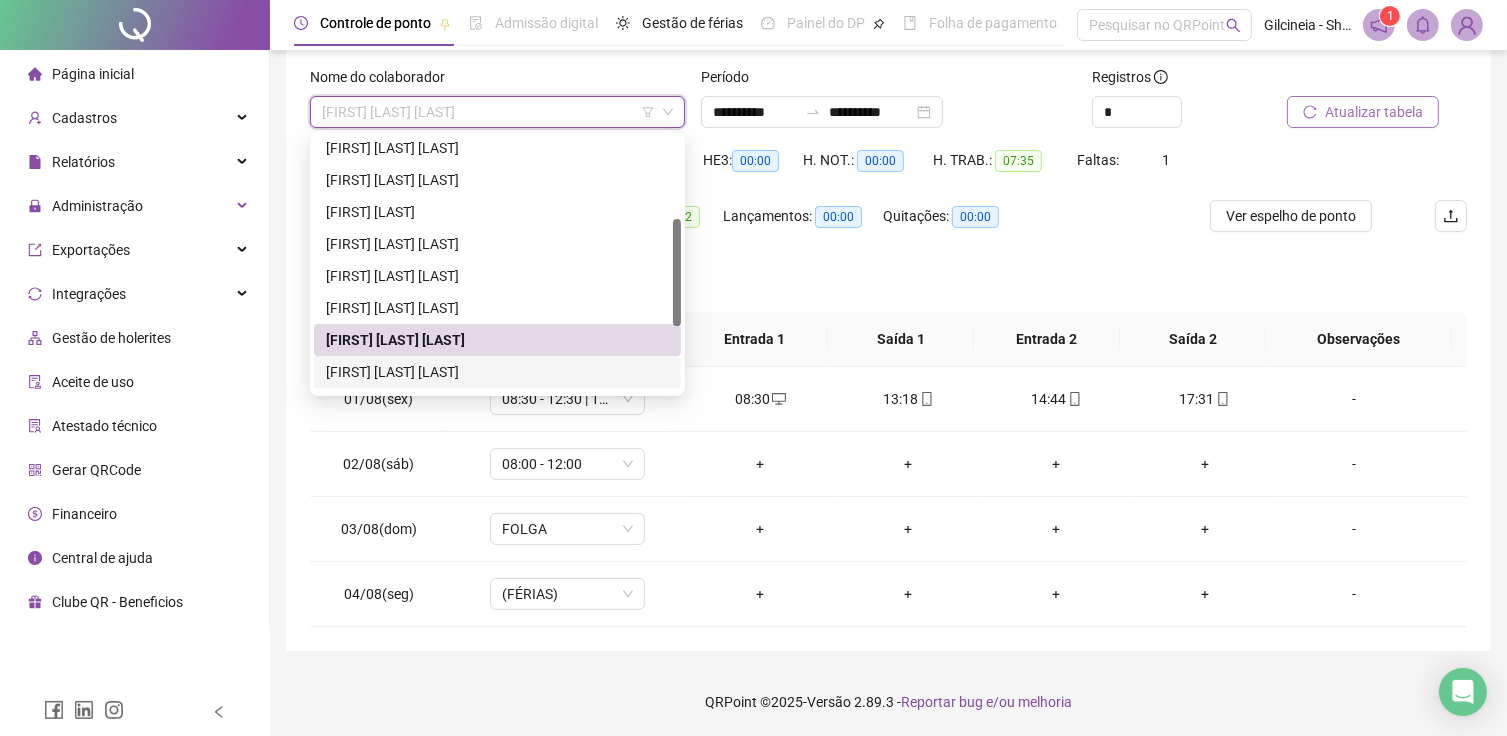click on "[FIRST] [LAST] [LAST]" at bounding box center (497, 372) 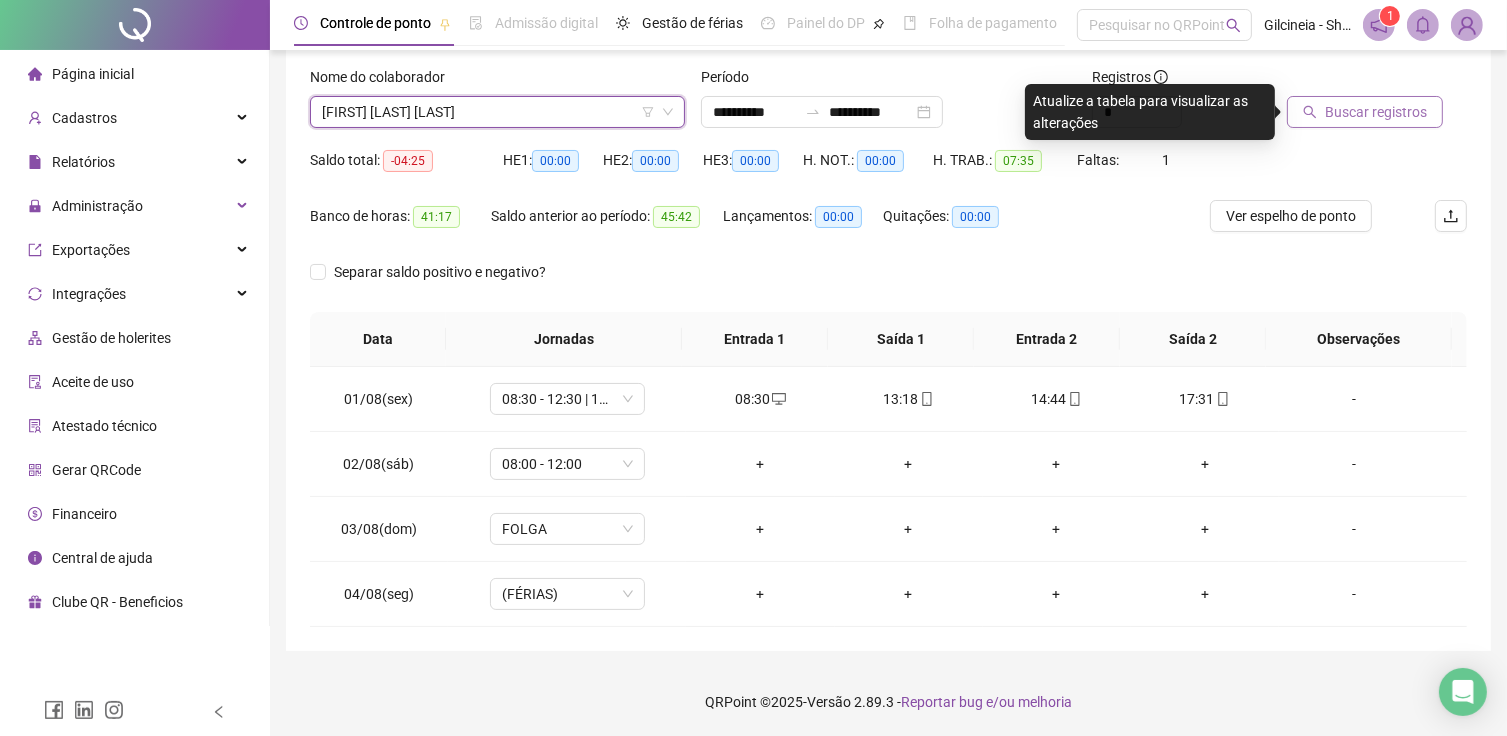 click on "Buscar registros" at bounding box center (1376, 112) 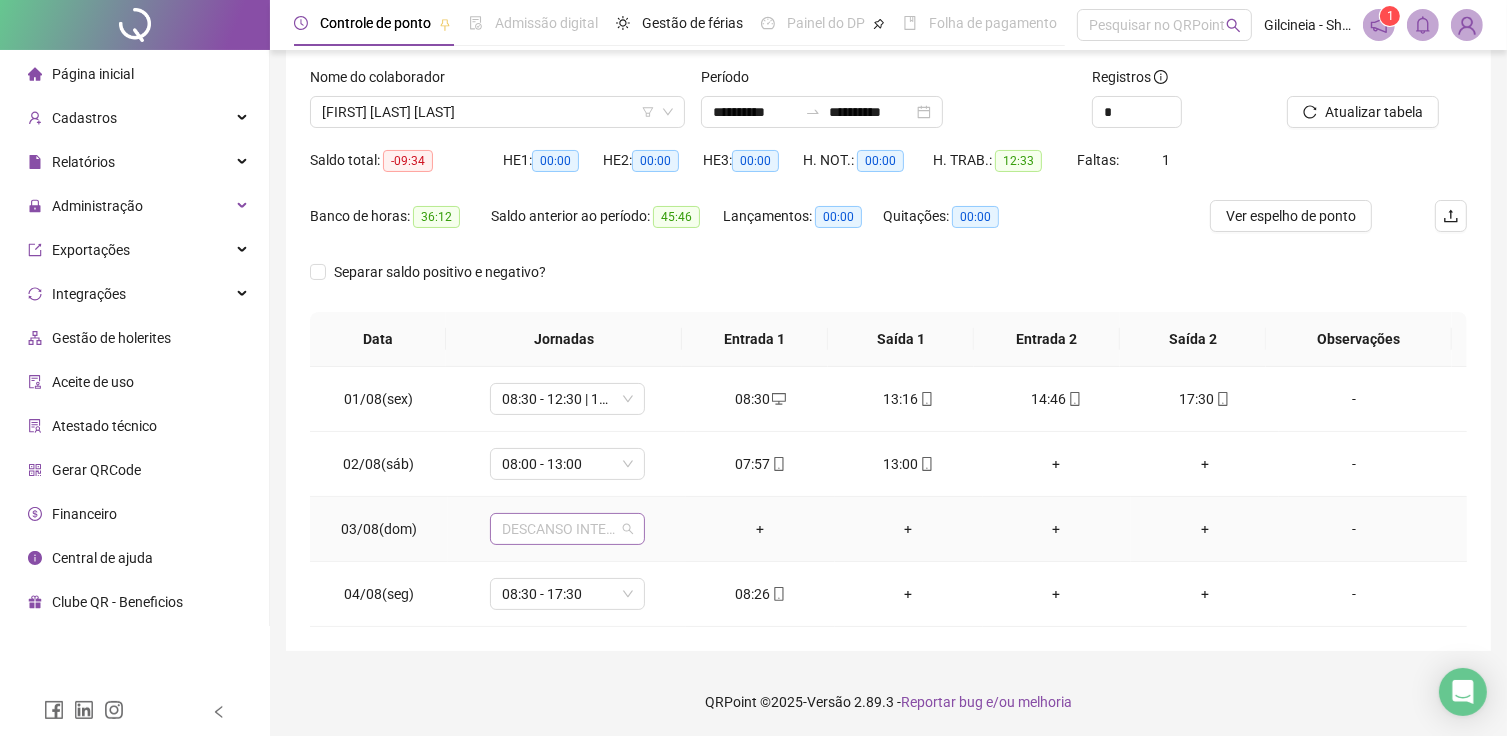 click on "DESCANSO INTER-JORNADA" at bounding box center (567, 529) 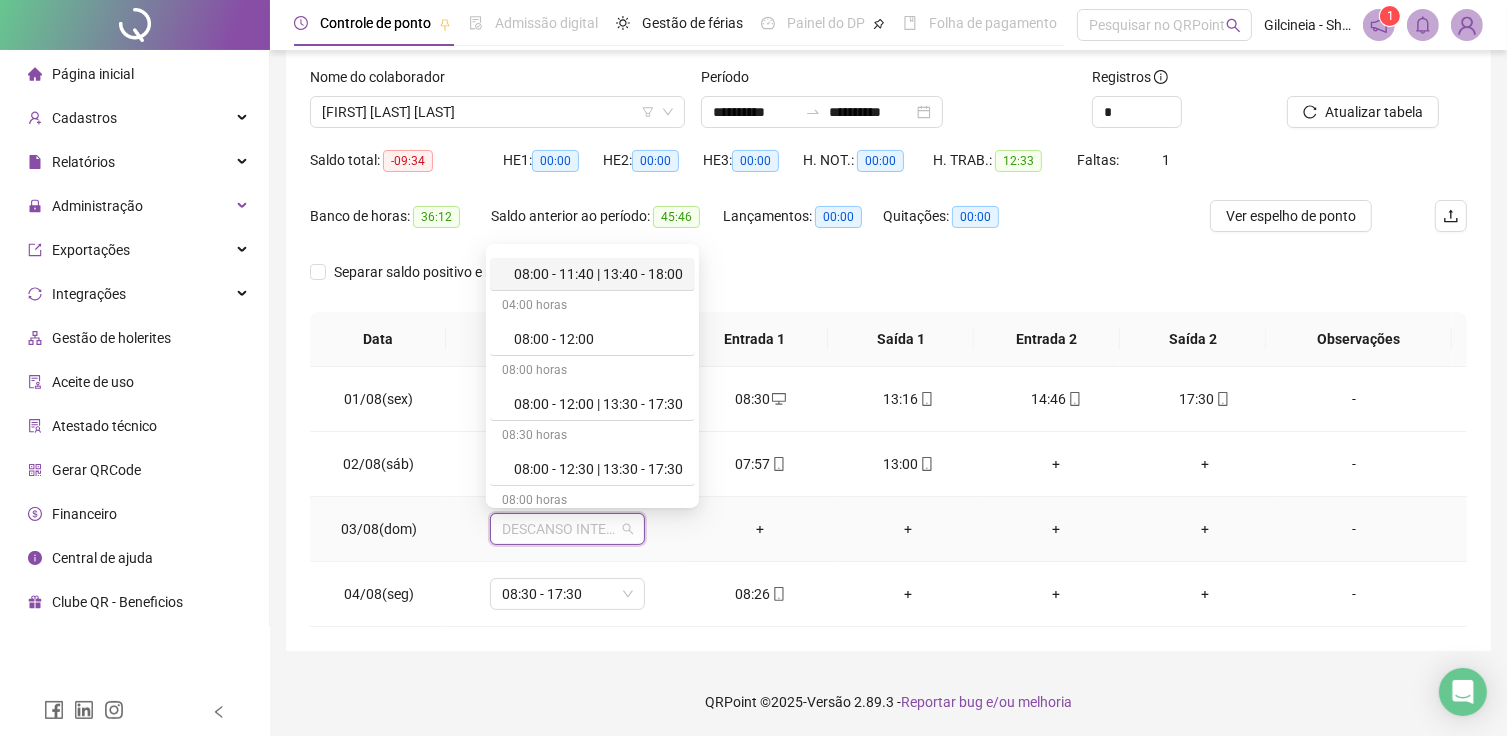click on "08:00 horas 08:00 - 11:40 | 13:40 - 18:00 04:00 horas 08:00 - 12:00 08:00 horas 08:00 - 12:00 | 13:30 - 17:30 08:30 horas 08:00 - 12:30 | 13:30 - 17:30 08:00 horas 08:00 - 12:30 | 14:30 - 18:00 05:00 horas 08:00 - 13:00 08:00 horas 08:00 - 13:00 | 14:00 - 17:00 09:00 horas 08:00 - 13:00 | 14:00 - 18:00 10:00 horas 08:00 - 18:00 07:30 horas 08:30 - 11:30 | 13:00 - 17:30 04:45 horas 08:30 - 12:00 | 12:15 - 13:30 08:00 horas 08:30 - 12:30 | 13:30 - 17:30 09:00 horas 08:30 - 17:30 08:00 horas 09:00 - 12:00 | 13:00 - 18:00 07:00 horas 09:00 - 13:00 | 14:30 - 17:30 Sem carga horária Dispensa Sem carga horária Férias Sem carga horária Folga Sem carga horária Folga compensatória Sem carga horária Licença" at bounding box center [592, 376] 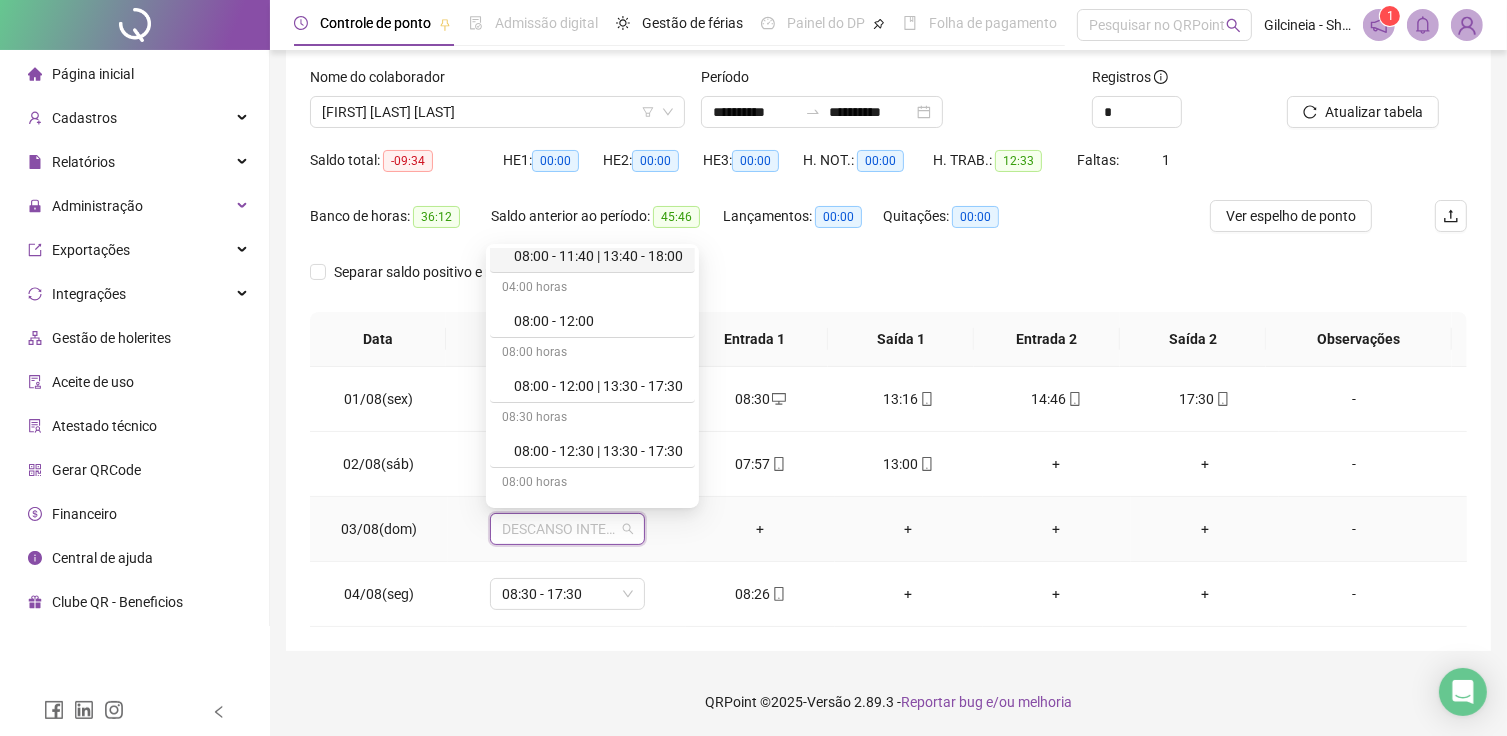 click on "08:00 horas 08:00 - 11:40 | 13:40 - 18:00 04:00 horas 08:00 - 12:00 08:00 horas 08:00 - 12:00 | 13:30 - 17:30 08:30 horas 08:00 - 12:30 | 13:30 - 17:30 08:00 horas 08:00 - 12:30 | 14:30 - 18:00 05:00 horas 08:00 - 13:00 08:00 horas 08:00 - 13:00 | 14:00 - 17:00 09:00 horas 08:00 - 13:00 | 14:00 - 18:00 10:00 horas 08:00 - 18:00 07:30 horas 08:30 - 11:30 | 13:00 - 17:30 04:45 horas 08:30 - 12:00 | 12:15 - 13:30 08:00 horas 08:30 - 12:30 | 13:30 - 17:30 09:00 horas 08:30 - 17:30 08:00 horas 09:00 - 12:00 | 13:00 - 18:00 07:00 horas 09:00 - 13:00 | 14:30 - 17:30 Sem carga horária Dispensa Sem carga horária Férias Sem carga horária Folga Sem carga horária Folga compensatória Sem carga horária Licença" at bounding box center (592, 376) 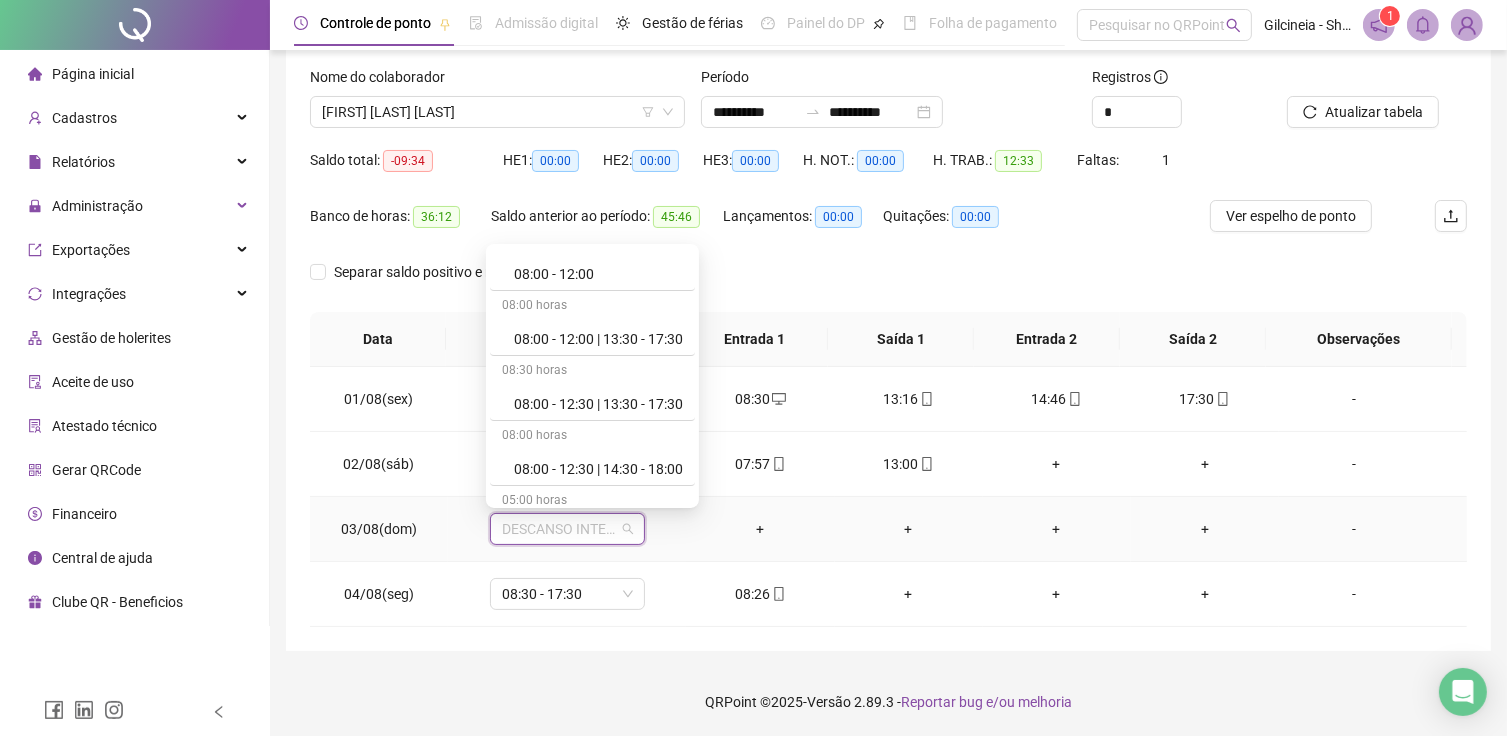 click on "08:00 horas 08:00 - 11:40 | 13:40 - 18:00 04:00 horas 08:00 - 12:00 08:00 horas 08:00 - 12:00 | 13:30 - 17:30 08:30 horas 08:00 - 12:30 | 13:30 - 17:30 08:00 horas 08:00 - 12:30 | 14:30 - 18:00 05:00 horas 08:00 - 13:00 08:00 horas 08:00 - 13:00 | 14:00 - 17:00 09:00 horas 08:00 - 13:00 | 14:00 - 18:00 10:00 horas 08:00 - 18:00 07:30 horas 08:30 - 11:30 | 13:00 - 17:30 04:45 horas 08:30 - 12:00 | 12:15 - 13:30 08:00 horas 08:30 - 12:30 | 13:30 - 17:30 09:00 horas 08:30 - 17:30 08:00 horas 09:00 - 12:00 | 13:00 - 18:00 07:00 horas 09:00 - 13:00 | 14:30 - 17:30 Sem carga horária Dispensa Sem carga horária Férias Sem carga horária Folga Sem carga horária Folga compensatória Sem carga horária Licença" at bounding box center [592, 376] 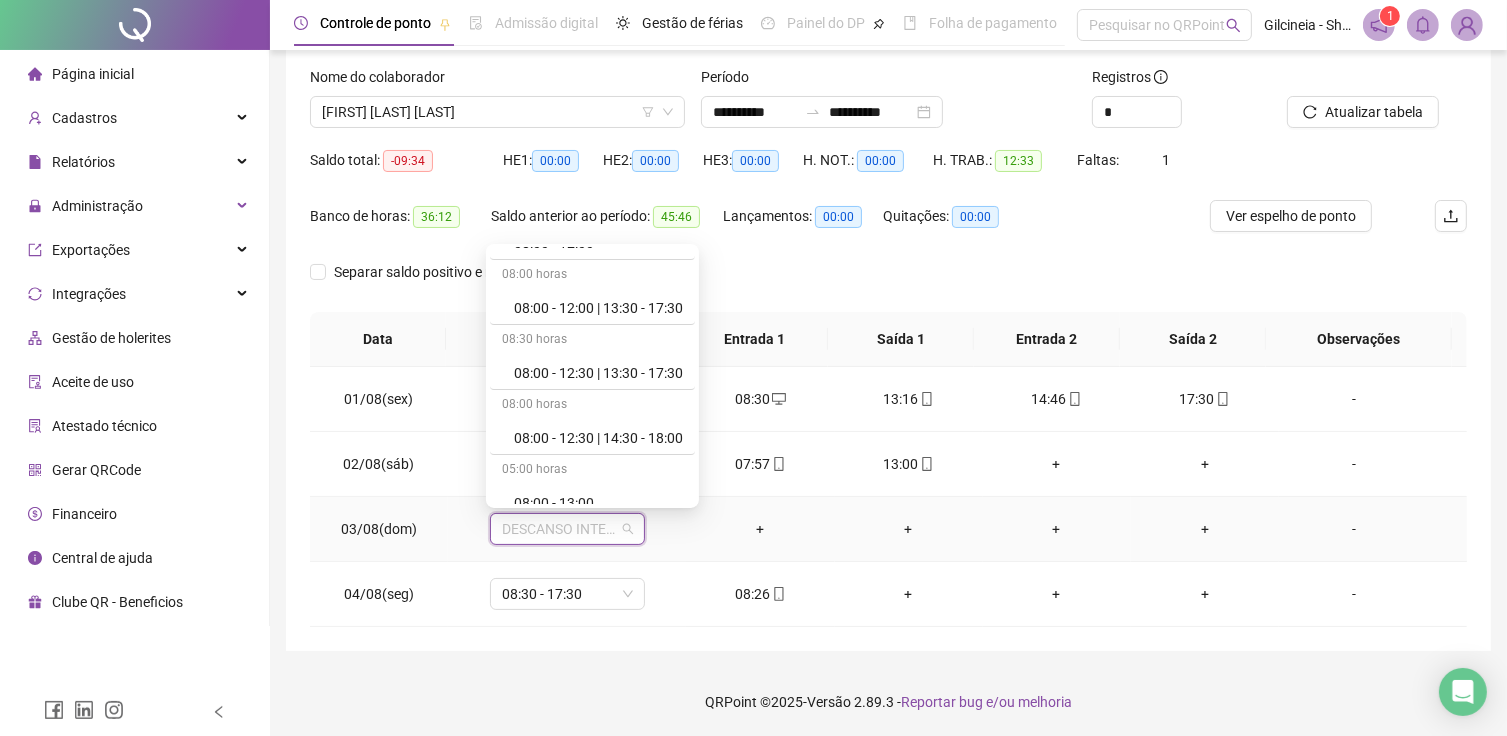click on "08:00 horas 08:00 - 11:40 | 13:40 - 18:00 04:00 horas 08:00 - 12:00 08:00 horas 08:00 - 12:00 | 13:30 - 17:30 08:30 horas 08:00 - 12:30 | 13:30 - 17:30 08:00 horas 08:00 - 12:30 | 14:30 - 18:00 05:00 horas 08:00 - 13:00 08:00 horas 08:00 - 13:00 | 14:00 - 17:00 09:00 horas 08:00 - 13:00 | 14:00 - 18:00 10:00 horas 08:00 - 18:00 07:30 horas 08:30 - 11:30 | 13:00 - 17:30 04:45 horas 08:30 - 12:00 | 12:15 - 13:30 08:00 horas 08:30 - 12:30 | 13:30 - 17:30 09:00 horas 08:30 - 17:30 08:00 horas 09:00 - 12:00 | 13:00 - 18:00 07:00 horas 09:00 - 13:00 | 14:30 - 17:30 Sem carga horária Dispensa Sem carga horária Férias Sem carga horária Folga Sem carga horária Folga compensatória Sem carga horária Licença" at bounding box center [592, 376] 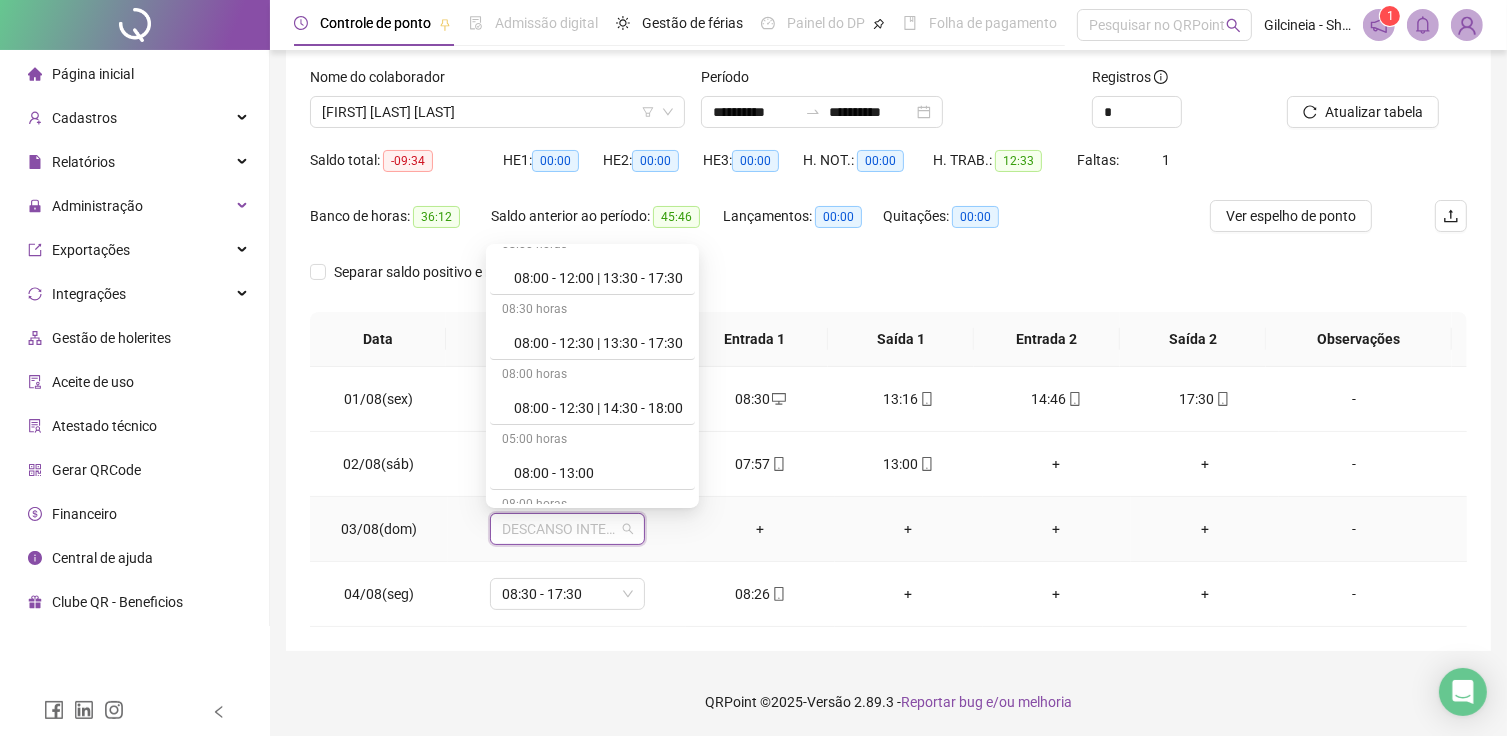 click on "08:00 horas 08:00 - 11:40 | 13:40 - 18:00 04:00 horas 08:00 - 12:00 08:00 horas 08:00 - 12:00 | 13:30 - 17:30 08:30 horas 08:00 - 12:30 | 13:30 - 17:30 08:00 horas 08:00 - 12:30 | 14:30 - 18:00 05:00 horas 08:00 - 13:00 08:00 horas 08:00 - 13:00 | 14:00 - 17:00 09:00 horas 08:00 - 13:00 | 14:00 - 18:00 10:00 horas 08:00 - 18:00 07:30 horas 08:30 - 11:30 | 13:00 - 17:30 04:45 horas 08:30 - 12:00 | 12:15 - 13:30 08:00 horas 08:30 - 12:30 | 13:30 - 17:30 09:00 horas 08:30 - 17:30 08:00 horas 09:00 - 12:00 | 13:00 - 18:00 07:00 horas 09:00 - 13:00 | 14:30 - 17:30 Sem carga horária Dispensa Sem carga horária Férias Sem carga horária Folga Sem carga horária Folga compensatória Sem carga horária Licença" at bounding box center [592, 376] 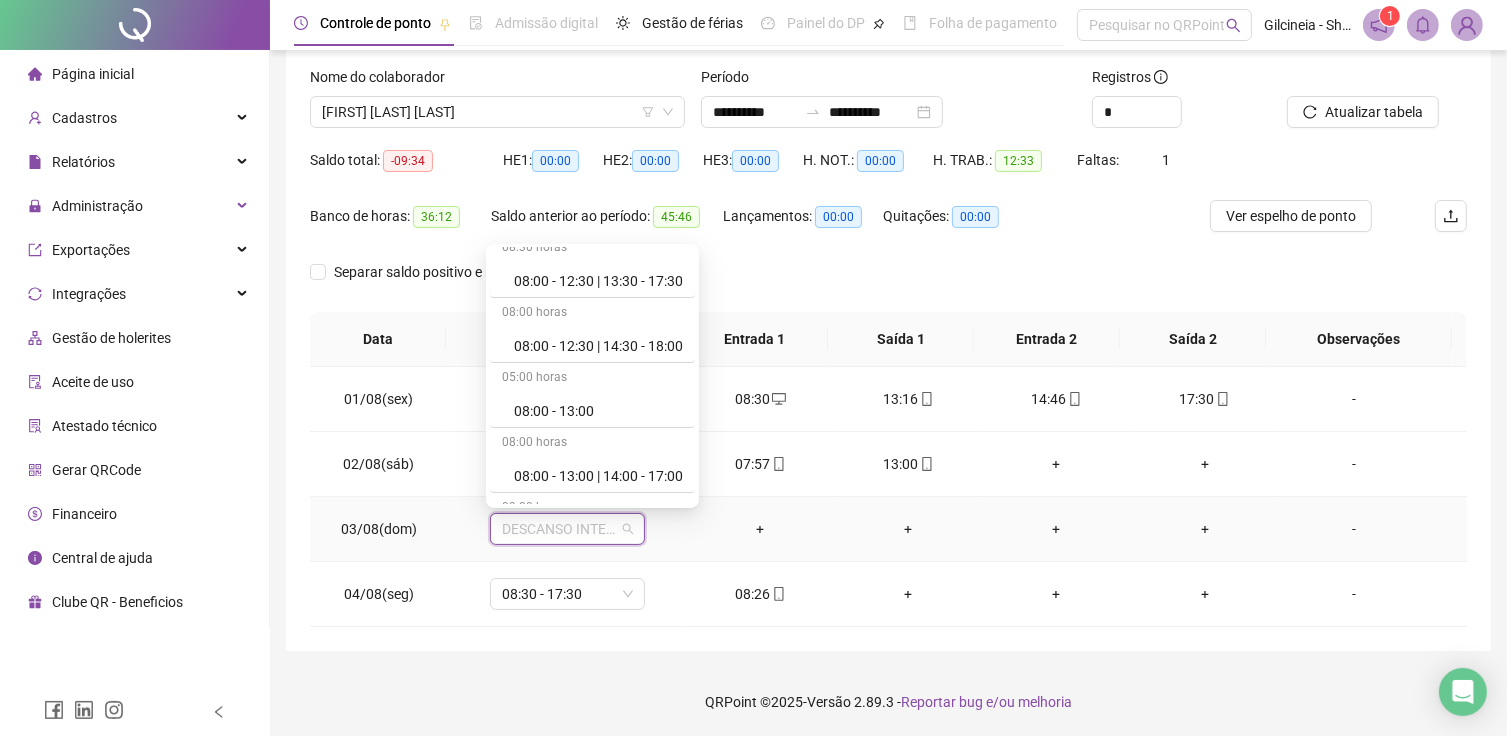 click on "08:00 horas 08:00 - 11:40 | 13:40 - 18:00 04:00 horas 08:00 - 12:00 08:00 horas 08:00 - 12:00 | 13:30 - 17:30 08:30 horas 08:00 - 12:30 | 13:30 - 17:30 08:00 horas 08:00 - 12:30 | 14:30 - 18:00 05:00 horas 08:00 - 13:00 08:00 horas 08:00 - 13:00 | 14:00 - 17:00 09:00 horas 08:00 - 13:00 | 14:00 - 18:00 10:00 horas 08:00 - 18:00 07:30 horas 08:30 - 11:30 | 13:00 - 17:30 04:45 horas 08:30 - 12:00 | 12:15 - 13:30 08:00 horas 08:30 - 12:30 | 13:30 - 17:30 09:00 horas 08:30 - 17:30 08:00 horas 09:00 - 12:00 | 13:00 - 18:00 07:00 horas 09:00 - 13:00 | 14:30 - 17:30 Sem carga horária Dispensa Sem carga horária Férias Sem carga horária Folga Sem carga horária Folga compensatória Sem carga horária Licença" at bounding box center (592, 376) 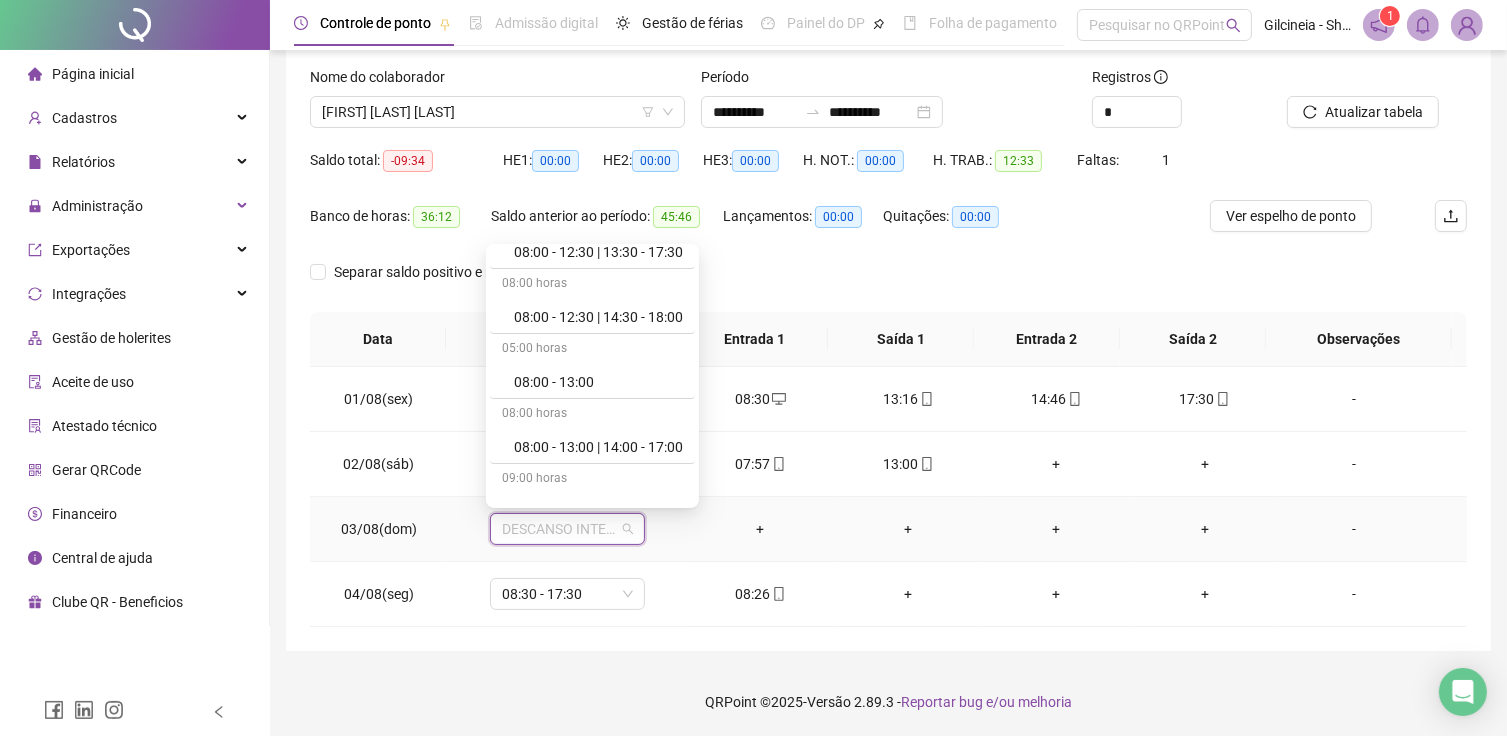click on "08:00 horas 08:00 - 11:40 | 13:40 - 18:00 04:00 horas 08:00 - 12:00 08:00 horas 08:00 - 12:00 | 13:30 - 17:30 08:30 horas 08:00 - 12:30 | 13:30 - 17:30 08:00 horas 08:00 - 12:30 | 14:30 - 18:00 05:00 horas 08:00 - 13:00 08:00 horas 08:00 - 13:00 | 14:00 - 17:00 09:00 horas 08:00 - 13:00 | 14:00 - 18:00 10:00 horas 08:00 - 18:00 07:30 horas 08:30 - 11:30 | 13:00 - 17:30 04:45 horas 08:30 - 12:00 | 12:15 - 13:30 08:00 horas 08:30 - 12:30 | 13:30 - 17:30 09:00 horas 08:30 - 17:30 08:00 horas 09:00 - 12:00 | 13:00 - 18:00 07:00 horas 09:00 - 13:00 | 14:30 - 17:30 Sem carga horária Dispensa Sem carga horária Férias Sem carga horária Folga Sem carga horária Folga compensatória Sem carga horária Licença" at bounding box center (592, 376) 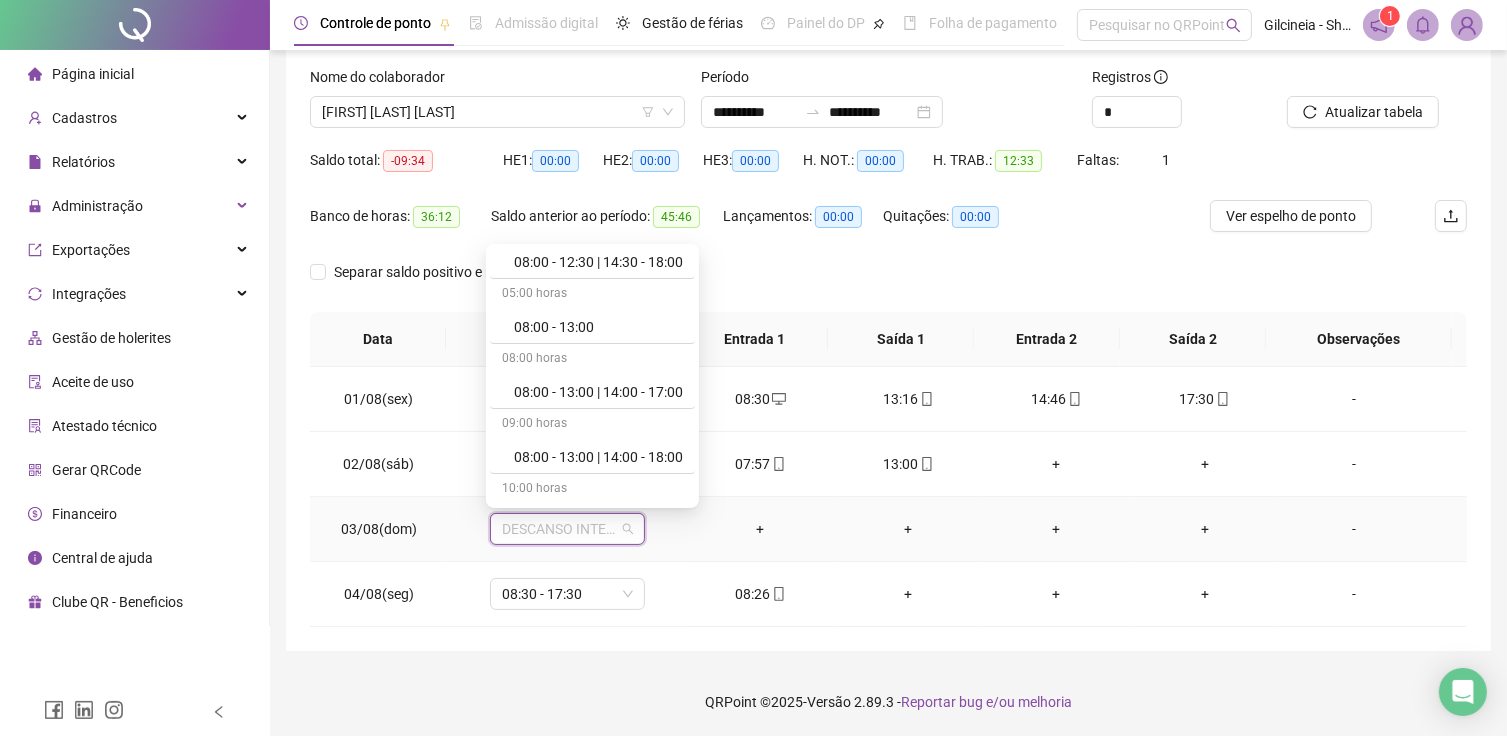 click on "08:00 horas 08:00 - 11:40 | 13:40 - 18:00 04:00 horas 08:00 - 12:00 08:00 horas 08:00 - 12:00 | 13:30 - 17:30 08:30 horas 08:00 - 12:30 | 13:30 - 17:30 08:00 horas 08:00 - 12:30 | 14:30 - 18:00 05:00 horas 08:00 - 13:00 08:00 horas 08:00 - 13:00 | 14:00 - 17:00 09:00 horas 08:00 - 13:00 | 14:00 - 18:00 10:00 horas 08:00 - 18:00 07:30 horas 08:30 - 11:30 | 13:00 - 17:30 04:45 horas 08:30 - 12:00 | 12:15 - 13:30 08:00 horas 08:30 - 12:30 | 13:30 - 17:30 09:00 horas 08:30 - 17:30 08:00 horas 09:00 - 12:00 | 13:00 - 18:00 07:00 horas 09:00 - 13:00 | 14:30 - 17:30 Sem carga horária Dispensa Sem carga horária Férias Sem carga horária Folga Sem carga horária Folga compensatória Sem carga horária Licença" at bounding box center (592, 376) 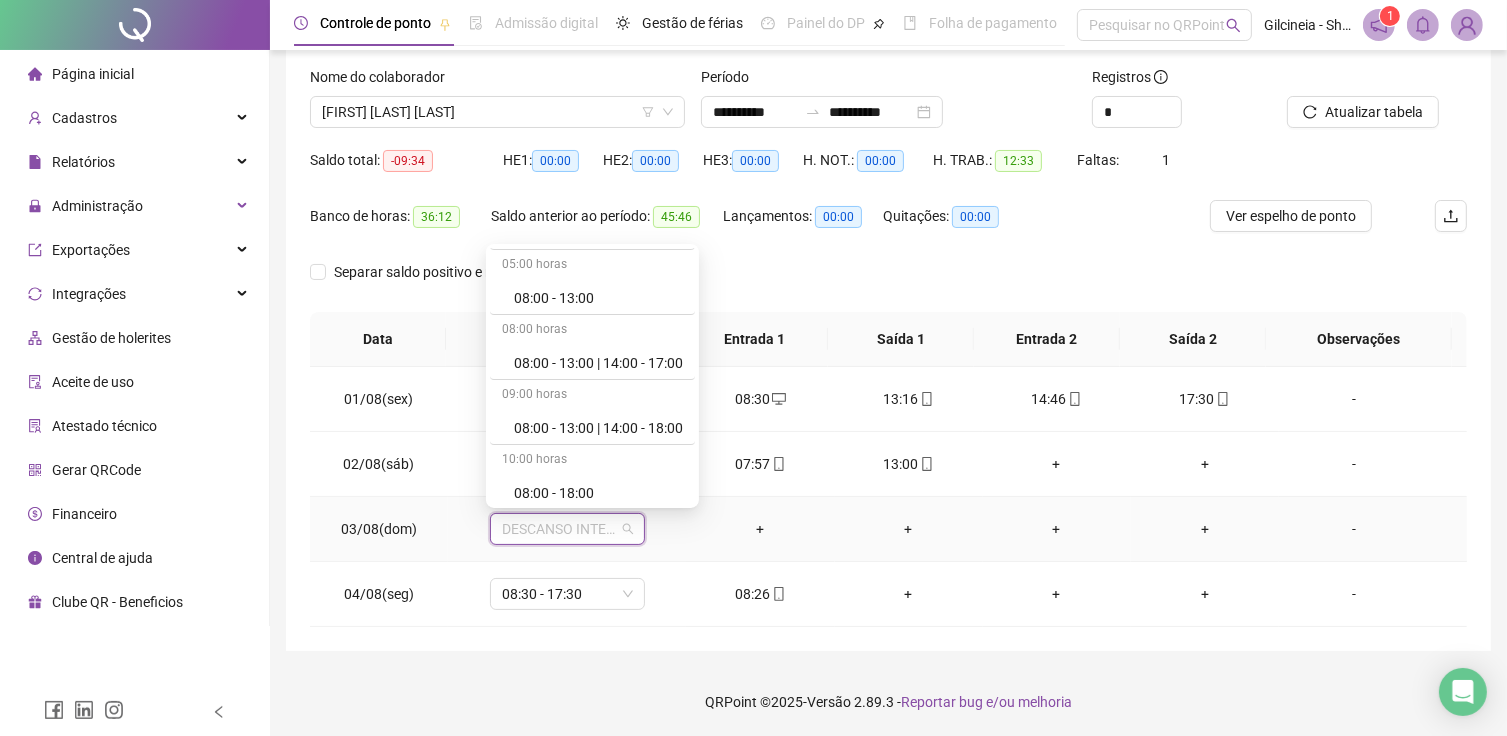 click on "08:00 horas 08:00 - 11:40 | 13:40 - 18:00 04:00 horas 08:00 - 12:00 08:00 horas 08:00 - 12:00 | 13:30 - 17:30 08:30 horas 08:00 - 12:30 | 13:30 - 17:30 08:00 horas 08:00 - 12:30 | 14:30 - 18:00 05:00 horas 08:00 - 13:00 08:00 horas 08:00 - 13:00 | 14:00 - 17:00 09:00 horas 08:00 - 13:00 | 14:00 - 18:00 10:00 horas 08:00 - 18:00 07:30 horas 08:30 - 11:30 | 13:00 - 17:30 04:45 horas 08:30 - 12:00 | 12:15 - 13:30 08:00 horas 08:30 - 12:30 | 13:30 - 17:30 09:00 horas 08:30 - 17:30 08:00 horas 09:00 - 12:00 | 13:00 - 18:00 07:00 horas 09:00 - 13:00 | 14:30 - 17:30 Sem carga horária Dispensa Sem carga horária Férias Sem carga horária Folga Sem carga horária Folga compensatória Sem carga horária Licença" at bounding box center [592, 376] 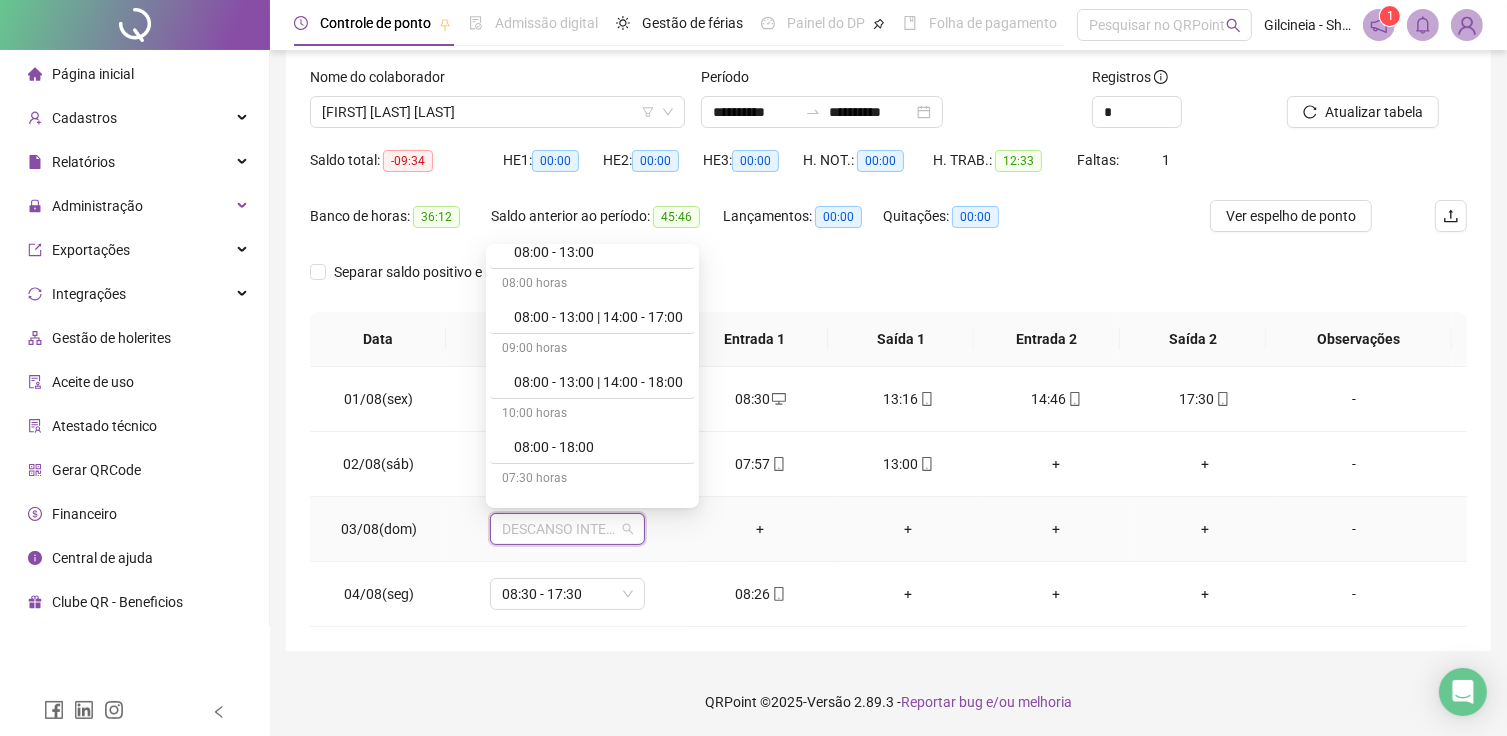 click on "08:00 horas 08:00 - 11:40 | 13:40 - 18:00 04:00 horas 08:00 - 12:00 08:00 horas 08:00 - 12:00 | 13:30 - 17:30 08:30 horas 08:00 - 12:30 | 13:30 - 17:30 08:00 horas 08:00 - 12:30 | 14:30 - 18:00 05:00 horas 08:00 - 13:00 08:00 horas 08:00 - 13:00 | 14:00 - 17:00 09:00 horas 08:00 - 13:00 | 14:00 - 18:00 10:00 horas 08:00 - 18:00 07:30 horas 08:30 - 11:30 | 13:00 - 17:30 04:45 horas 08:30 - 12:00 | 12:15 - 13:30 08:00 horas 08:30 - 12:30 | 13:30 - 17:30 09:00 horas 08:30 - 17:30 08:00 horas 09:00 - 12:00 | 13:00 - 18:00 07:00 horas 09:00 - 13:00 | 14:30 - 17:30 Sem carga horária Dispensa Sem carga horária Férias Sem carga horária Folga Sem carga horária Folga compensatória Sem carga horária Licença" at bounding box center [592, 376] 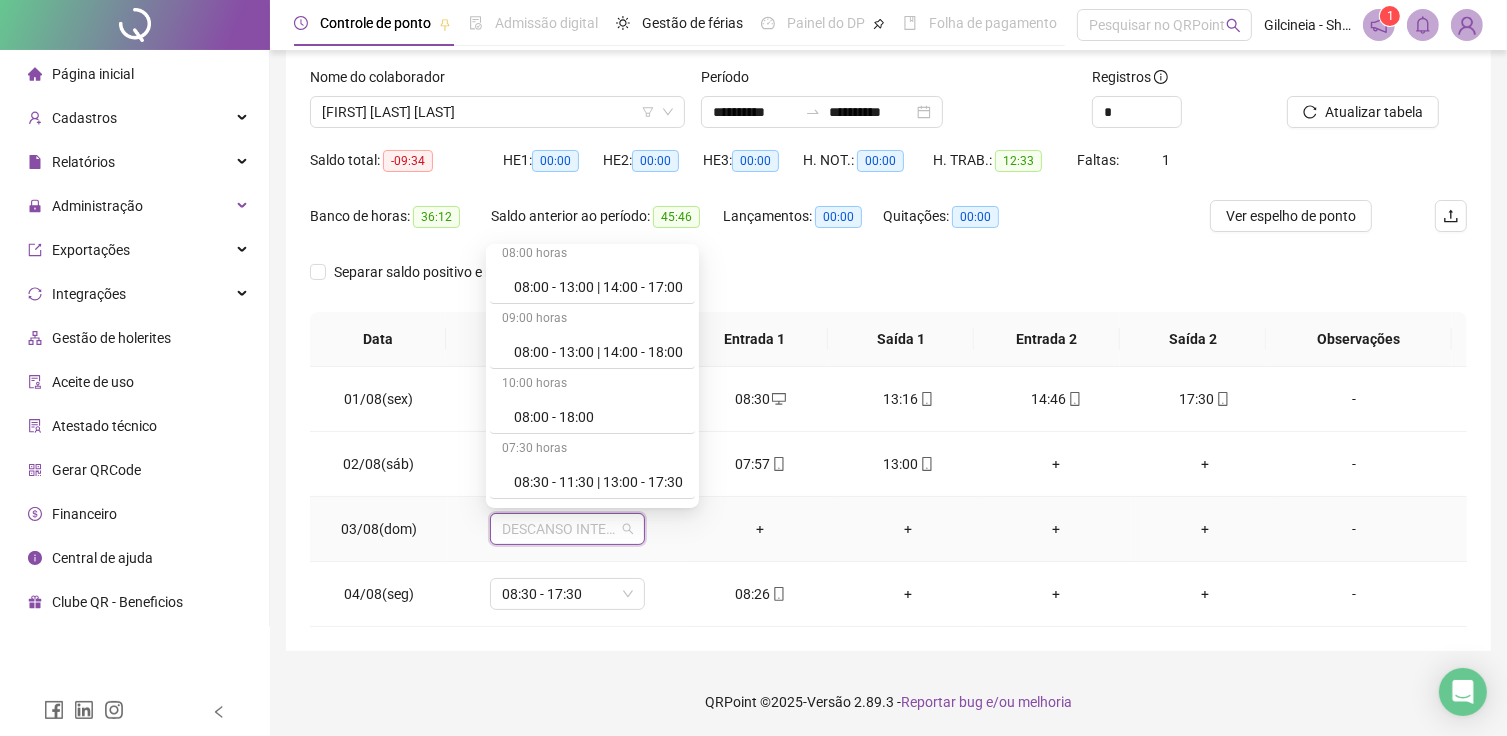 click on "08:00 horas 08:00 - 11:40 | 13:40 - 18:00 04:00 horas 08:00 - 12:00 08:00 horas 08:00 - 12:00 | 13:30 - 17:30 08:30 horas 08:00 - 12:30 | 13:30 - 17:30 08:00 horas 08:00 - 12:30 | 14:30 - 18:00 05:00 horas 08:00 - 13:00 08:00 horas 08:00 - 13:00 | 14:00 - 17:00 09:00 horas 08:00 - 13:00 | 14:00 - 18:00 10:00 horas 08:00 - 18:00 07:30 horas 08:30 - 11:30 | 13:00 - 17:30 04:45 horas 08:30 - 12:00 | 12:15 - 13:30 08:00 horas 08:30 - 12:30 | 13:30 - 17:30 09:00 horas 08:30 - 17:30 08:00 horas 09:00 - 12:00 | 13:00 - 18:00 07:00 horas 09:00 - 13:00 | 14:30 - 17:30 Sem carga horária Dispensa Sem carga horária Férias Sem carga horária Folga Sem carga horária Folga compensatória Sem carga horária Licença" at bounding box center (592, 376) 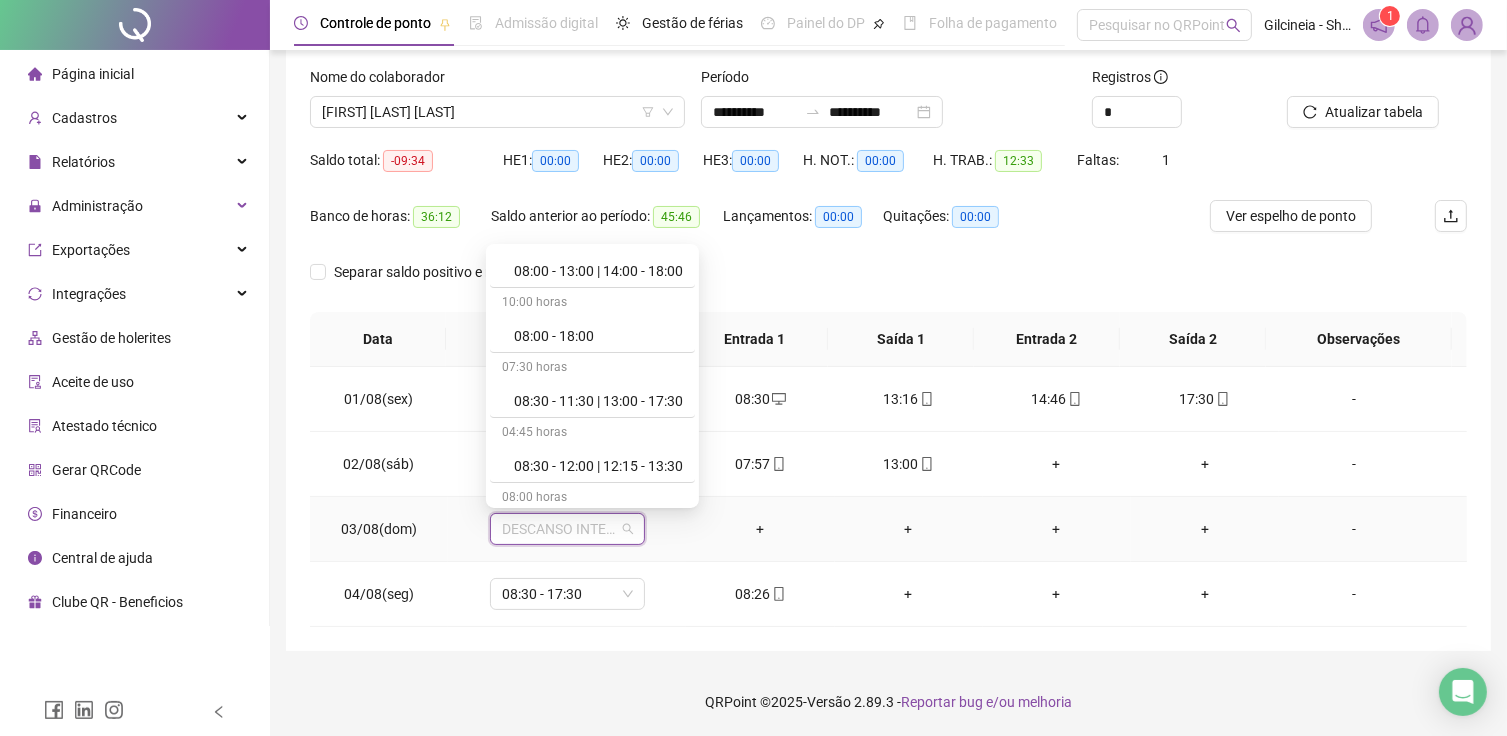 click on "08:00 horas 08:00 - 11:40 | 13:40 - 18:00 04:00 horas 08:00 - 12:00 08:00 horas 08:00 - 12:00 | 13:30 - 17:30 08:30 horas 08:00 - 12:30 | 13:30 - 17:30 08:00 horas 08:00 - 12:30 | 14:30 - 18:00 05:00 horas 08:00 - 13:00 08:00 horas 08:00 - 13:00 | 14:00 - 17:00 09:00 horas 08:00 - 13:00 | 14:00 - 18:00 10:00 horas 08:00 - 18:00 07:30 horas 08:30 - 11:30 | 13:00 - 17:30 04:45 horas 08:30 - 12:00 | 12:15 - 13:30 08:00 horas 08:30 - 12:30 | 13:30 - 17:30 09:00 horas 08:30 - 17:30 08:00 horas 09:00 - 12:00 | 13:00 - 18:00 07:00 horas 09:00 - 13:00 | 14:30 - 17:30 Sem carga horária Dispensa Sem carga horária Férias Sem carga horária Folga Sem carga horária Folga compensatória Sem carga horária Licença" at bounding box center [592, 376] 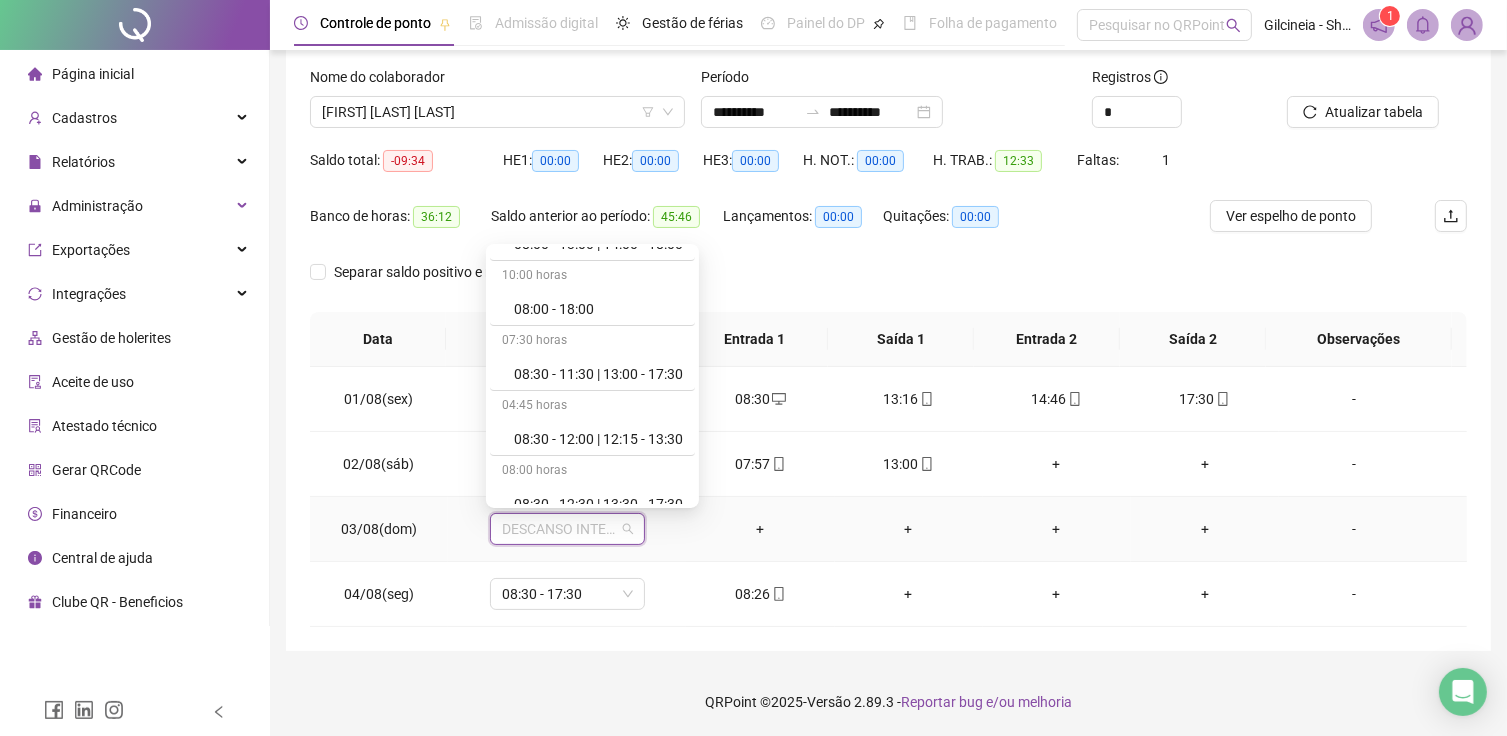 click on "08:00 horas 08:00 - 11:40 | 13:40 - 18:00 04:00 horas 08:00 - 12:00 08:00 horas 08:00 - 12:00 | 13:30 - 17:30 08:30 horas 08:00 - 12:30 | 13:30 - 17:30 08:00 horas 08:00 - 12:30 | 14:30 - 18:00 05:00 horas 08:00 - 13:00 08:00 horas 08:00 - 13:00 | 14:00 - 17:00 09:00 horas 08:00 - 13:00 | 14:00 - 18:00 10:00 horas 08:00 - 18:00 07:30 horas 08:30 - 11:30 | 13:00 - 17:30 04:45 horas 08:30 - 12:00 | 12:15 - 13:30 08:00 horas 08:30 - 12:30 | 13:30 - 17:30 09:00 horas 08:30 - 17:30 08:00 horas 09:00 - 12:00 | 13:00 - 18:00 07:00 horas 09:00 - 13:00 | 14:30 - 17:30 Sem carga horária Dispensa Sem carga horária Férias Sem carga horária Folga Sem carga horária Folga compensatória Sem carga horária Licença" at bounding box center [592, 376] 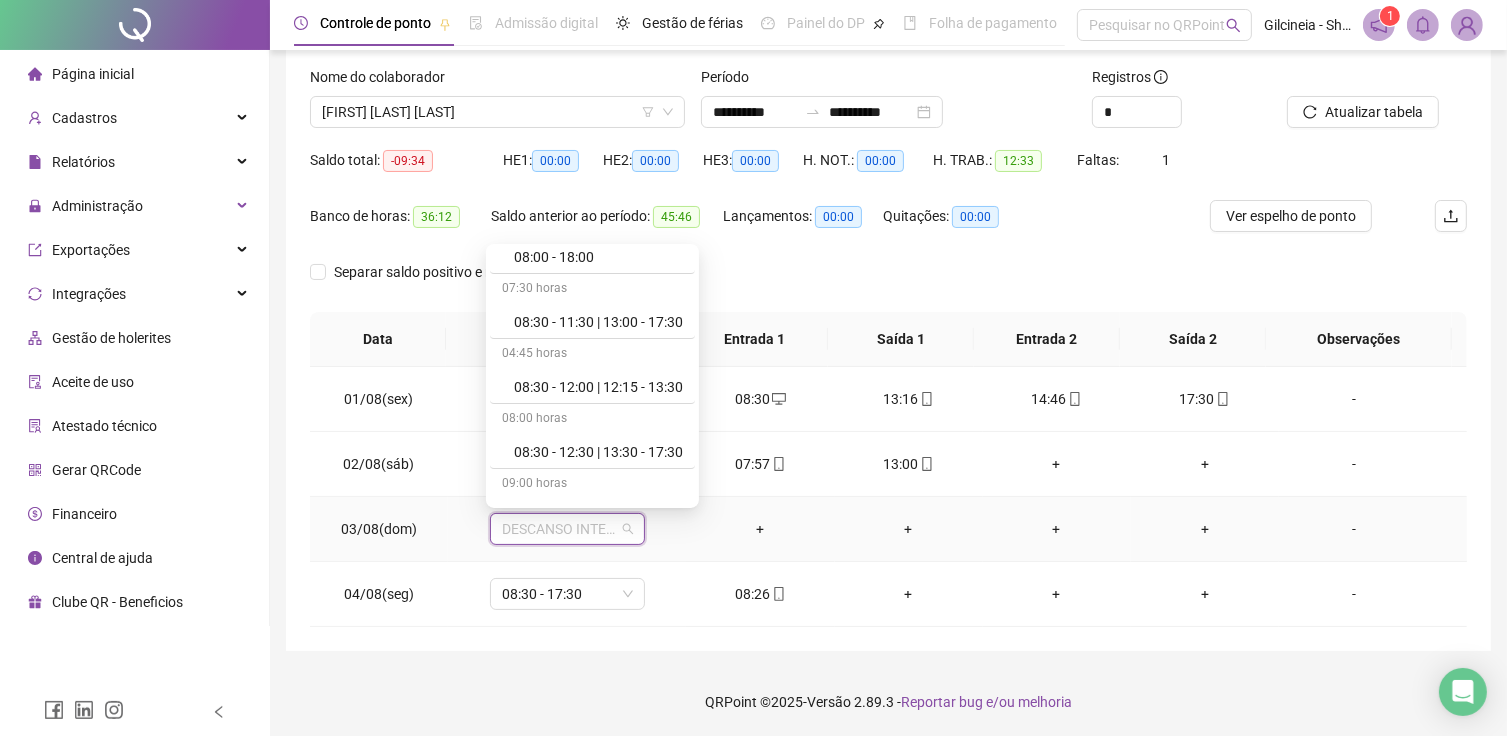 click on "08:00 horas 08:00 - 11:40 | 13:40 - 18:00 04:00 horas 08:00 - 12:00 08:00 horas 08:00 - 12:00 | 13:30 - 17:30 08:30 horas 08:00 - 12:30 | 13:30 - 17:30 08:00 horas 08:00 - 12:30 | 14:30 - 18:00 05:00 horas 08:00 - 13:00 08:00 horas 08:00 - 13:00 | 14:00 - 17:00 09:00 horas 08:00 - 13:00 | 14:00 - 18:00 10:00 horas 08:00 - 18:00 07:30 horas 08:30 - 11:30 | 13:00 - 17:30 04:45 horas 08:30 - 12:00 | 12:15 - 13:30 08:00 horas 08:30 - 12:30 | 13:30 - 17:30 09:00 horas 08:30 - 17:30 08:00 horas 09:00 - 12:00 | 13:00 - 18:00 07:00 horas 09:00 - 13:00 | 14:30 - 17:30 Sem carga horária Dispensa Sem carga horária Férias Sem carga horária Folga Sem carga horária Folga compensatória Sem carga horária Licença" at bounding box center [592, 376] 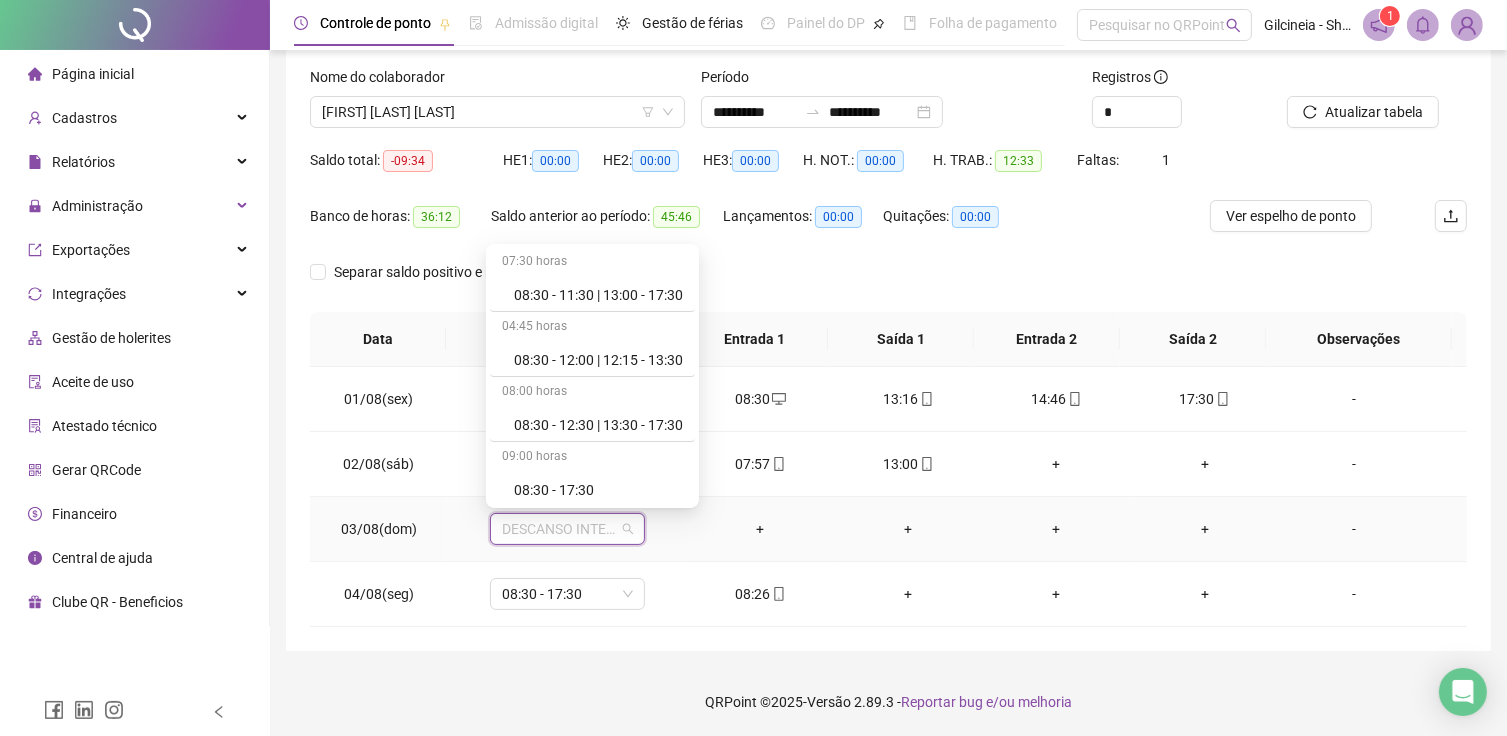 click on "08:00 horas 08:00 - 11:40 | 13:40 - 18:00 04:00 horas 08:00 - 12:00 08:00 horas 08:00 - 12:00 | 13:30 - 17:30 08:30 horas 08:00 - 12:30 | 13:30 - 17:30 08:00 horas 08:00 - 12:30 | 14:30 - 18:00 05:00 horas 08:00 - 13:00 08:00 horas 08:00 - 13:00 | 14:00 - 17:00 09:00 horas 08:00 - 13:00 | 14:00 - 18:00 10:00 horas 08:00 - 18:00 07:30 horas 08:30 - 11:30 | 13:00 - 17:30 04:45 horas 08:30 - 12:00 | 12:15 - 13:30 08:00 horas 08:30 - 12:30 | 13:30 - 17:30 09:00 horas 08:30 - 17:30 08:00 horas 09:00 - 12:00 | 13:00 - 18:00 07:00 horas 09:00 - 13:00 | 14:30 - 17:30 Sem carga horária Dispensa Sem carga horária Férias Sem carga horária Folga Sem carga horária Folga compensatória Sem carga horária Licença" at bounding box center (592, 376) 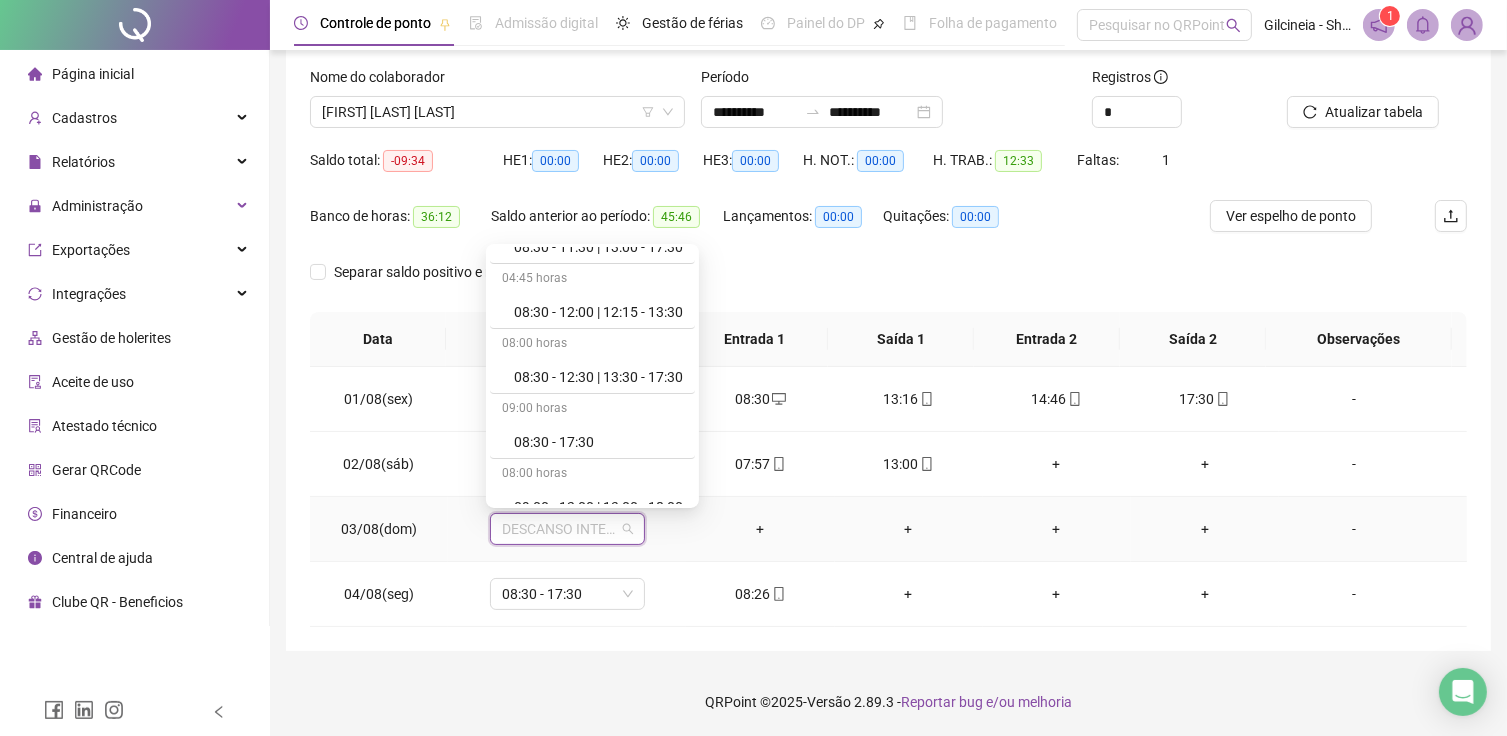 click on "08:00 horas 08:00 - 11:40 | 13:40 - 18:00 04:00 horas 08:00 - 12:00 08:00 horas 08:00 - 12:00 | 13:30 - 17:30 08:30 horas 08:00 - 12:30 | 13:30 - 17:30 08:00 horas 08:00 - 12:30 | 14:30 - 18:00 05:00 horas 08:00 - 13:00 08:00 horas 08:00 - 13:00 | 14:00 - 17:00 09:00 horas 08:00 - 13:00 | 14:00 - 18:00 10:00 horas 08:00 - 18:00 07:30 horas 08:30 - 11:30 | 13:00 - 17:30 04:45 horas 08:30 - 12:00 | 12:15 - 13:30 08:00 horas 08:30 - 12:30 | 13:30 - 17:30 09:00 horas 08:30 - 17:30 08:00 horas 09:00 - 12:00 | 13:00 - 18:00 07:00 horas 09:00 - 13:00 | 14:30 - 17:30 Sem carga horária Dispensa Sem carga horária Férias Sem carga horária Folga Sem carga horária Folga compensatória Sem carga horária Licença" at bounding box center (592, 376) 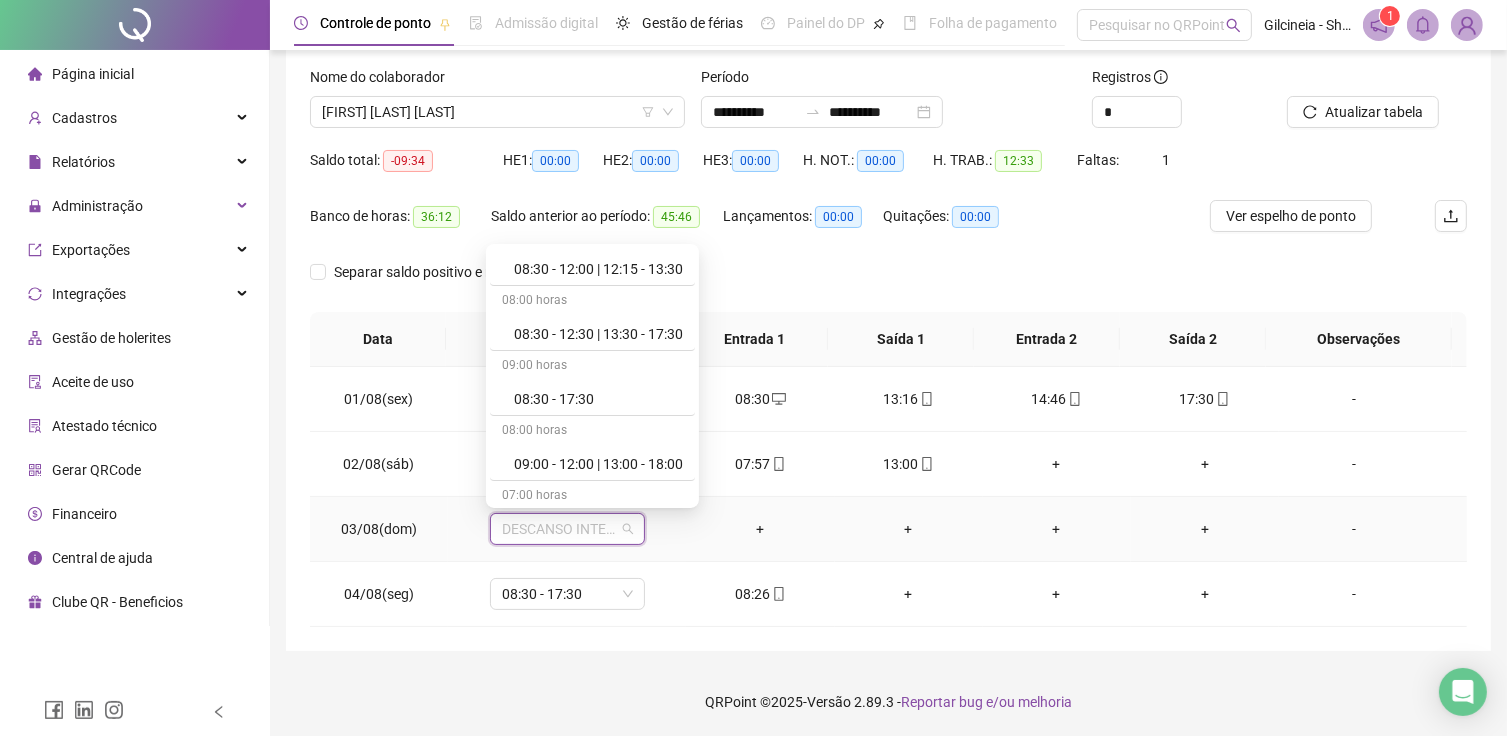 click on "08:00 horas 08:00 - 11:40 | 13:40 - 18:00 04:00 horas 08:00 - 12:00 08:00 horas 08:00 - 12:00 | 13:30 - 17:30 08:30 horas 08:00 - 12:30 | 13:30 - 17:30 08:00 horas 08:00 - 12:30 | 14:30 - 18:00 05:00 horas 08:00 - 13:00 08:00 horas 08:00 - 13:00 | 14:00 - 17:00 09:00 horas 08:00 - 13:00 | 14:00 - 18:00 10:00 horas 08:00 - 18:00 07:30 horas 08:30 - 11:30 | 13:00 - 17:30 04:45 horas 08:30 - 12:00 | 12:15 - 13:30 08:00 horas 08:30 - 12:30 | 13:30 - 17:30 09:00 horas 08:30 - 17:30 08:00 horas 09:00 - 12:00 | 13:00 - 18:00 07:00 horas 09:00 - 13:00 | 14:30 - 17:30 Sem carga horária Dispensa Sem carga horária Férias Sem carga horária Folga Sem carga horária Folga compensatória Sem carga horária Licença" at bounding box center (592, 376) 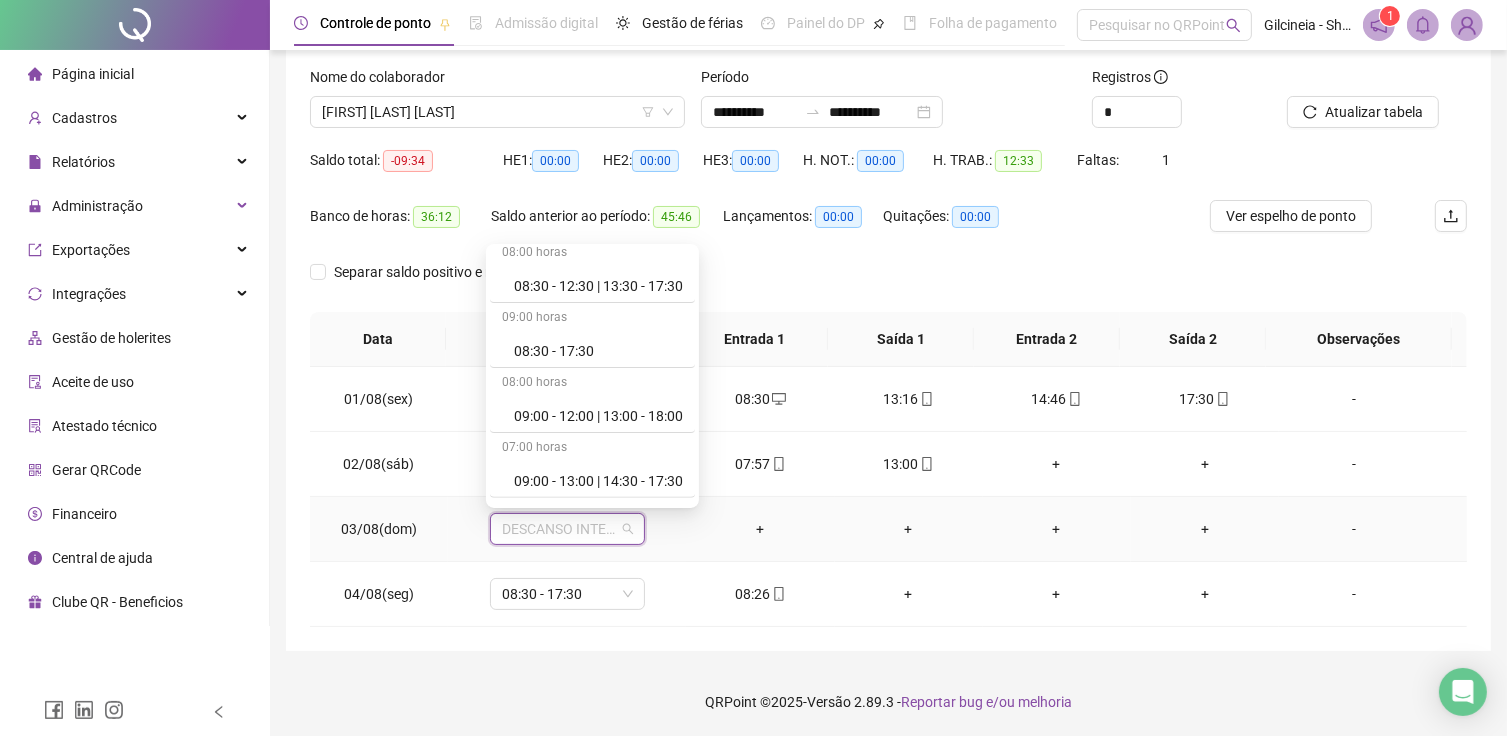 click on "08:00 horas 08:00 - 11:40 | 13:40 - 18:00 04:00 horas 08:00 - 12:00 08:00 horas 08:00 - 12:00 | 13:30 - 17:30 08:30 horas 08:00 - 12:30 | 13:30 - 17:30 08:00 horas 08:00 - 12:30 | 14:30 - 18:00 05:00 horas 08:00 - 13:00 08:00 horas 08:00 - 13:00 | 14:00 - 17:00 09:00 horas 08:00 - 13:00 | 14:00 - 18:00 10:00 horas 08:00 - 18:00 07:30 horas 08:30 - 11:30 | 13:00 - 17:30 04:45 horas 08:30 - 12:00 | 12:15 - 13:30 08:00 horas 08:30 - 12:30 | 13:30 - 17:30 09:00 horas 08:30 - 17:30 08:00 horas 09:00 - 12:00 | 13:00 - 18:00 07:00 horas 09:00 - 13:00 | 14:30 - 17:30 Sem carga horária Dispensa Sem carga horária Férias Sem carga horária Folga Sem carga horária Folga compensatória Sem carga horária Licença" at bounding box center (592, 376) 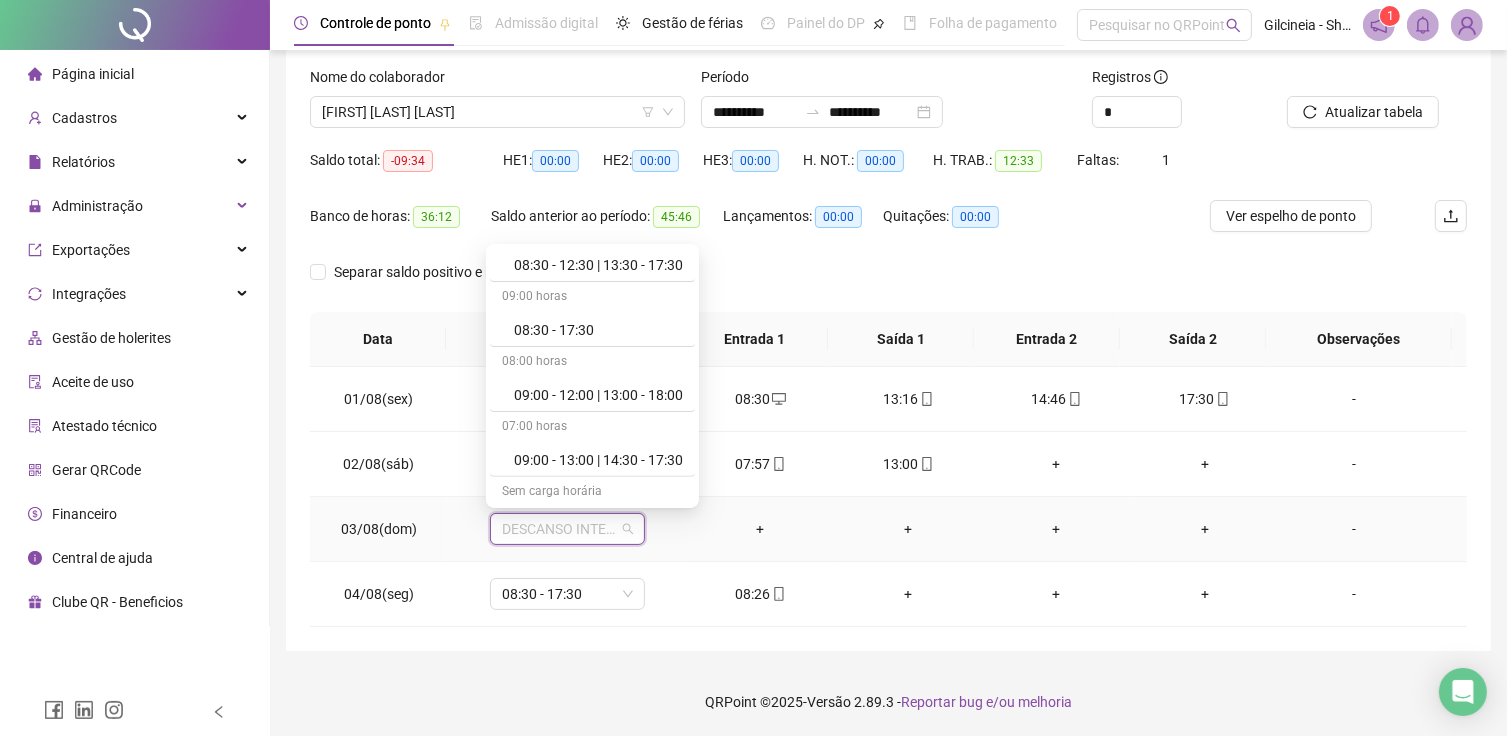 click on "08:00 horas 08:00 - 11:40 | 13:40 - 18:00 04:00 horas 08:00 - 12:00 08:00 horas 08:00 - 12:00 | 13:30 - 17:30 08:30 horas 08:00 - 12:30 | 13:30 - 17:30 08:00 horas 08:00 - 12:30 | 14:30 - 18:00 05:00 horas 08:00 - 13:00 08:00 horas 08:00 - 13:00 | 14:00 - 17:00 09:00 horas 08:00 - 13:00 | 14:00 - 18:00 10:00 horas 08:00 - 18:00 07:30 horas 08:30 - 11:30 | 13:00 - 17:30 04:45 horas 08:30 - 12:00 | 12:15 - 13:30 08:00 horas 08:30 - 12:30 | 13:30 - 17:30 09:00 horas 08:30 - 17:30 08:00 horas 09:00 - 12:00 | 13:00 - 18:00 07:00 horas 09:00 - 13:00 | 14:30 - 17:30 Sem carga horária Dispensa Sem carga horária Férias Sem carga horária Folga Sem carga horária Folga compensatória Sem carga horária Licença" at bounding box center [592, 376] 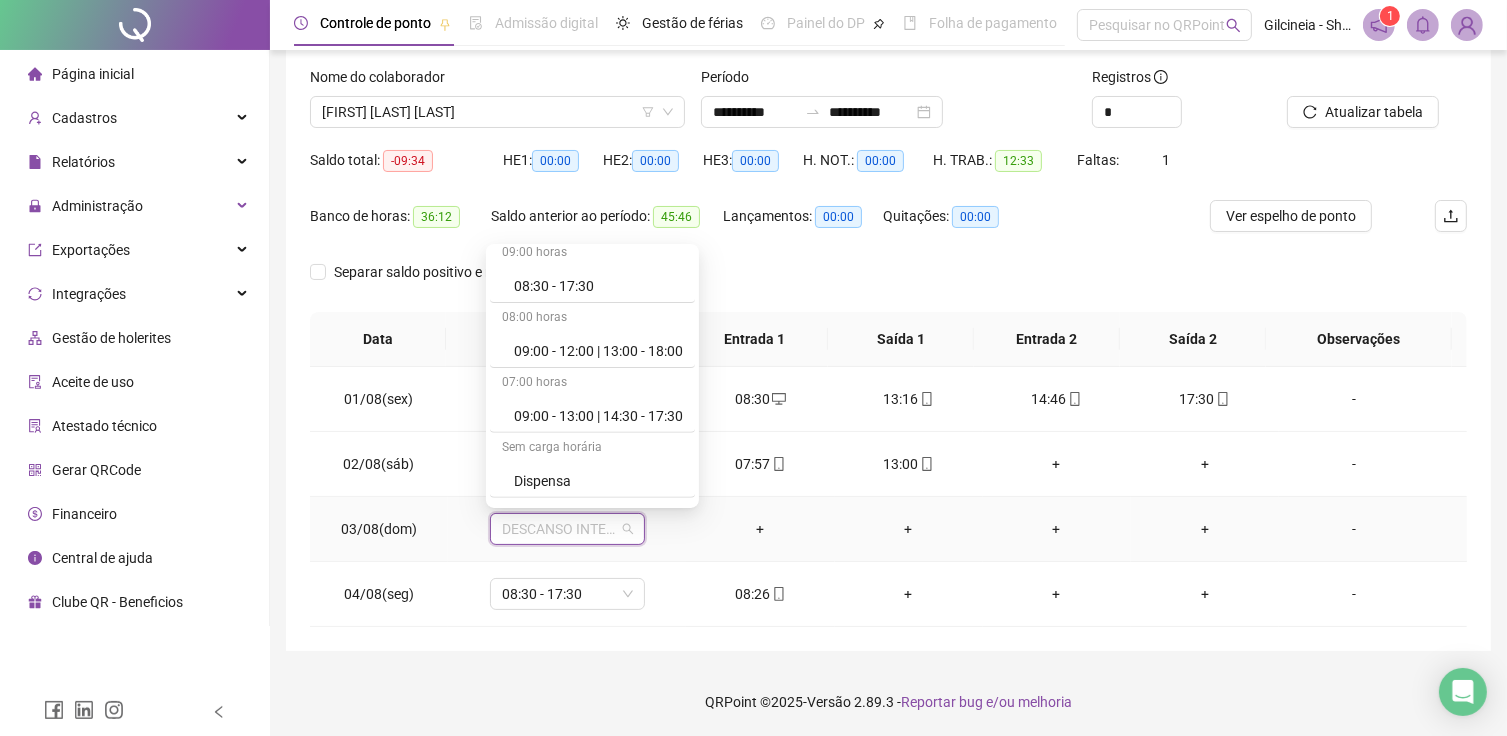 click on "08:00 horas 08:00 - 11:40 | 13:40 - 18:00 04:00 horas 08:00 - 12:00 08:00 horas 08:00 - 12:00 | 13:30 - 17:30 08:30 horas 08:00 - 12:30 | 13:30 - 17:30 08:00 horas 08:00 - 12:30 | 14:30 - 18:00 05:00 horas 08:00 - 13:00 08:00 horas 08:00 - 13:00 | 14:00 - 17:00 09:00 horas 08:00 - 13:00 | 14:00 - 18:00 10:00 horas 08:00 - 18:00 07:30 horas 08:30 - 11:30 | 13:00 - 17:30 04:45 horas 08:30 - 12:00 | 12:15 - 13:30 08:00 horas 08:30 - 12:30 | 13:30 - 17:30 09:00 horas 08:30 - 17:30 08:00 horas 09:00 - 12:00 | 13:00 - 18:00 07:00 horas 09:00 - 13:00 | 14:30 - 17:30 Sem carga horária Dispensa Sem carga horária Férias Sem carga horária Folga Sem carga horária Folga compensatória Sem carga horária Licença" at bounding box center (592, 376) 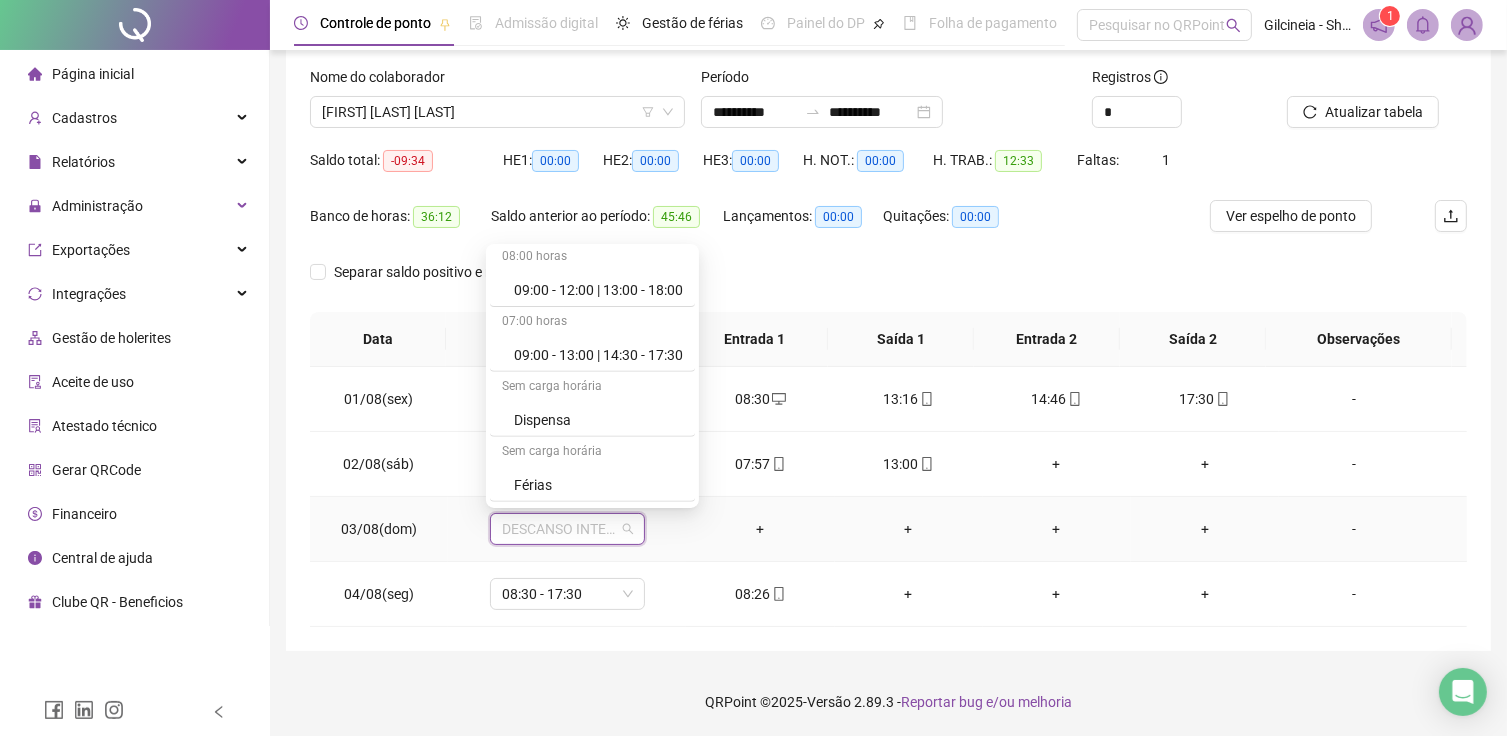 click on "08:00 horas 08:00 - 11:40 | 13:40 - 18:00 04:00 horas 08:00 - 12:00 08:00 horas 08:00 - 12:00 | 13:30 - 17:30 08:30 horas 08:00 - 12:30 | 13:30 - 17:30 08:00 horas 08:00 - 12:30 | 14:30 - 18:00 05:00 horas 08:00 - 13:00 08:00 horas 08:00 - 13:00 | 14:00 - 17:00 09:00 horas 08:00 - 13:00 | 14:00 - 18:00 10:00 horas 08:00 - 18:00 07:30 horas 08:30 - 11:30 | 13:00 - 17:30 04:45 horas 08:30 - 12:00 | 12:15 - 13:30 08:00 horas 08:30 - 12:30 | 13:30 - 17:30 09:00 horas 08:30 - 17:30 08:00 horas 09:00 - 12:00 | 13:00 - 18:00 07:00 horas 09:00 - 13:00 | 14:30 - 17:30 Sem carga horária Dispensa Sem carga horária Férias Sem carga horária Folga Sem carga horária Folga compensatória Sem carga horária Licença" at bounding box center [592, 376] 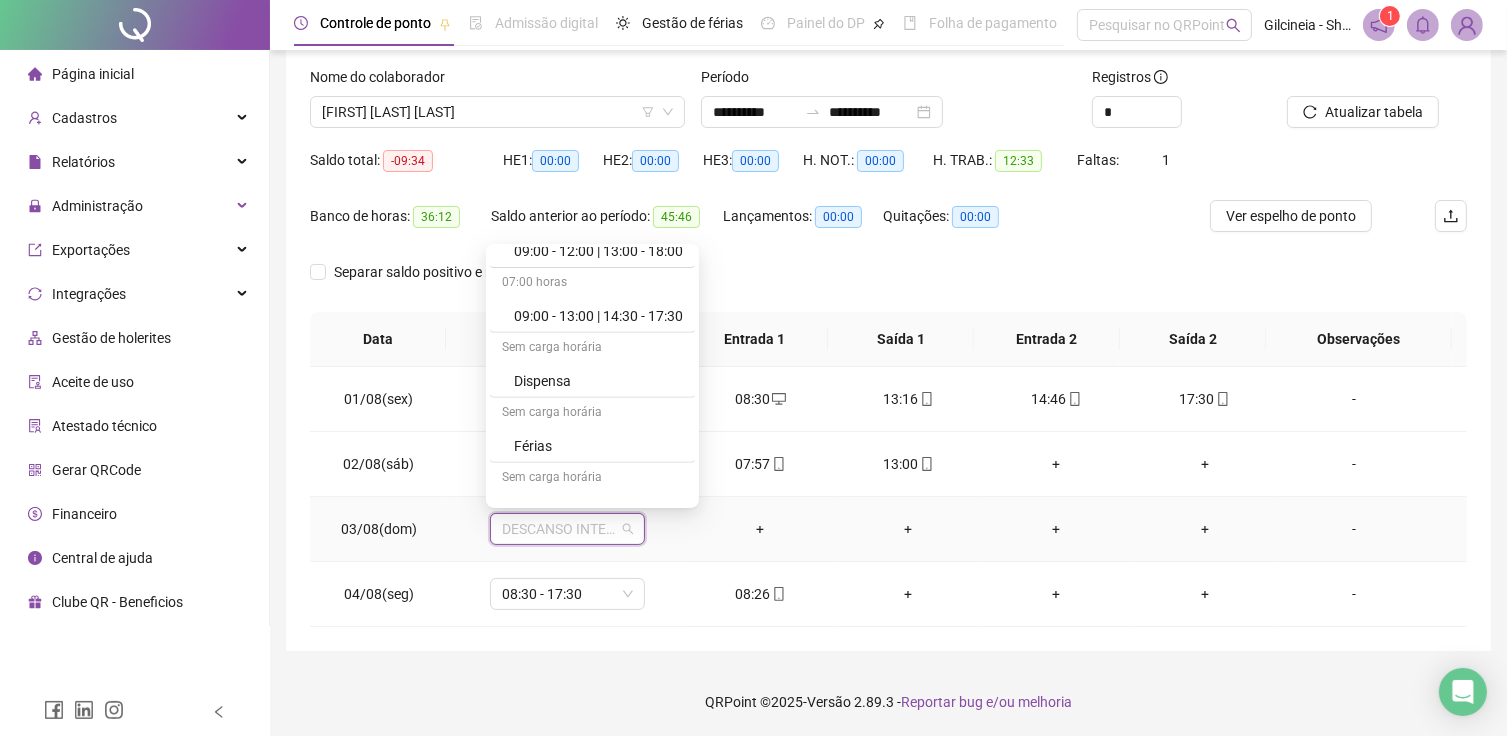 click on "08:00 horas 08:00 - 11:40 | 13:40 - 18:00 04:00 horas 08:00 - 12:00 08:00 horas 08:00 - 12:00 | 13:30 - 17:30 08:30 horas 08:00 - 12:30 | 13:30 - 17:30 08:00 horas 08:00 - 12:30 | 14:30 - 18:00 05:00 horas 08:00 - 13:00 08:00 horas 08:00 - 13:00 | 14:00 - 17:00 09:00 horas 08:00 - 13:00 | 14:00 - 18:00 10:00 horas 08:00 - 18:00 07:30 horas 08:30 - 11:30 | 13:00 - 17:30 04:45 horas 08:30 - 12:00 | 12:15 - 13:30 08:00 horas 08:30 - 12:30 | 13:30 - 17:30 09:00 horas 08:30 - 17:30 08:00 horas 09:00 - 12:00 | 13:00 - 18:00 07:00 horas 09:00 - 13:00 | 14:30 - 17:30 Sem carga horária Dispensa Sem carga horária Férias Sem carga horária Folga Sem carga horária Folga compensatória Sem carga horária Licença" at bounding box center [592, 376] 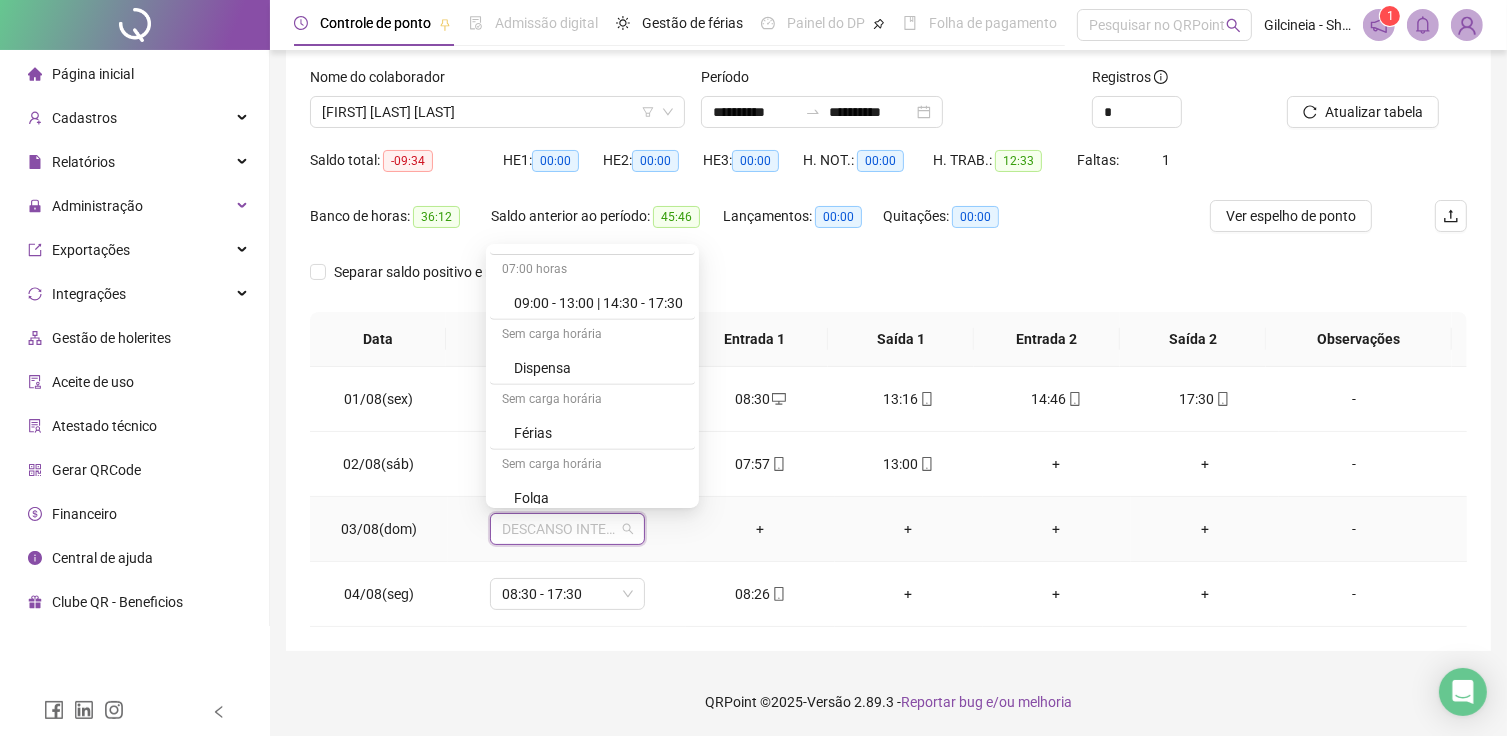 scroll, scrollTop: 906, scrollLeft: 0, axis: vertical 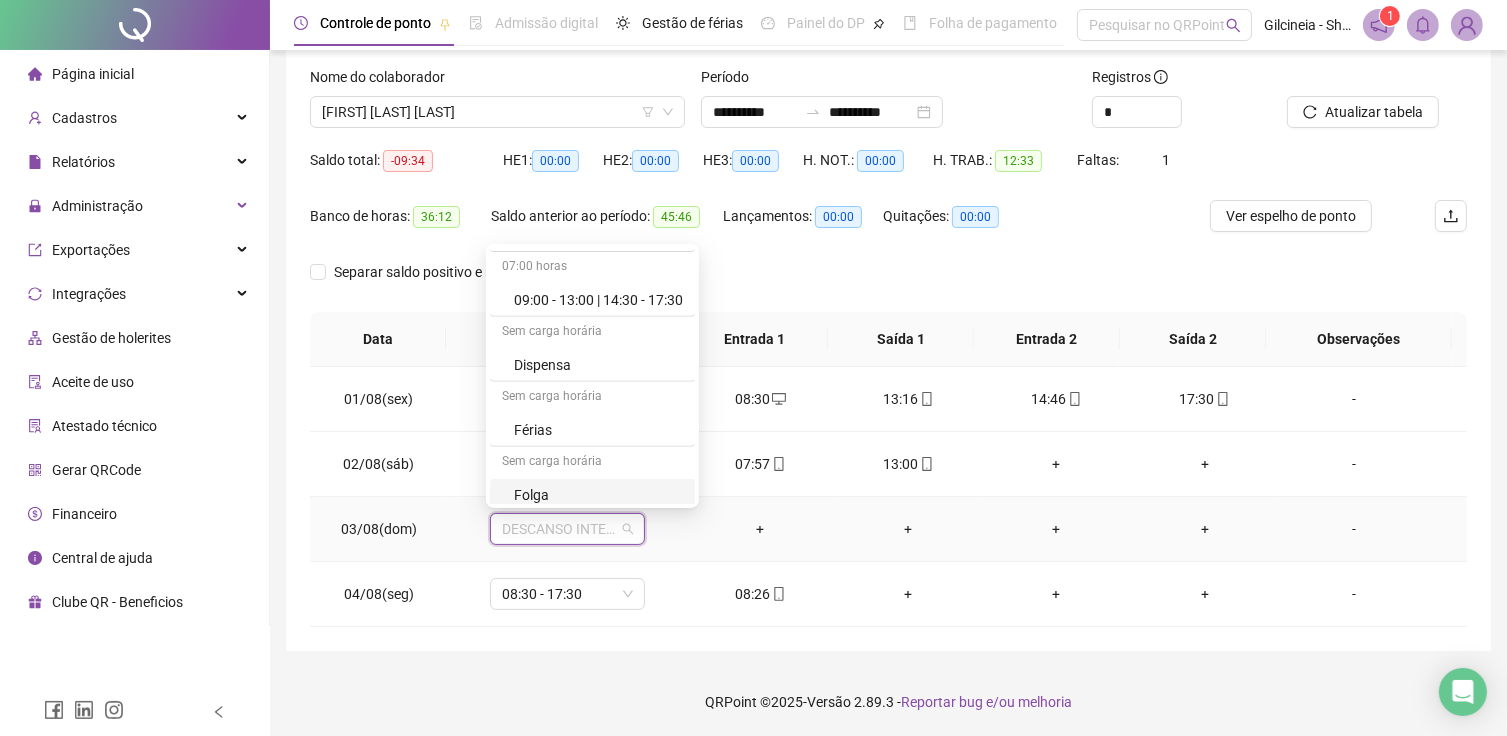 click on "Folga" at bounding box center (592, 495) 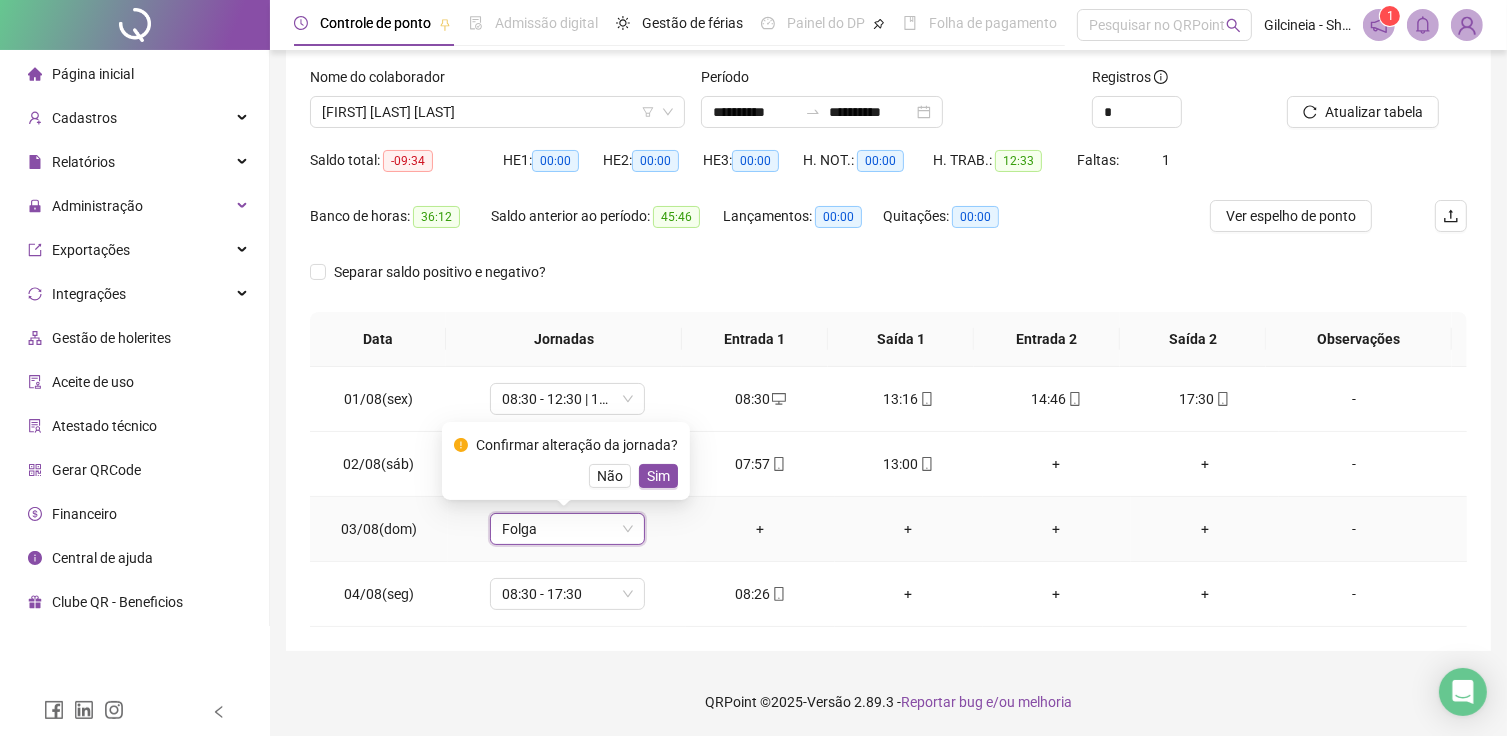 click on "Confirmar alteração da jornada? Não Sim" at bounding box center [566, 461] 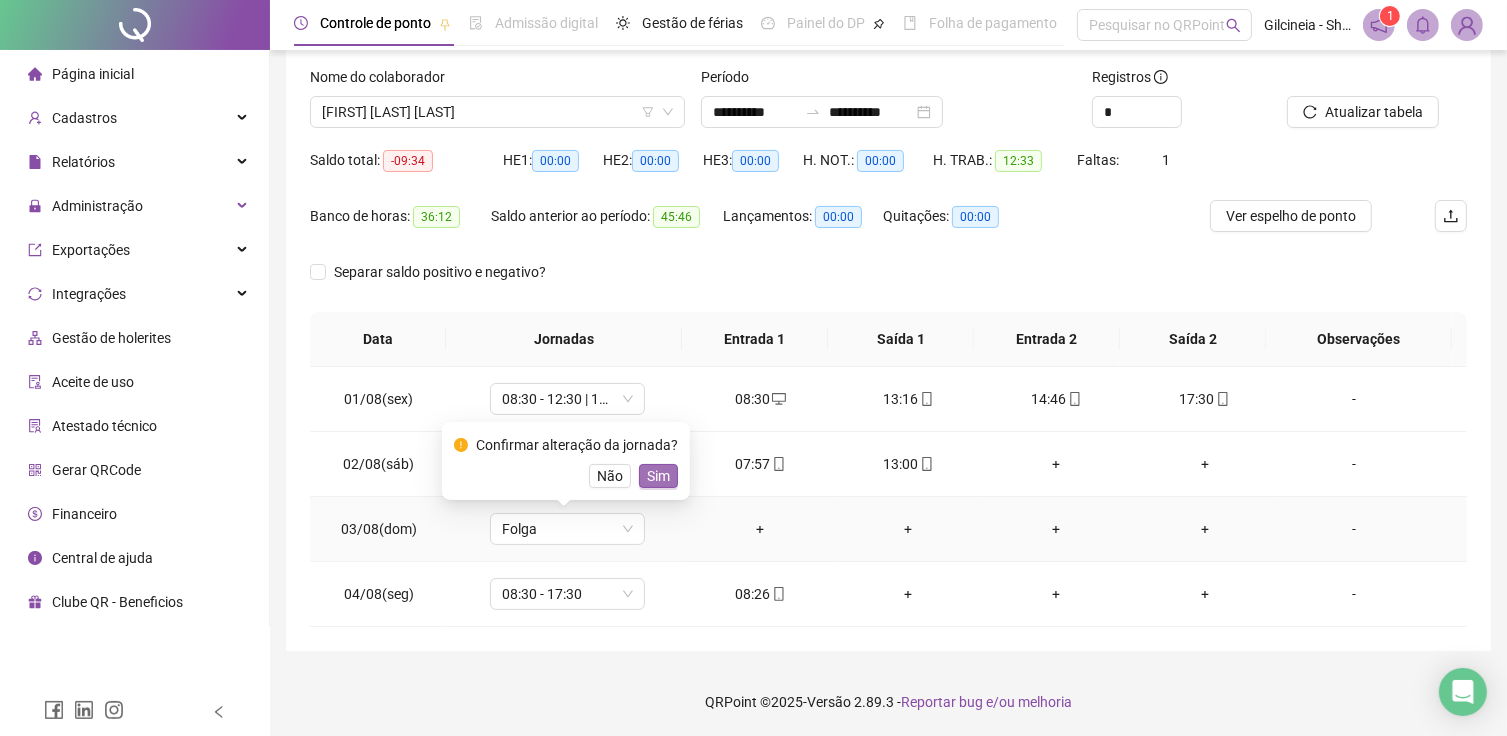 click on "Sim" at bounding box center [658, 476] 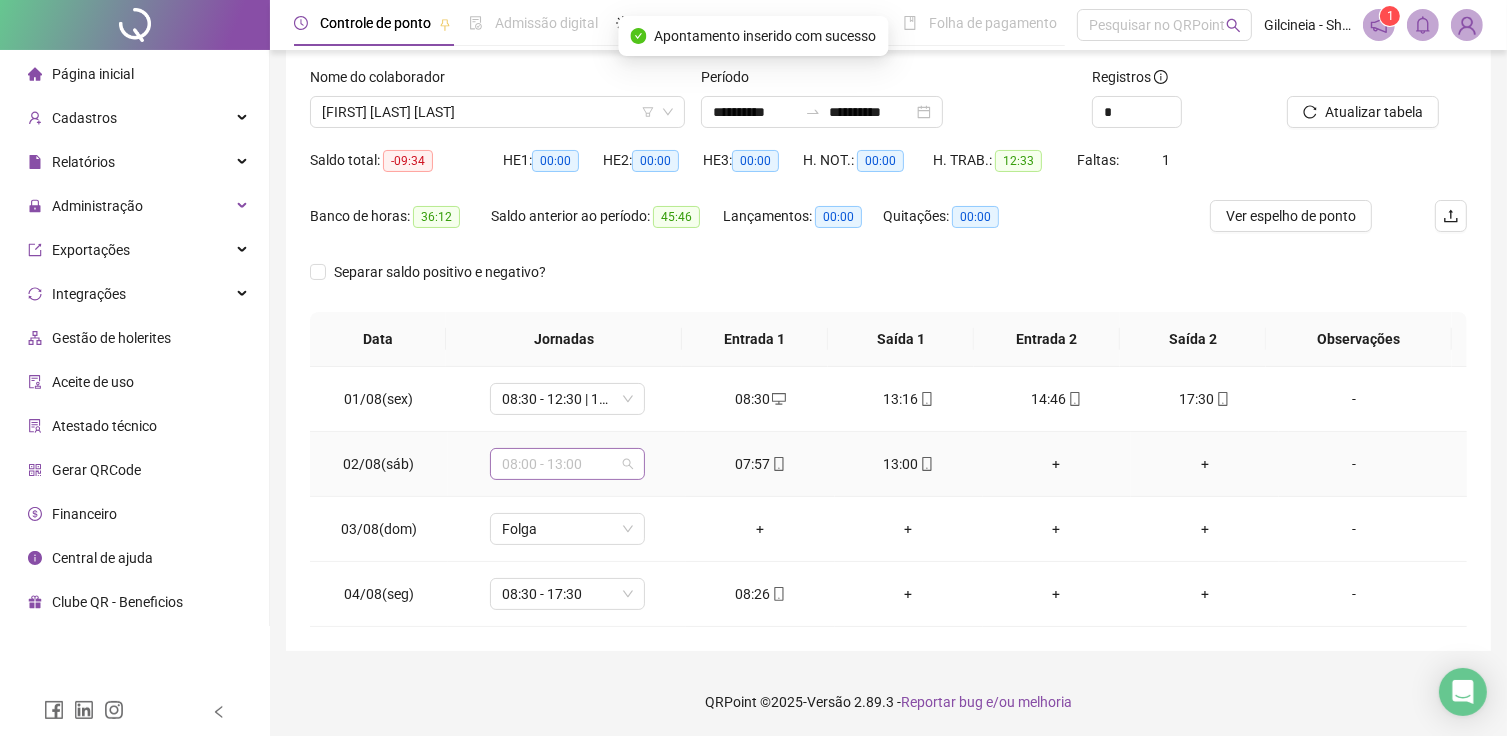click on "08:00 - 13:00" at bounding box center (567, 464) 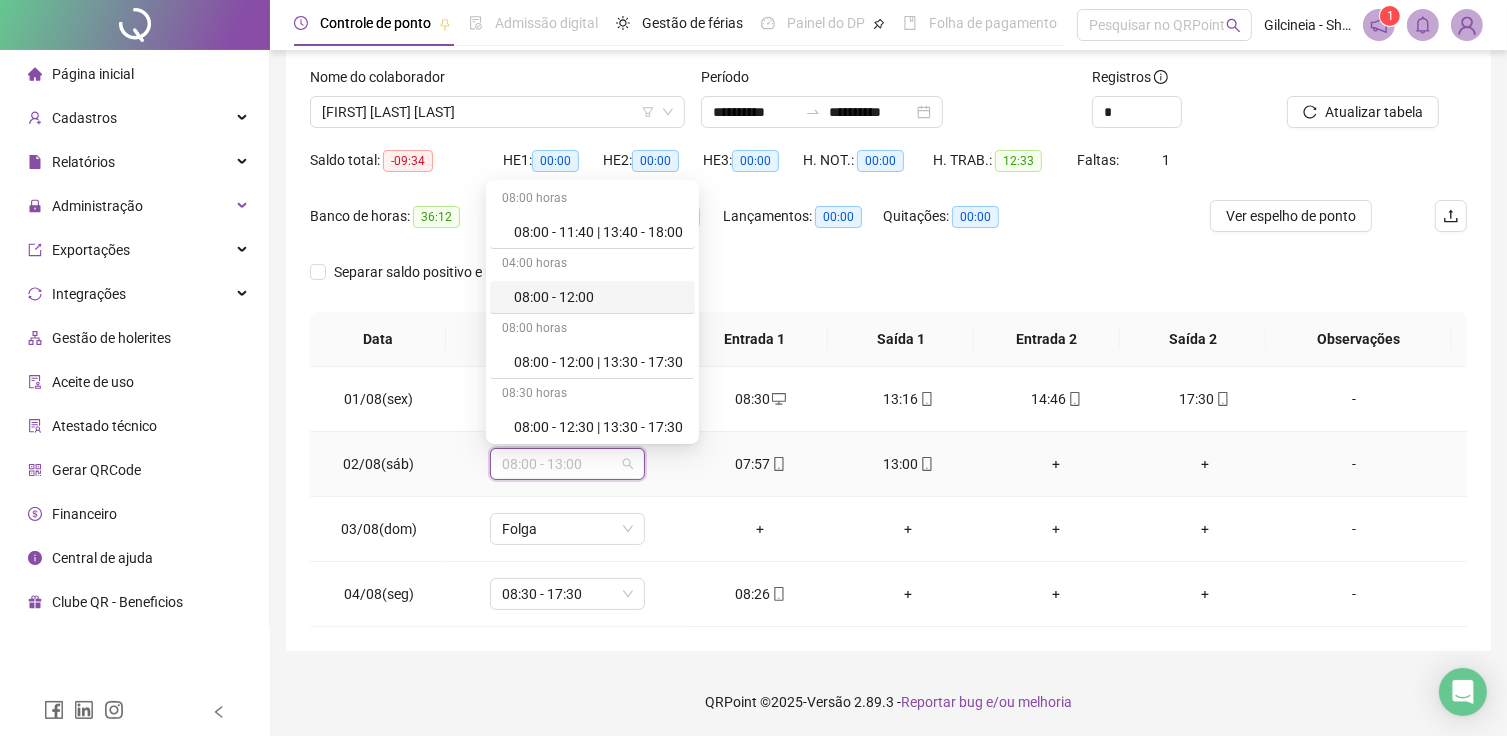 click on "08:00 - 12:00" at bounding box center (598, 297) 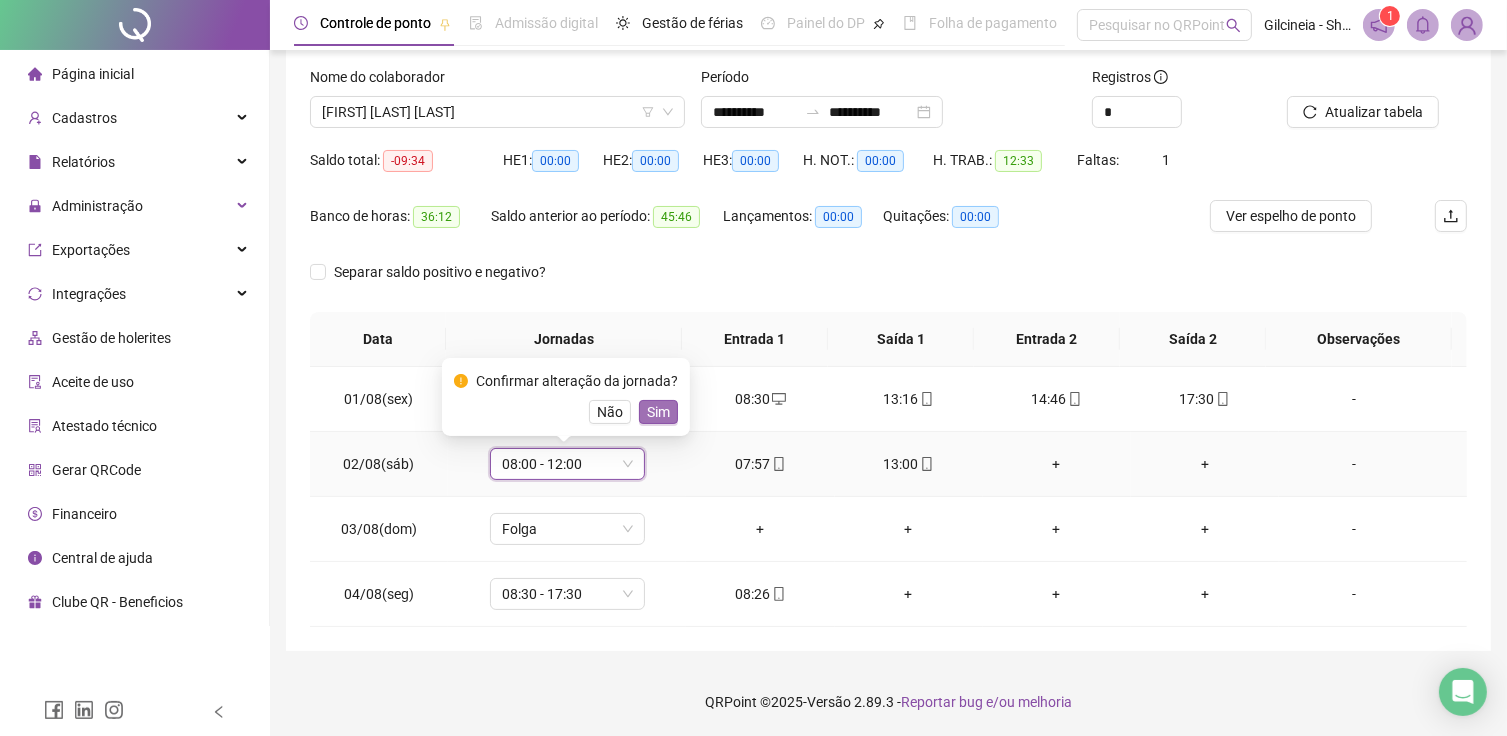 click on "Sim" at bounding box center [658, 412] 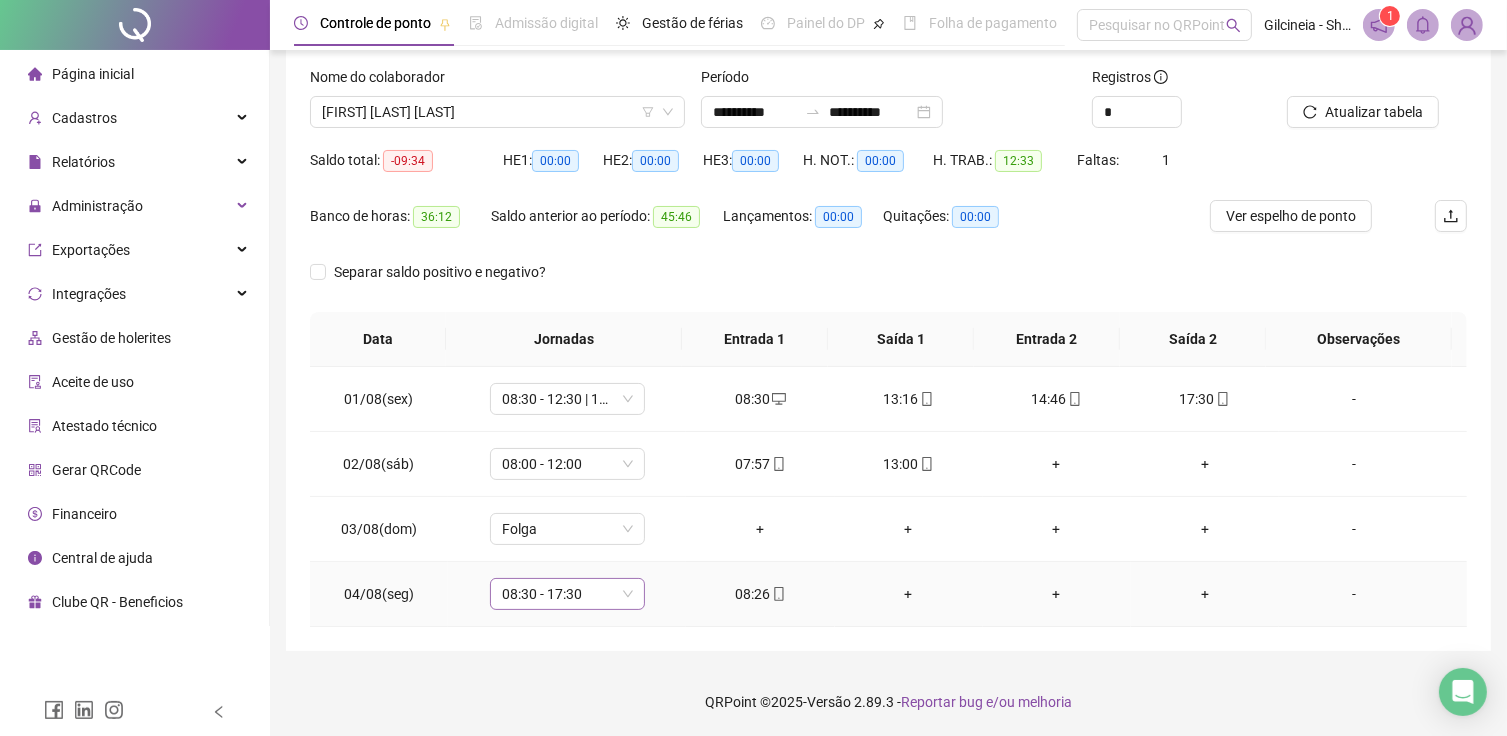 click at bounding box center (558, 594) 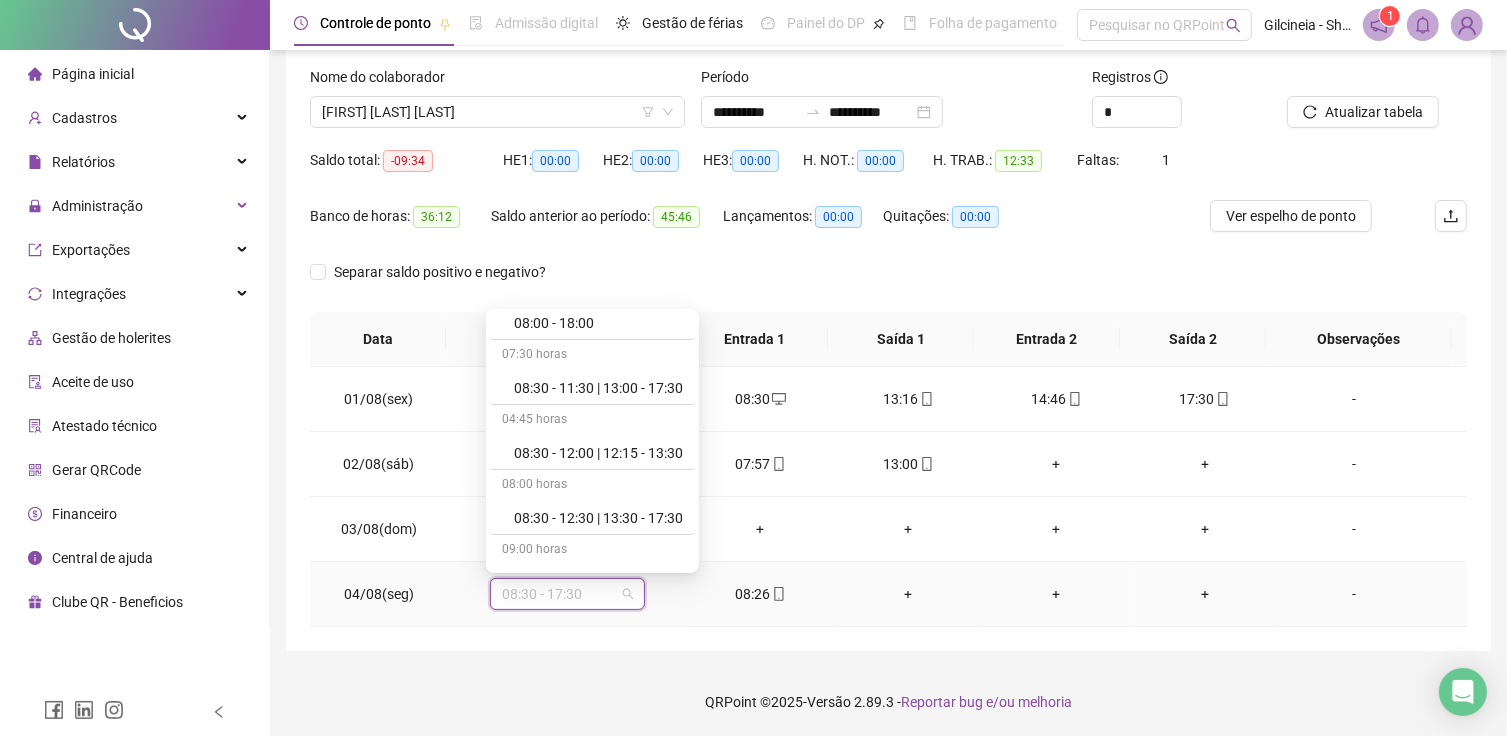 scroll, scrollTop: 560, scrollLeft: 0, axis: vertical 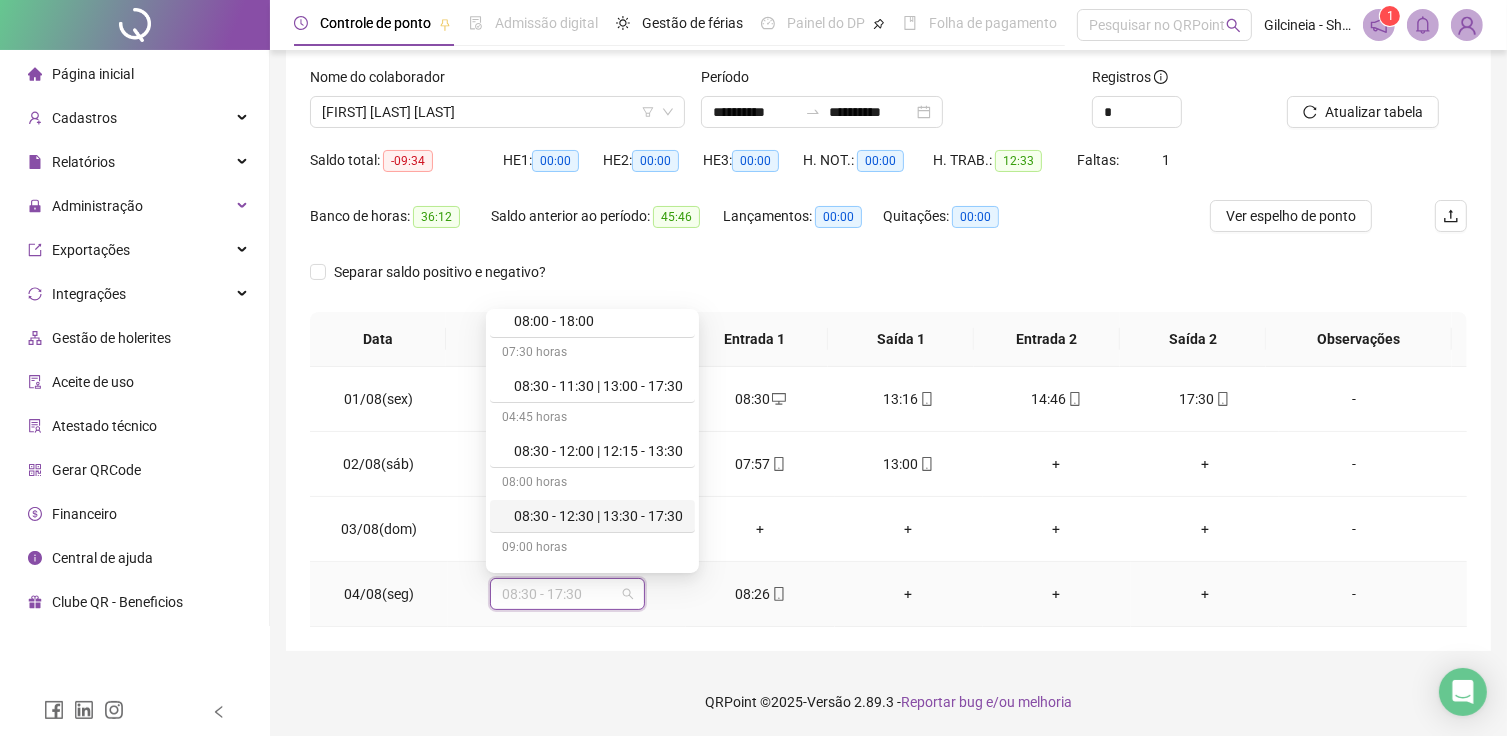 click on "08:30 - 12:30 | 13:30 - 17:30" at bounding box center (598, 516) 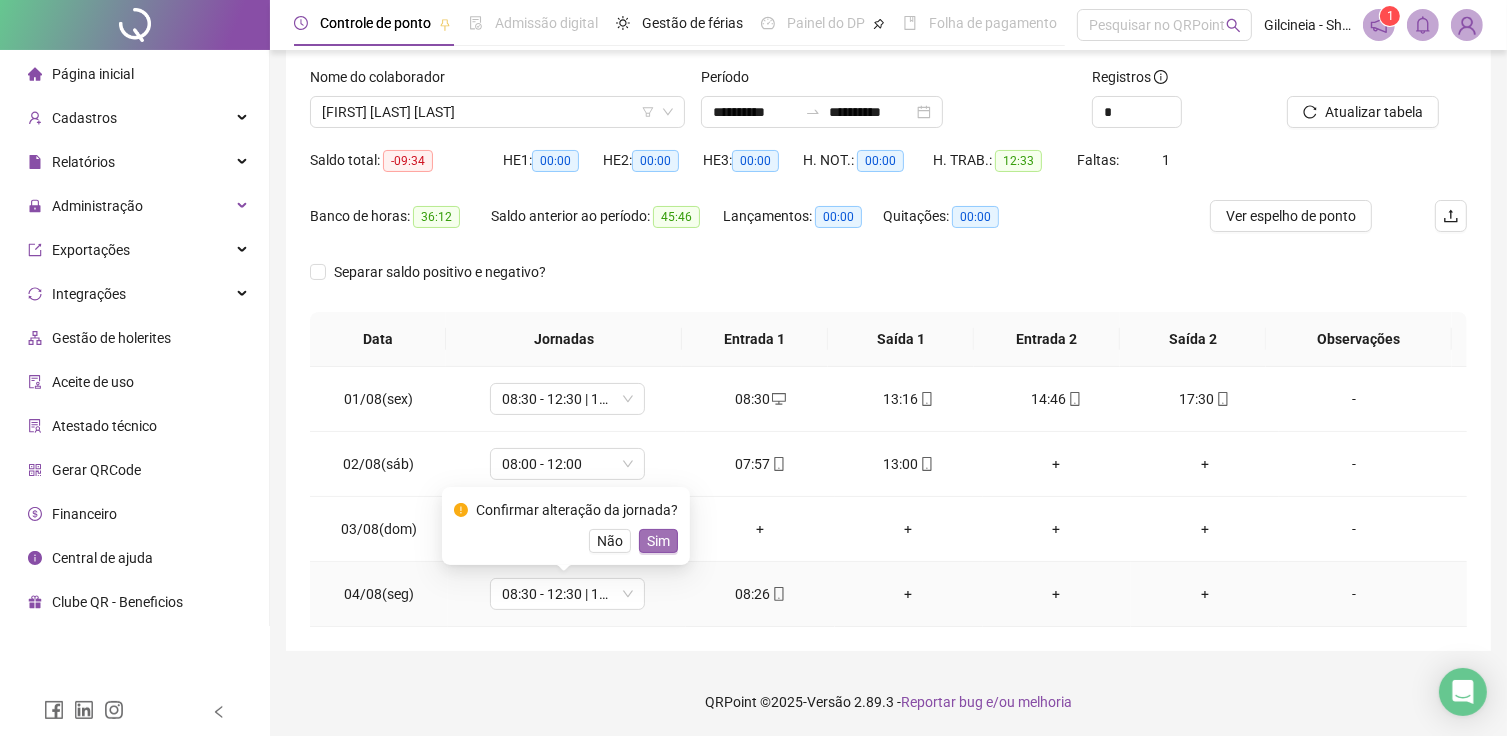 click on "Sim" at bounding box center [658, 541] 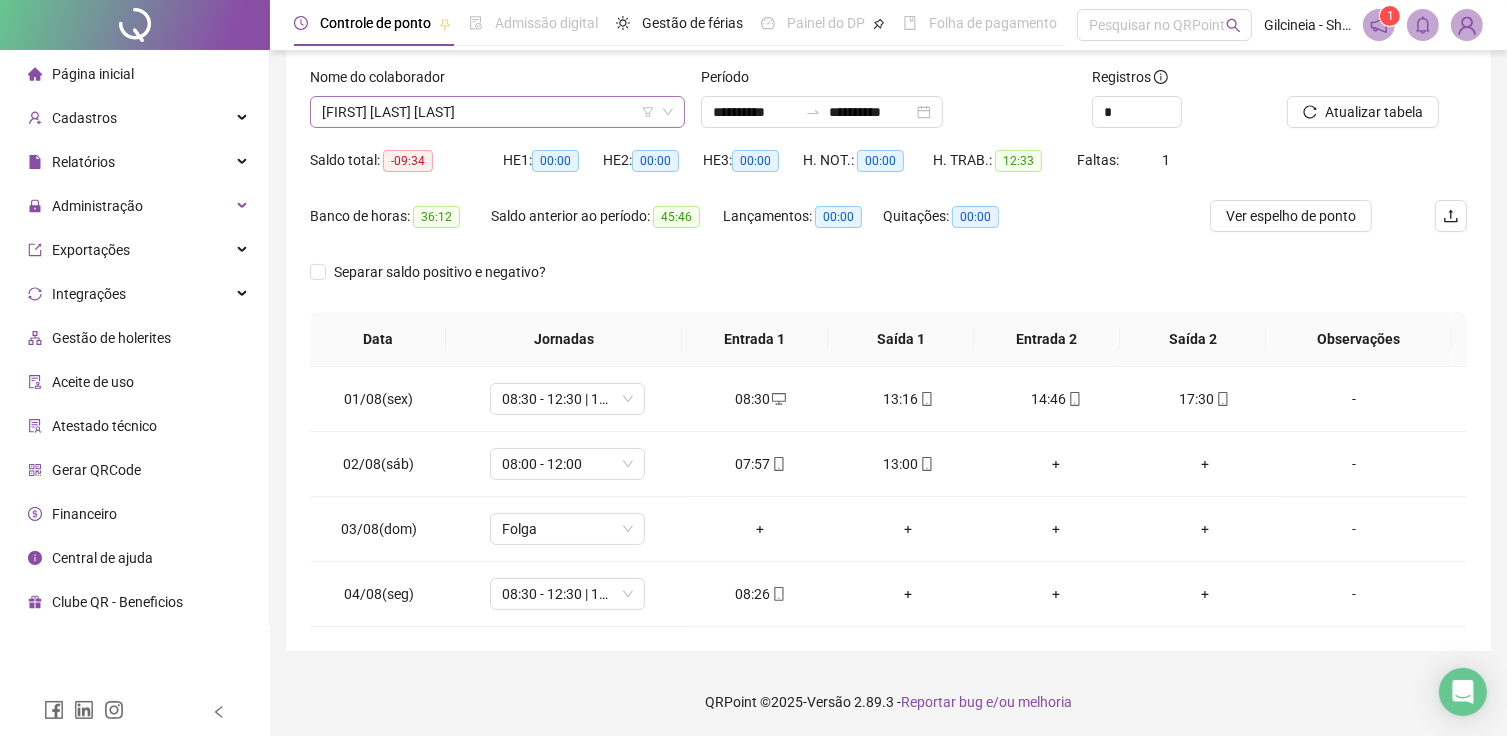 click on "[FIRST] [LAST] [LAST]" at bounding box center [497, 112] 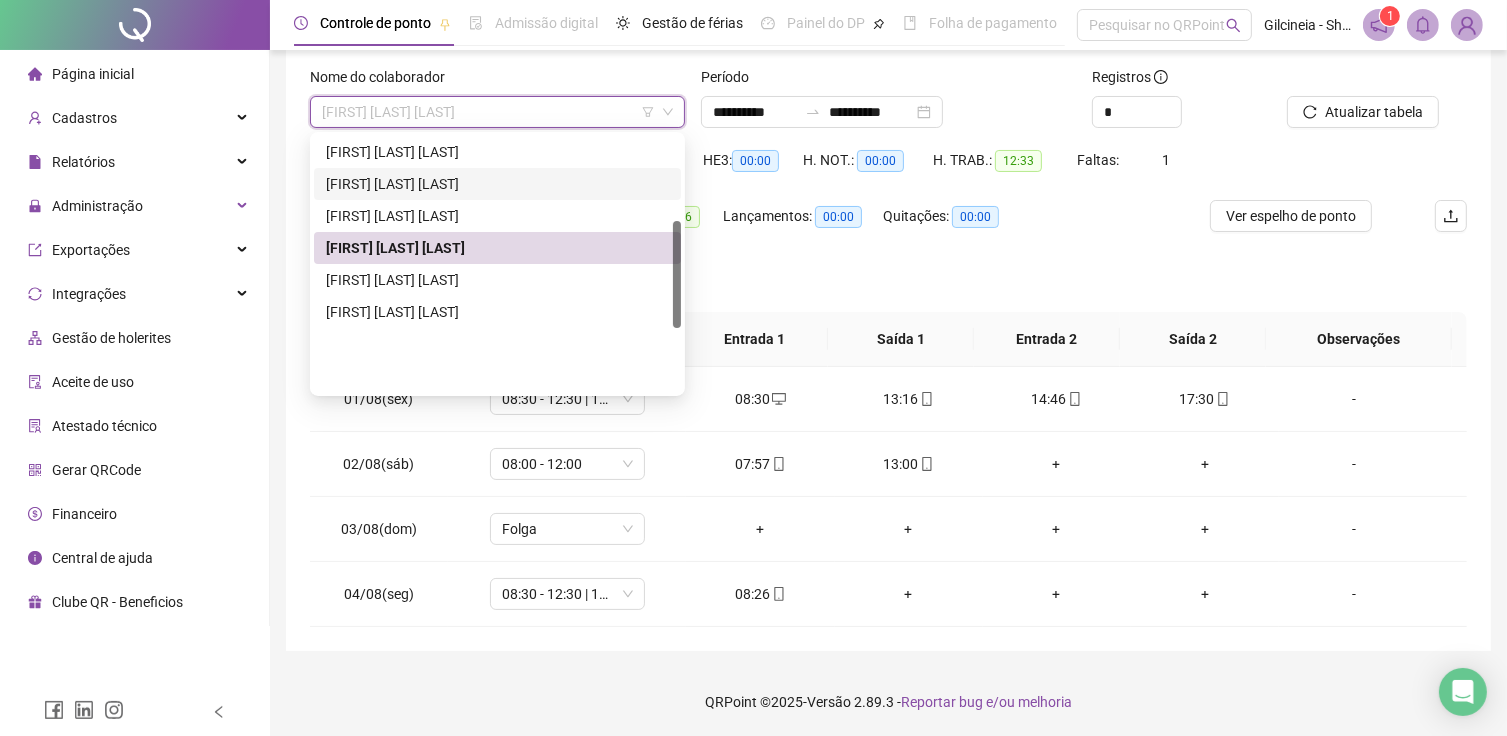 scroll, scrollTop: 352, scrollLeft: 0, axis: vertical 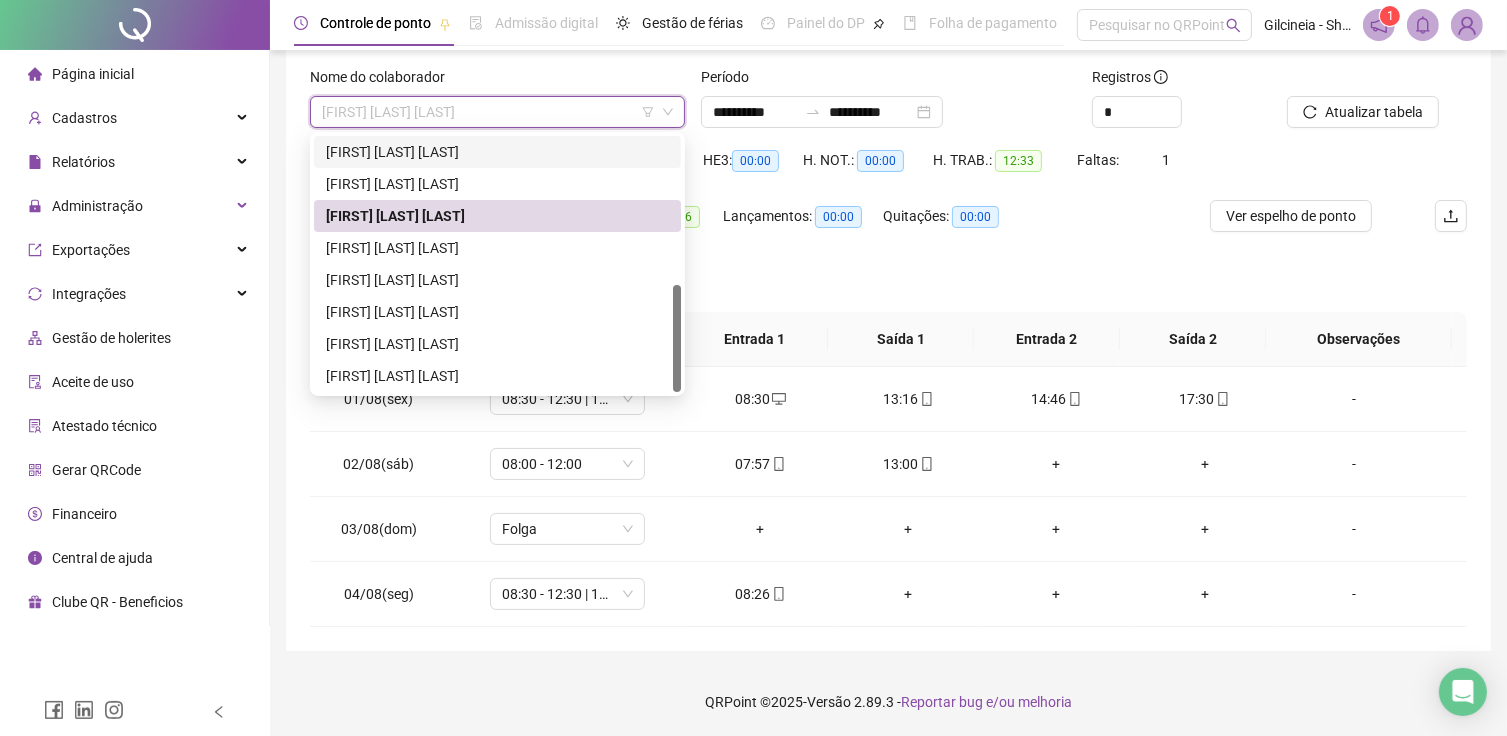 drag, startPoint x: 676, startPoint y: 293, endPoint x: 576, endPoint y: 312, distance: 101.788994 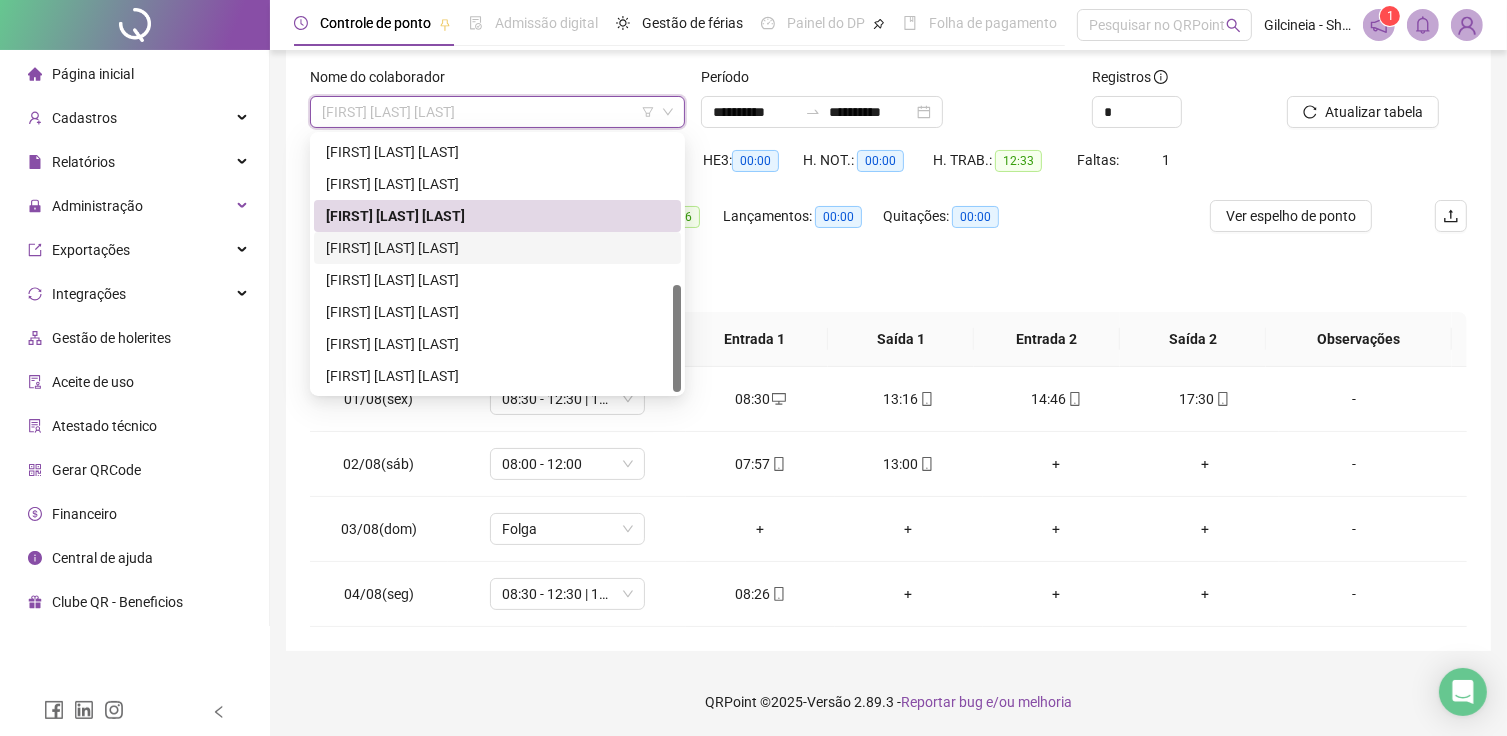 click on "[FIRST] [LAST] [LAST]" at bounding box center [497, 248] 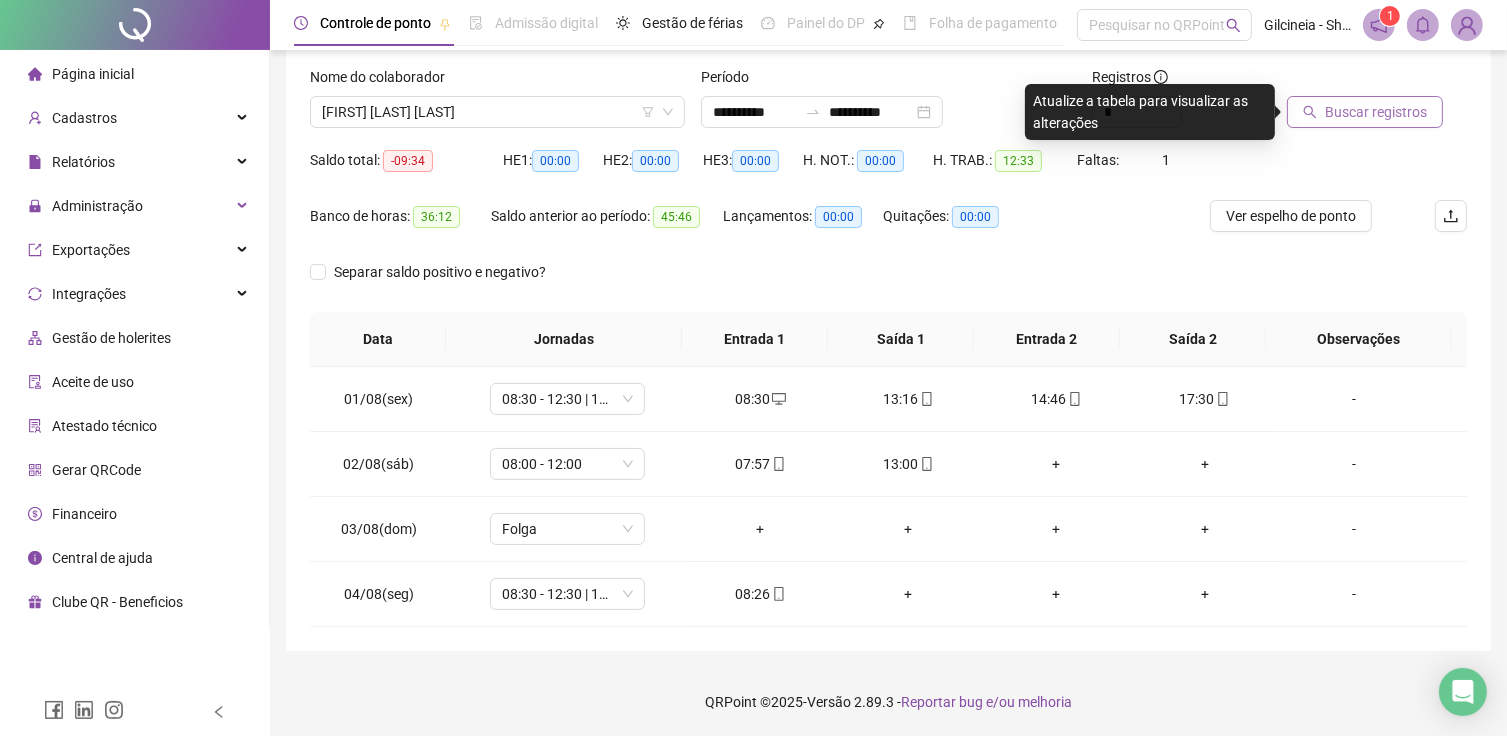 click on "Buscar registros" at bounding box center (1365, 112) 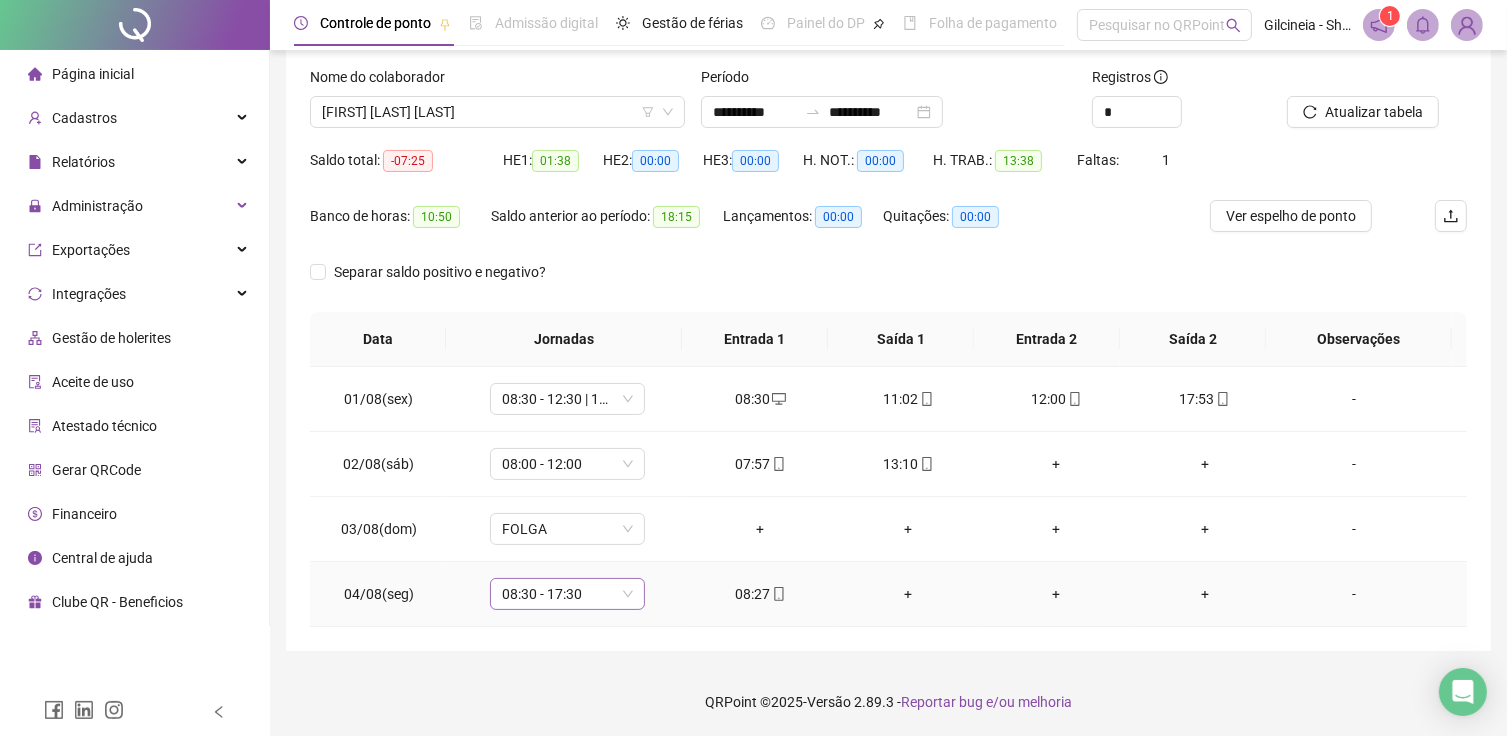 click on "08:30 - 17:30" at bounding box center [567, 594] 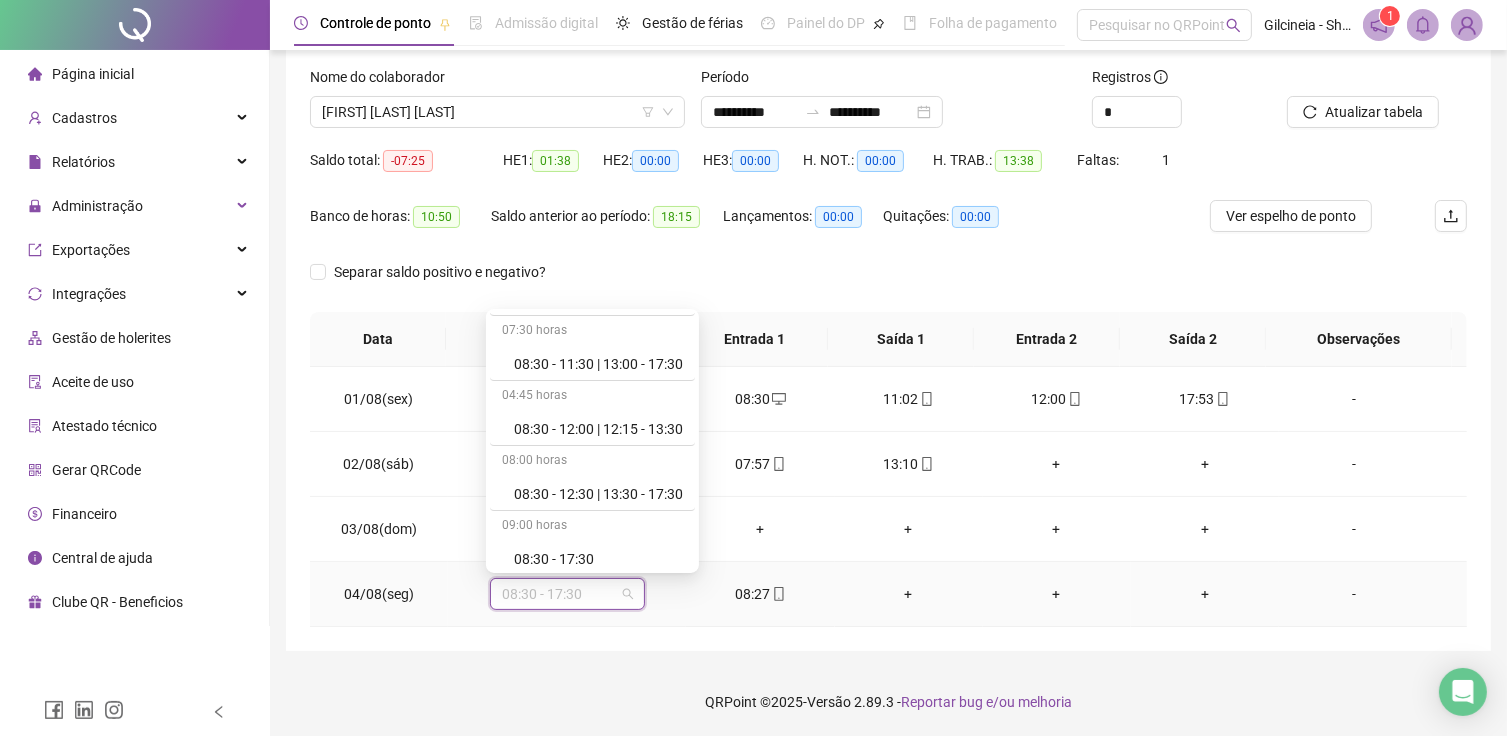 scroll, scrollTop: 600, scrollLeft: 0, axis: vertical 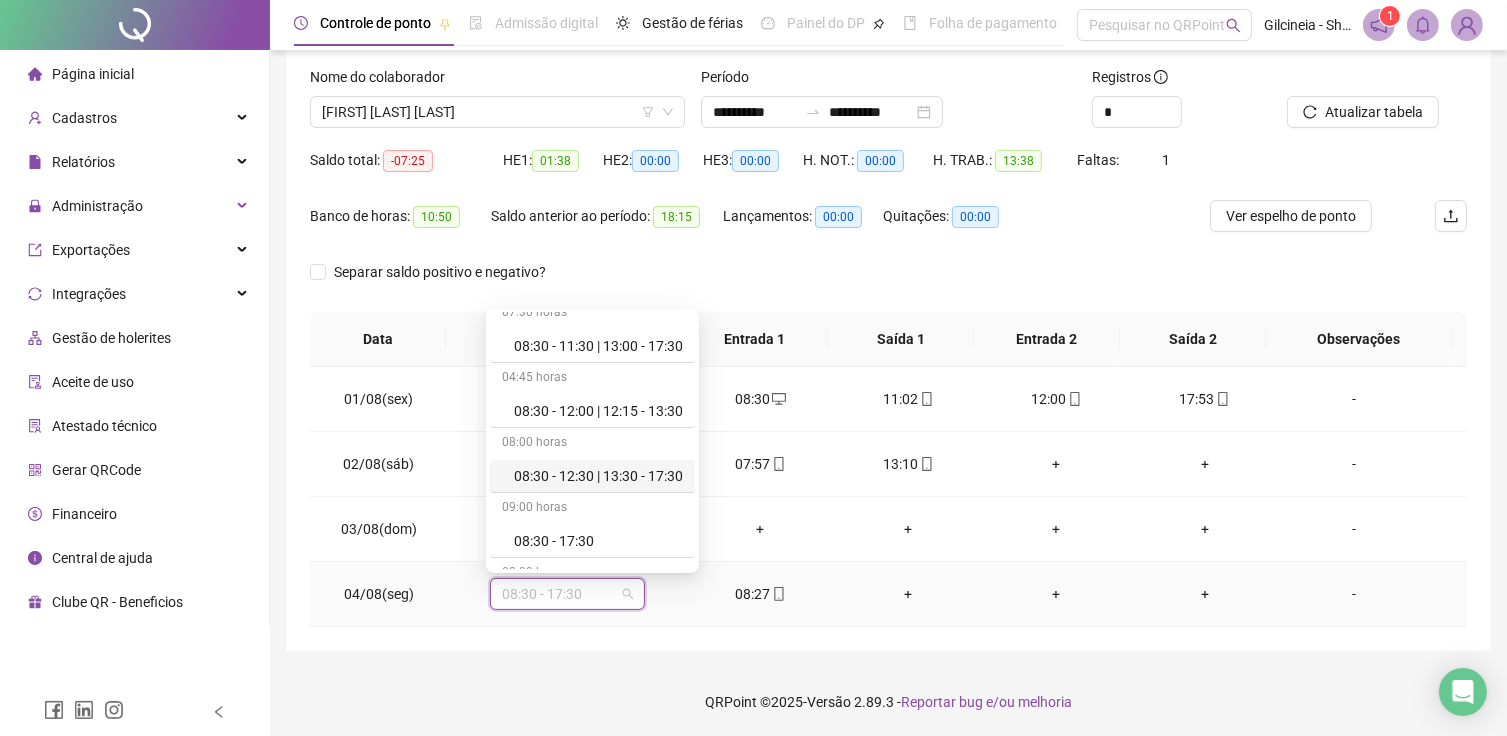 click on "08:30 - 12:30 | 13:30 - 17:30" at bounding box center [592, 476] 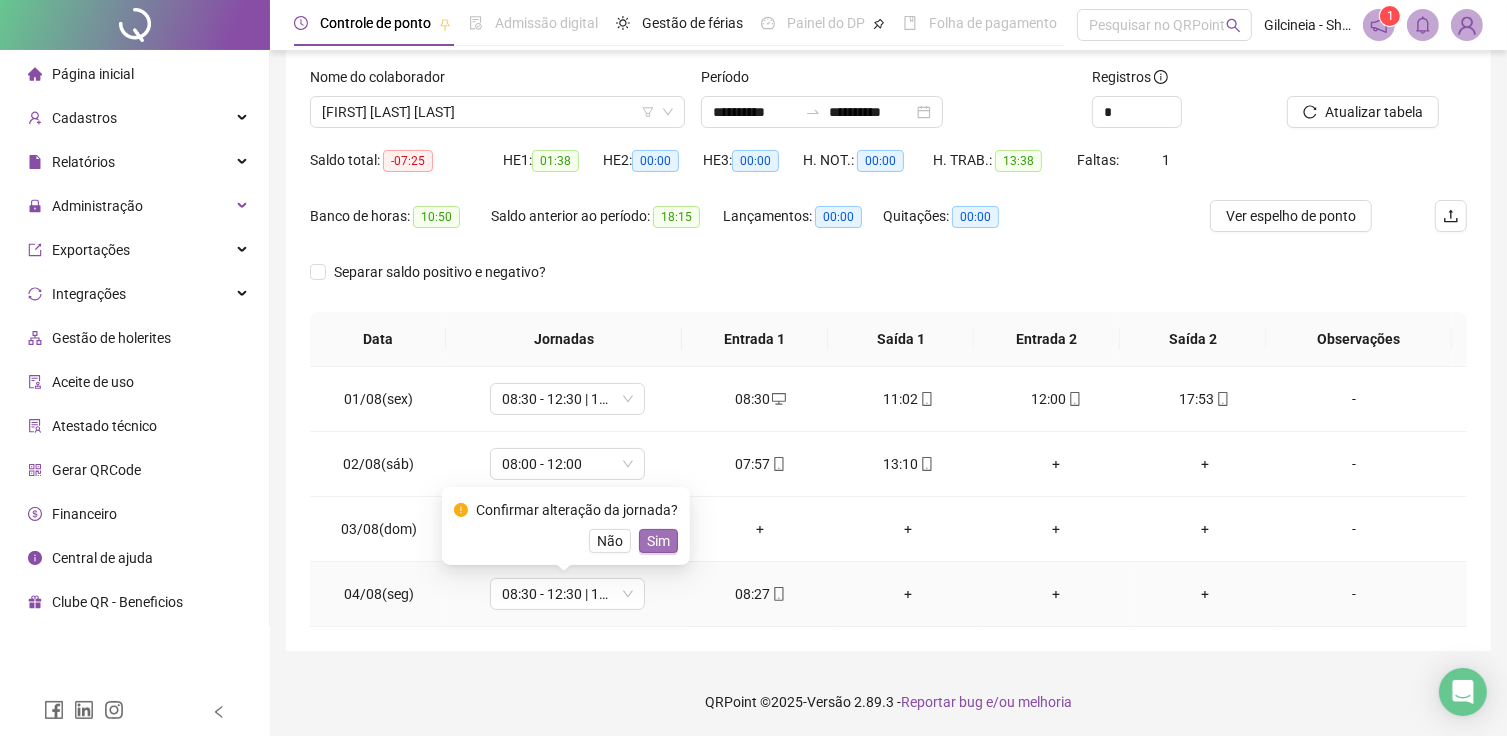 click on "Sim" at bounding box center (658, 541) 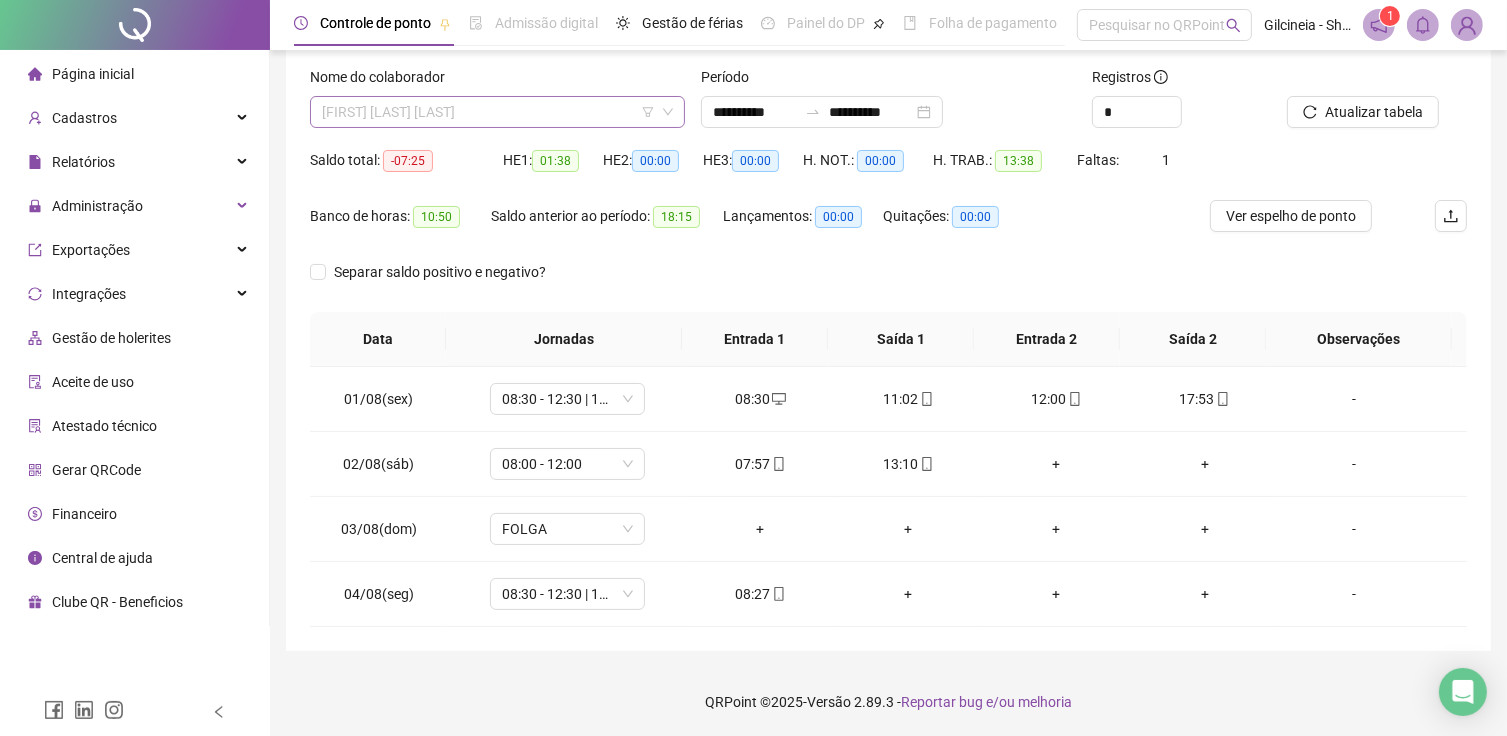 click on "[FIRST] [LAST] [LAST]" at bounding box center (497, 112) 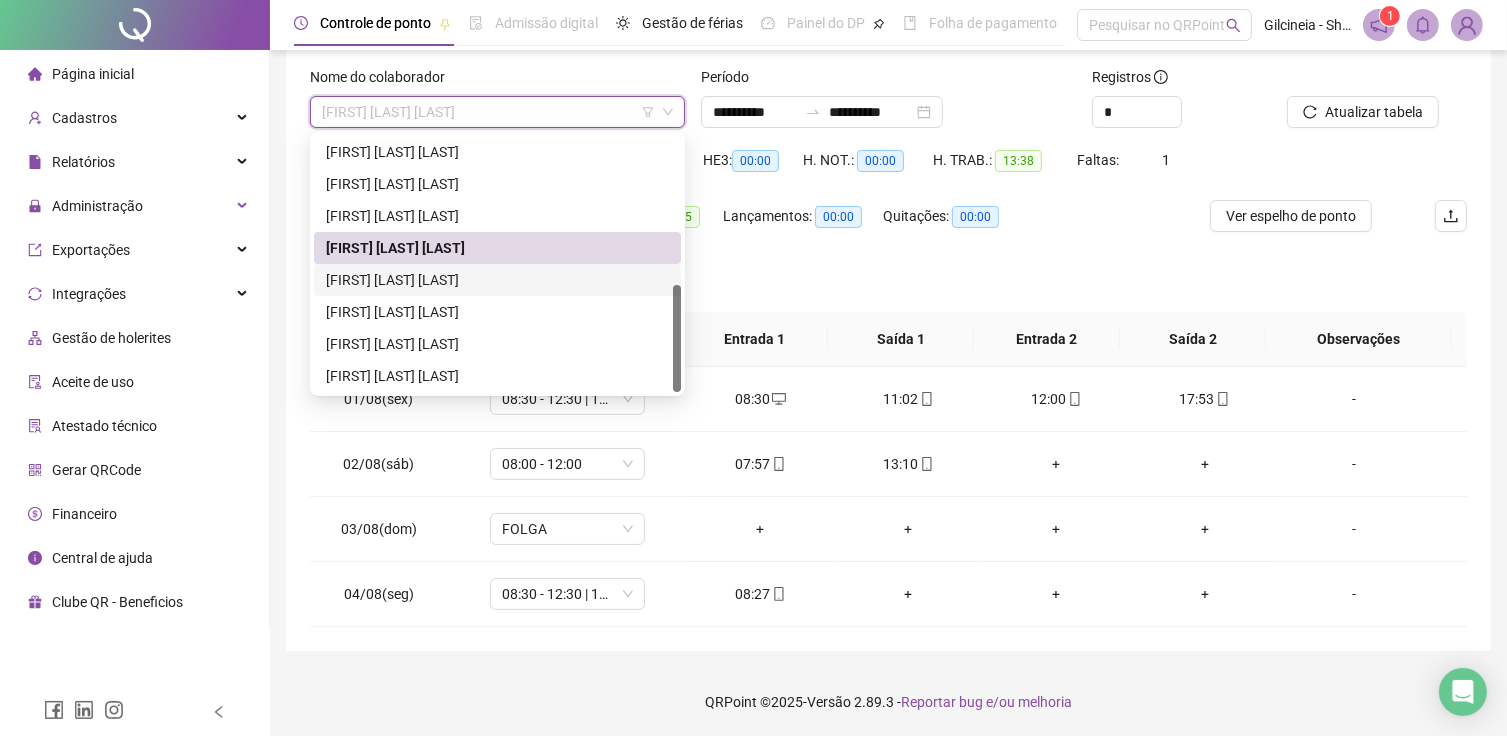 click on "[FIRST] [LAST] [LAST]" at bounding box center [497, 280] 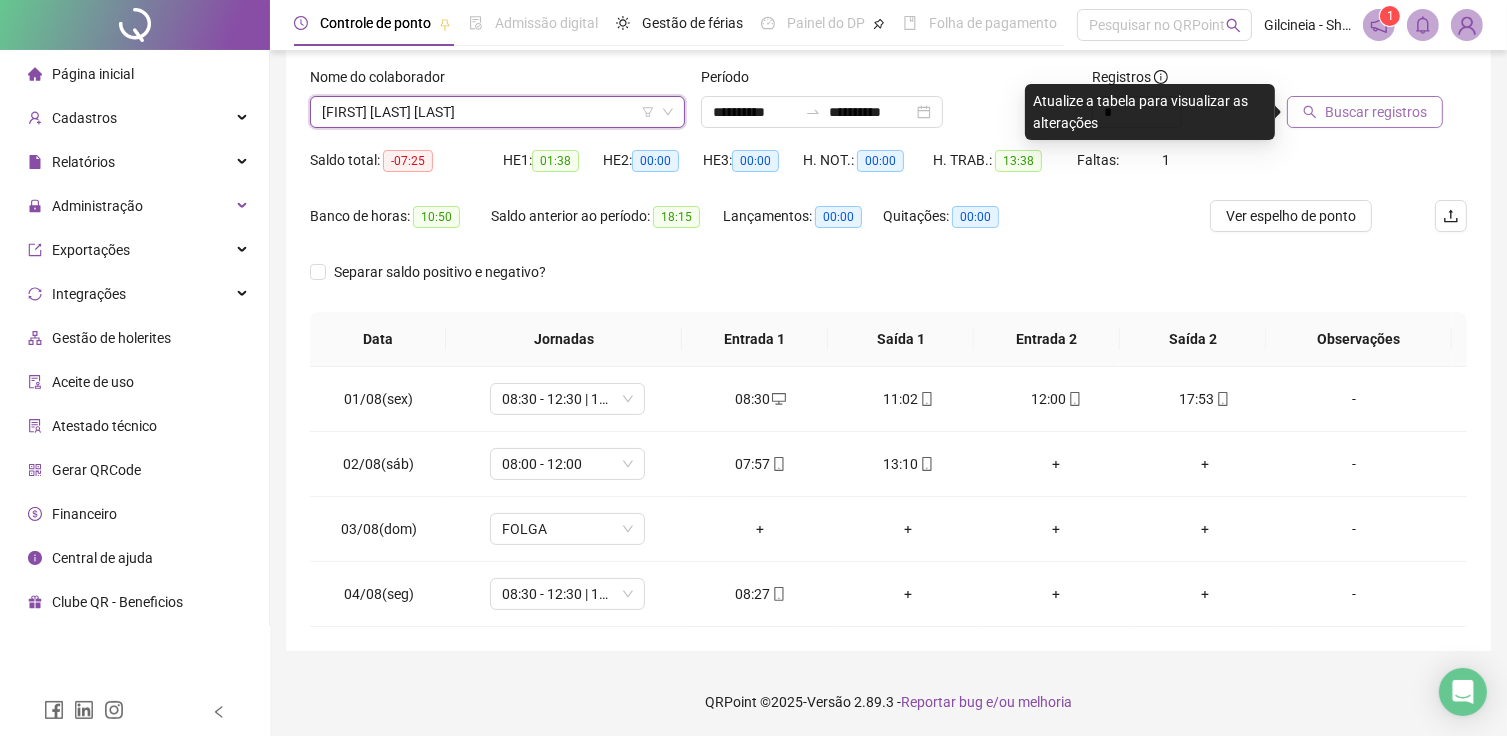 click on "Buscar registros" at bounding box center (1376, 112) 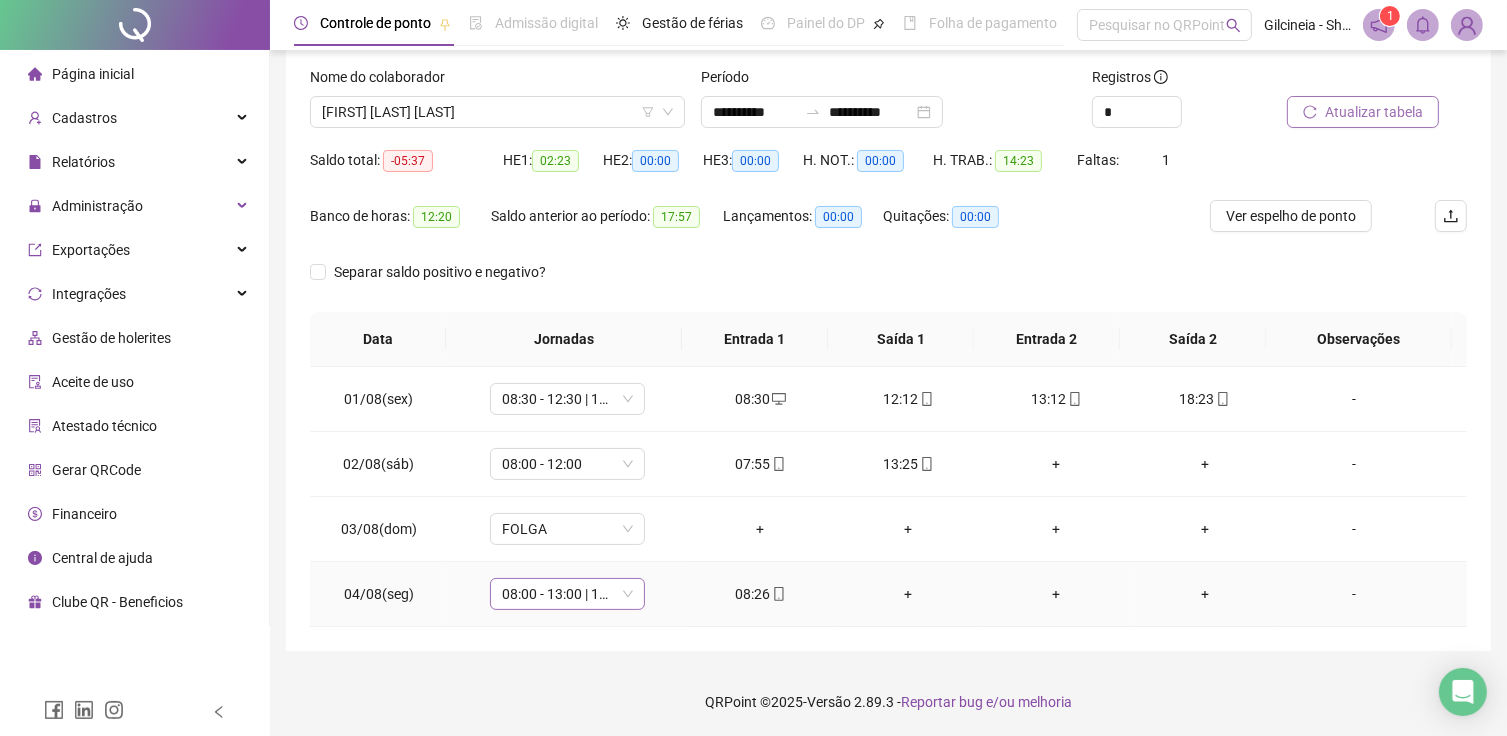 click on "08:00 - 13:00 | 14:00 - 17:00" at bounding box center [567, 594] 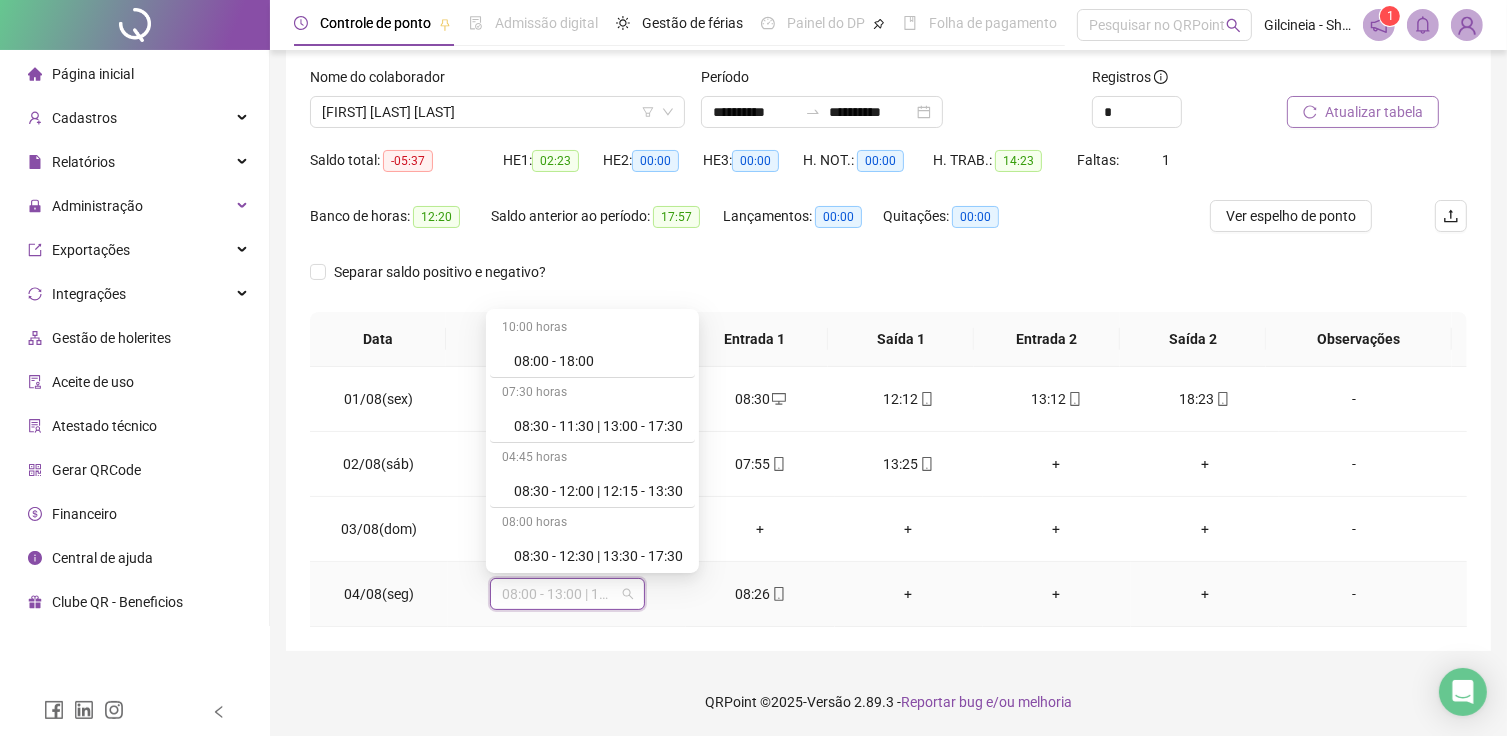 scroll, scrollTop: 560, scrollLeft: 0, axis: vertical 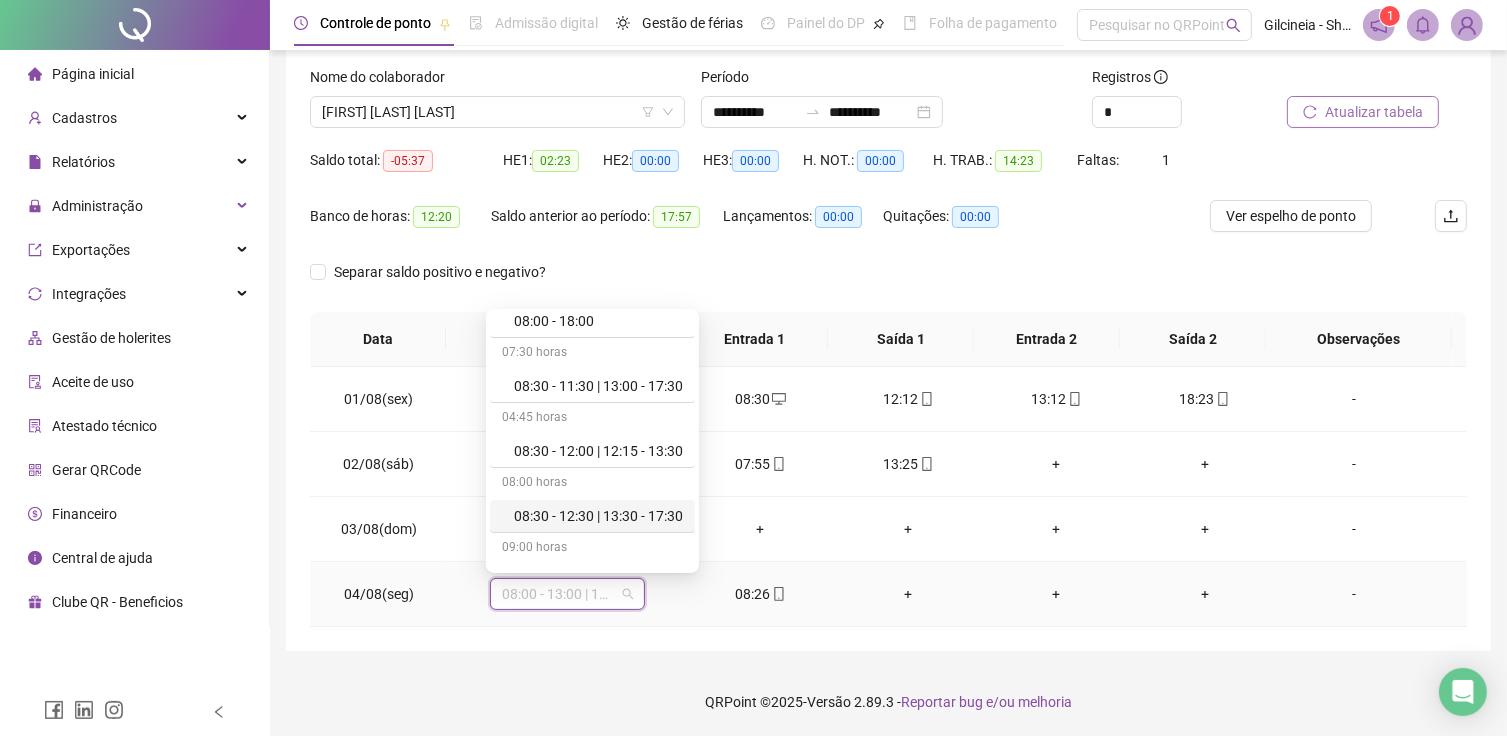 click on "08:30 - 12:30 | 13:30 - 17:30" at bounding box center (598, 516) 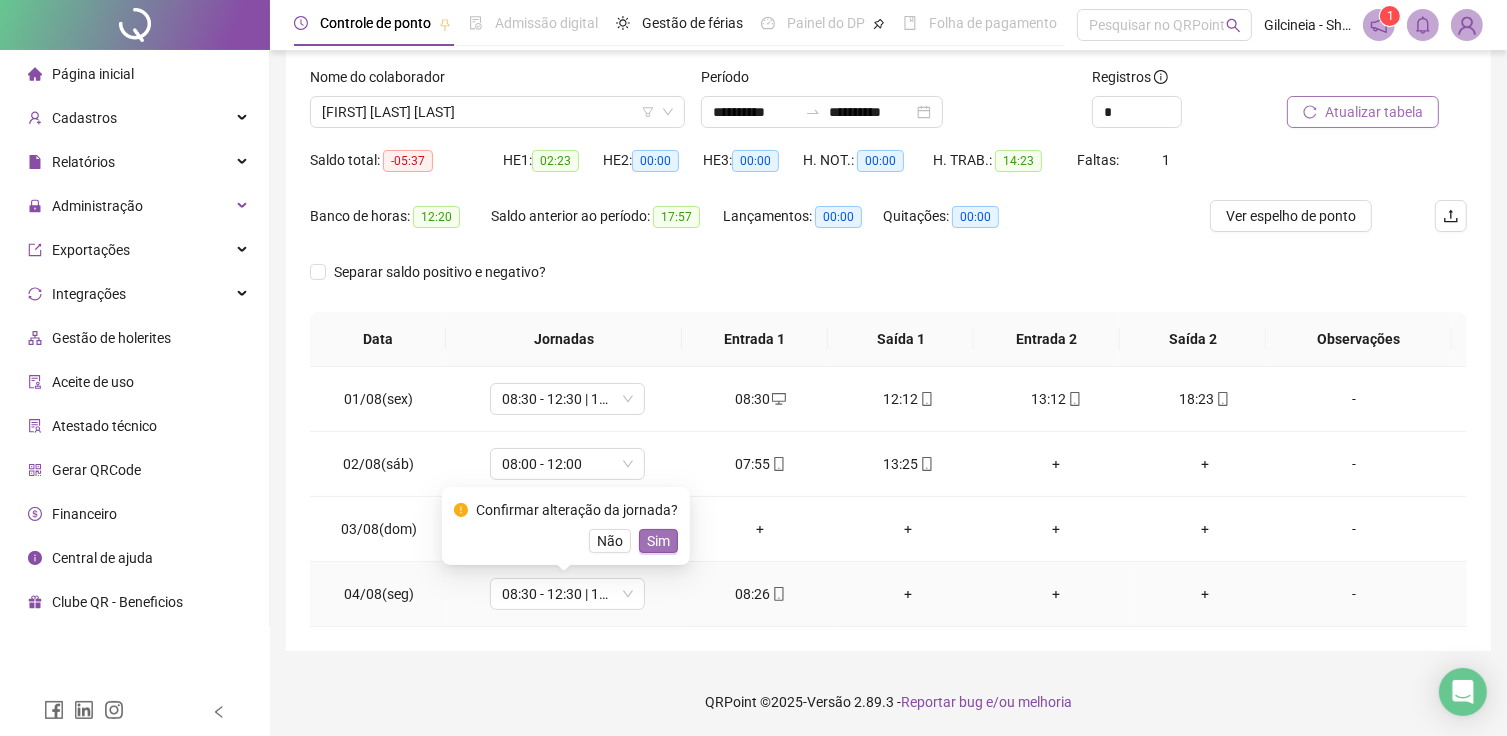 click on "Sim" at bounding box center (658, 541) 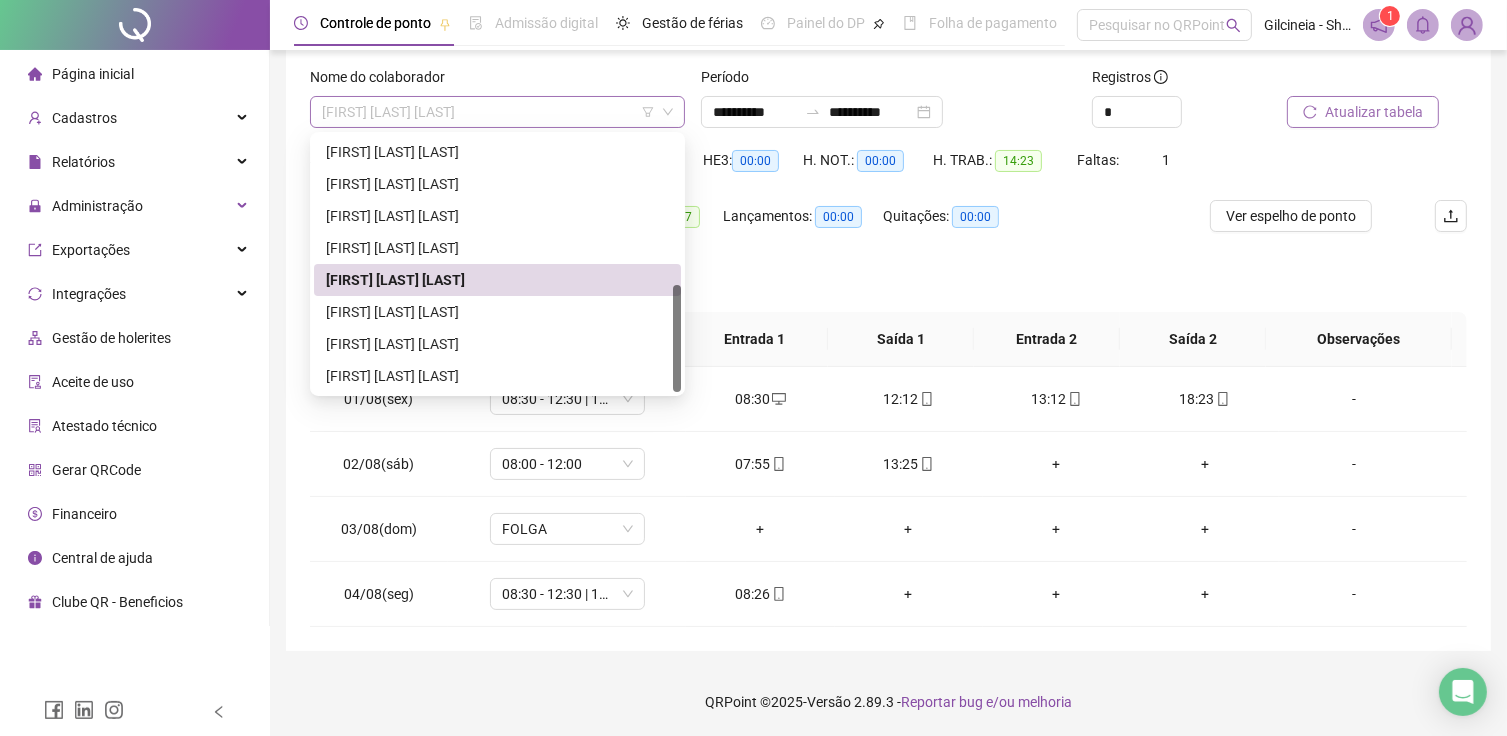 click on "[FIRST] [LAST] [LAST]" at bounding box center [497, 112] 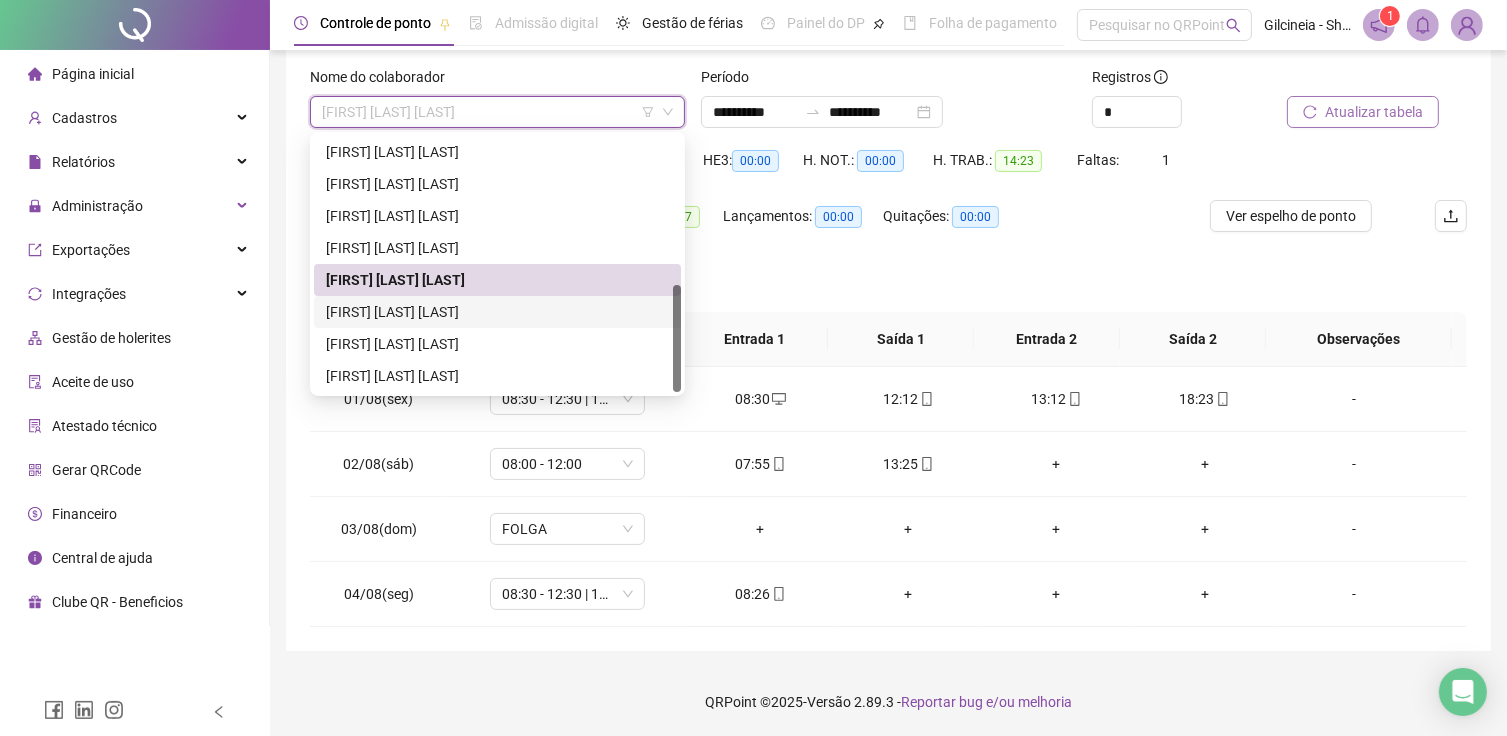 click on "[FIRST] [LAST] [LAST]" at bounding box center [497, 312] 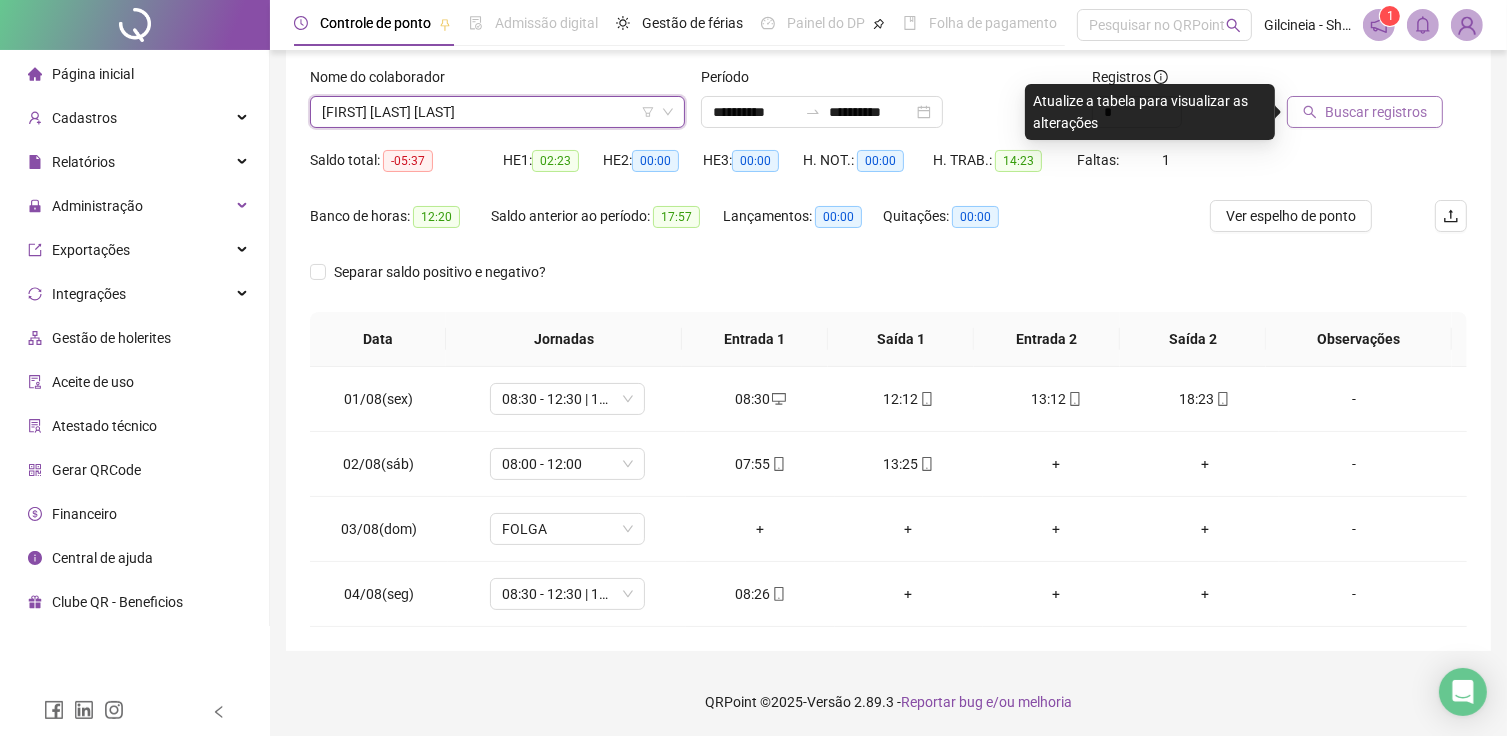 click on "Buscar registros" at bounding box center (1376, 112) 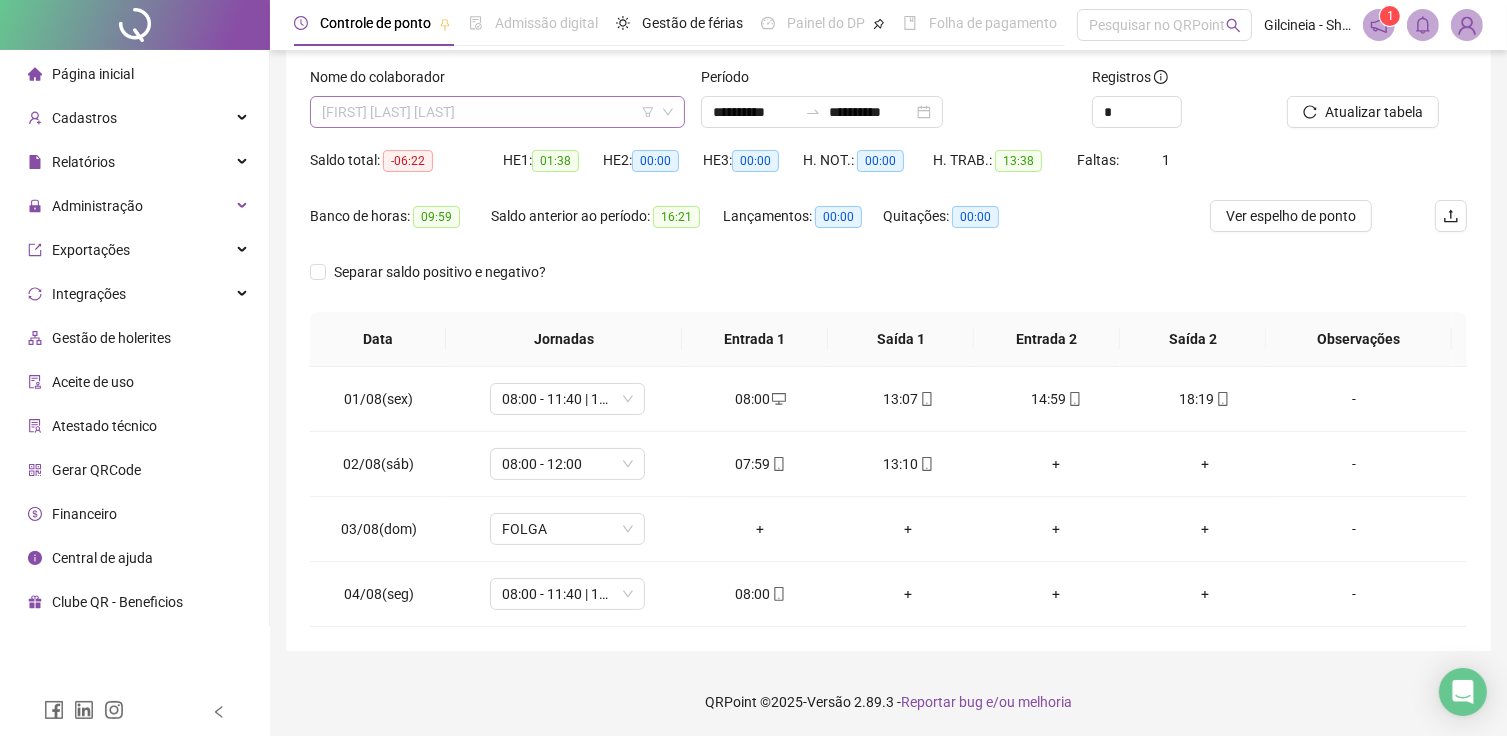 click on "[FIRST] [LAST] [LAST]" at bounding box center (497, 112) 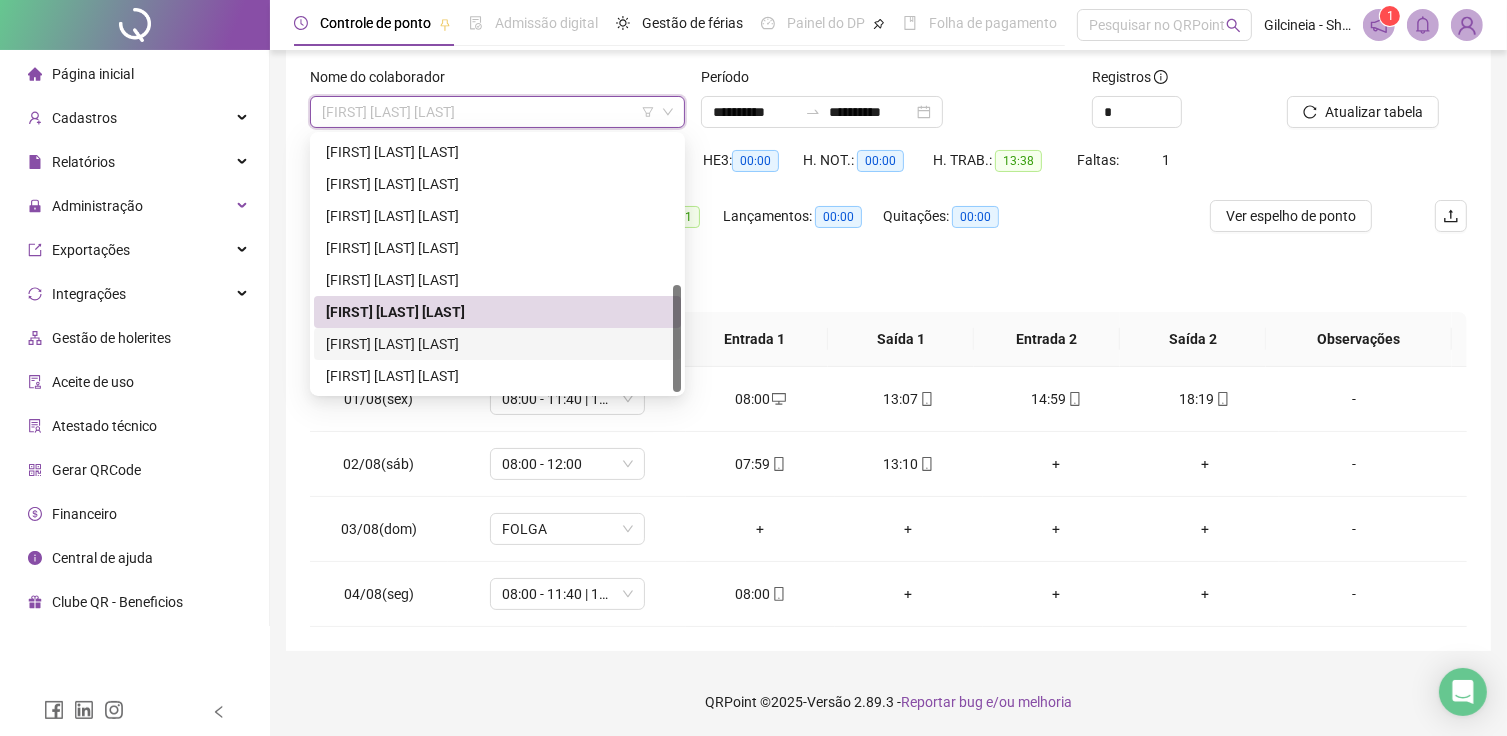 click on "[FIRST] [LAST] [LAST]" at bounding box center [497, 344] 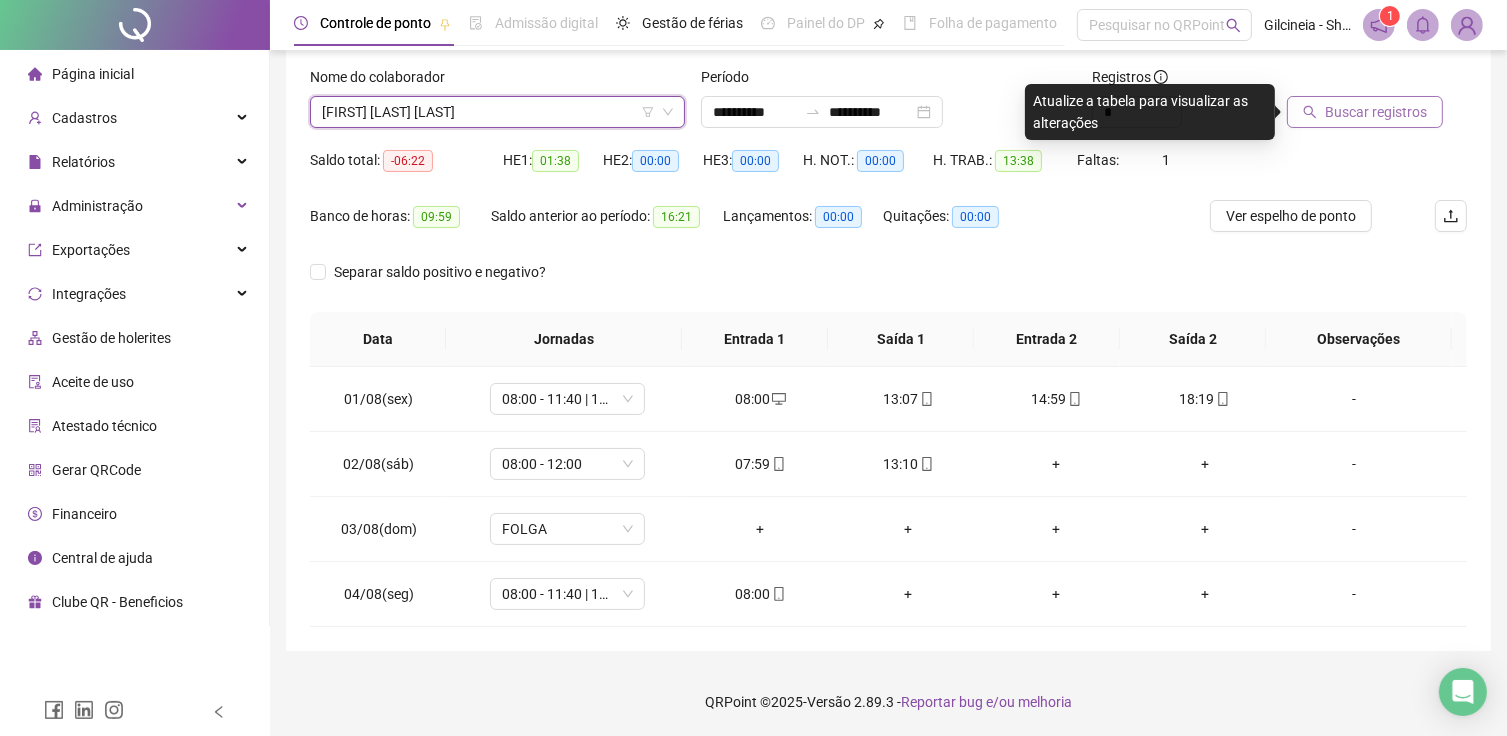 click on "Buscar registros" at bounding box center (1376, 112) 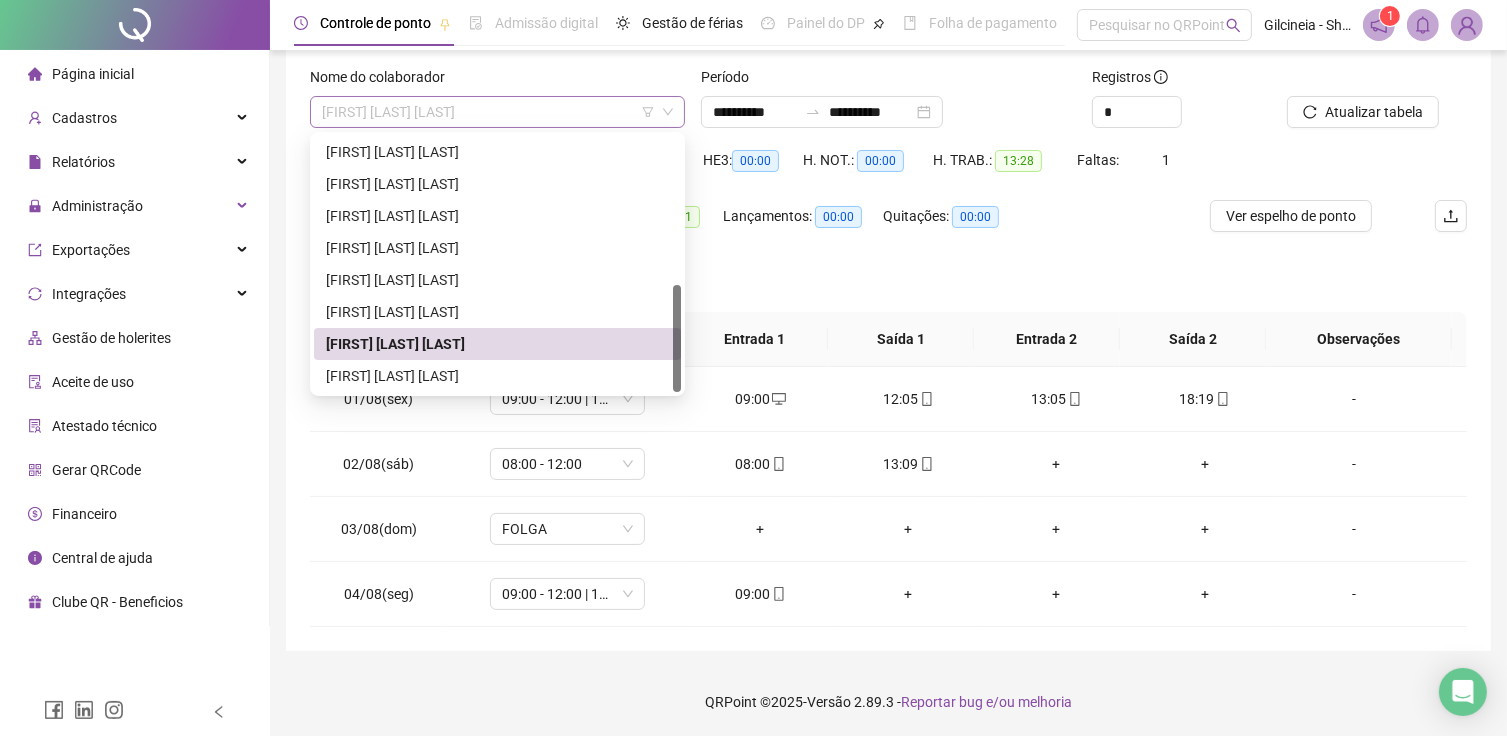 click on "[FIRST] [LAST] [LAST]" at bounding box center [497, 112] 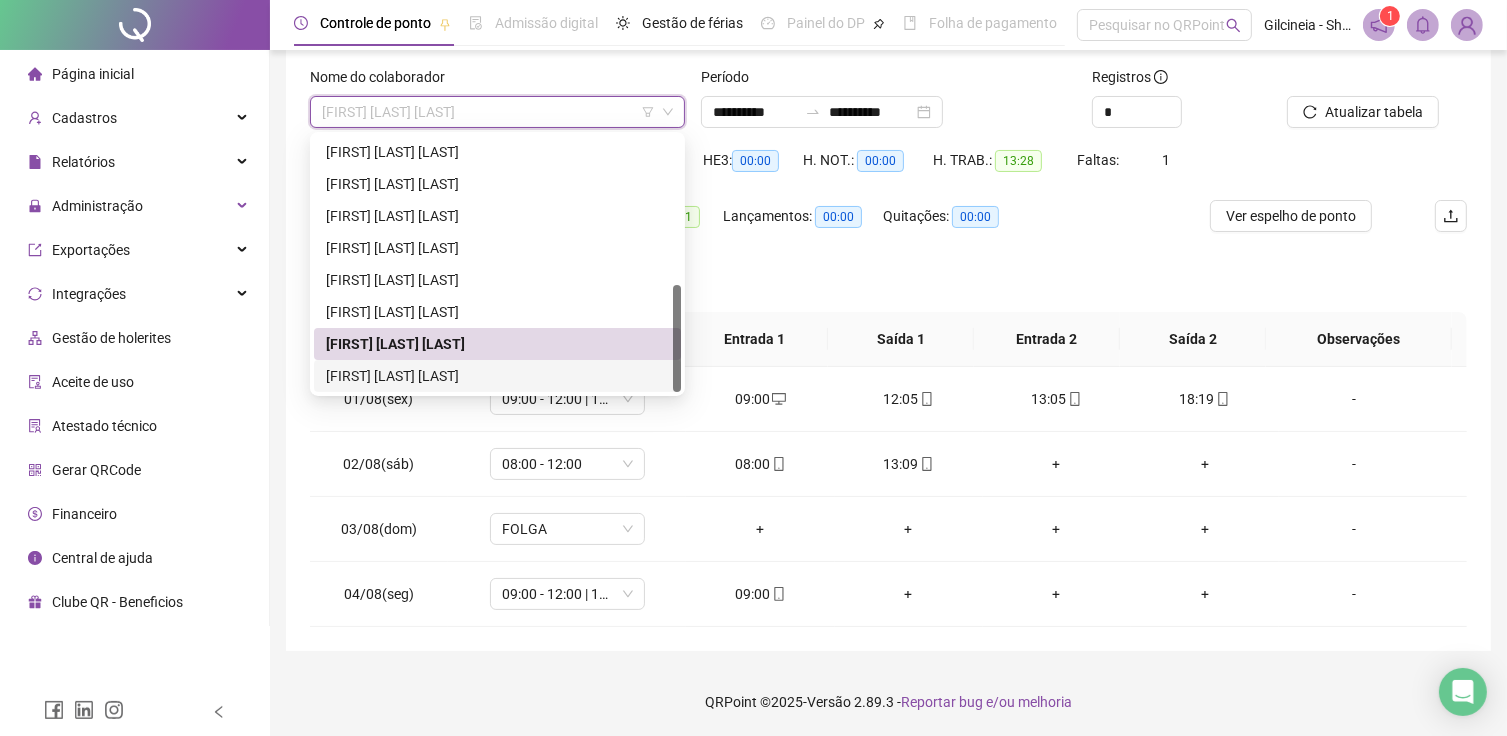 click on "[FIRST] [LAST] [LAST]" at bounding box center [497, 376] 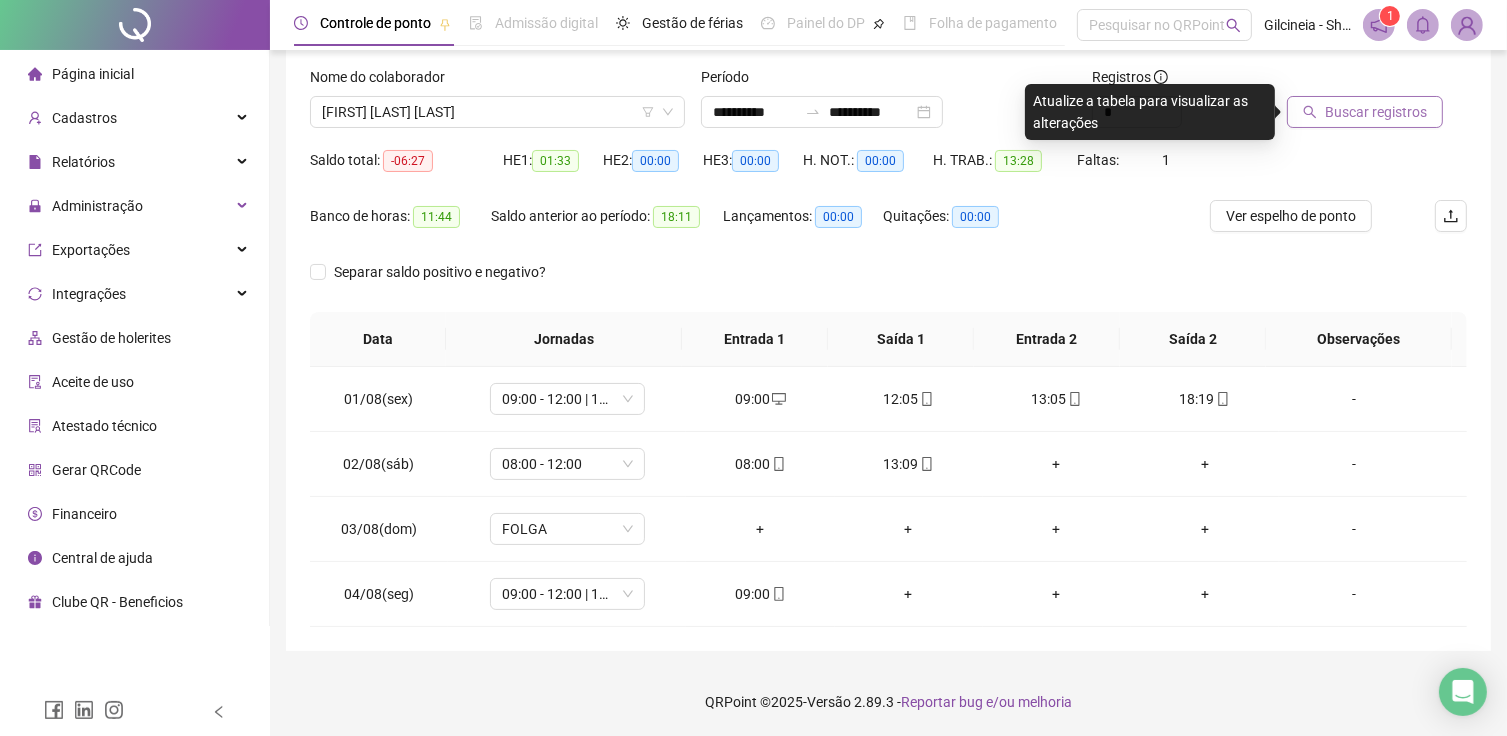 click on "Buscar registros" at bounding box center [1376, 112] 